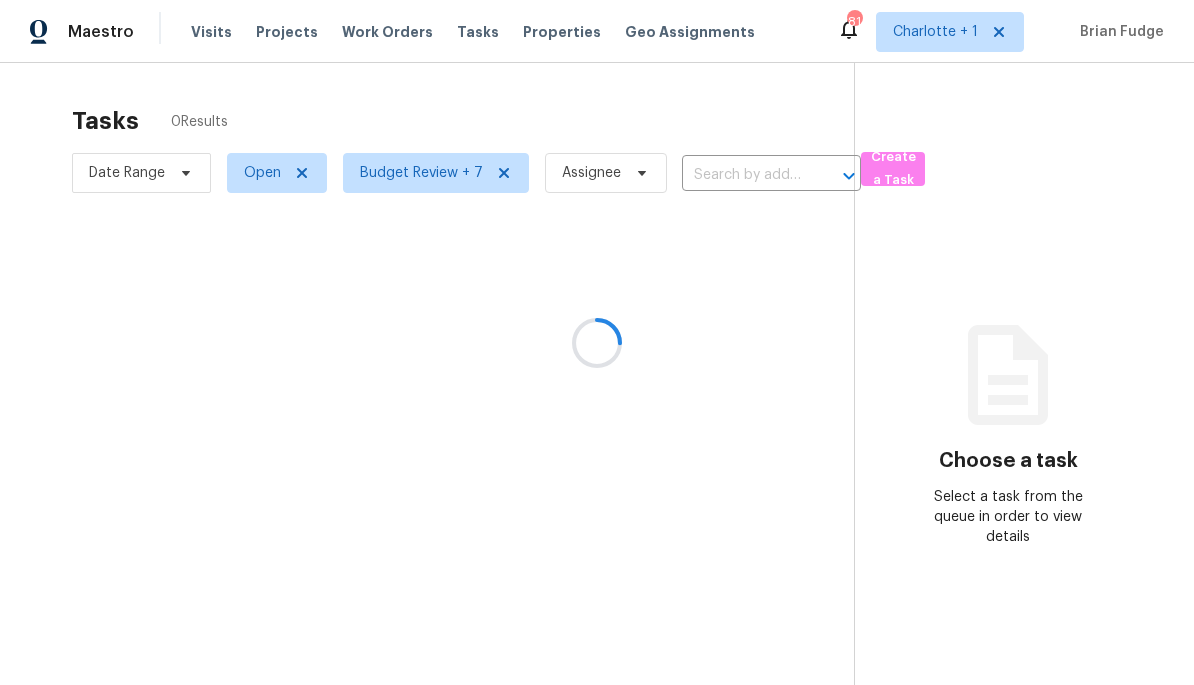 scroll, scrollTop: 0, scrollLeft: 0, axis: both 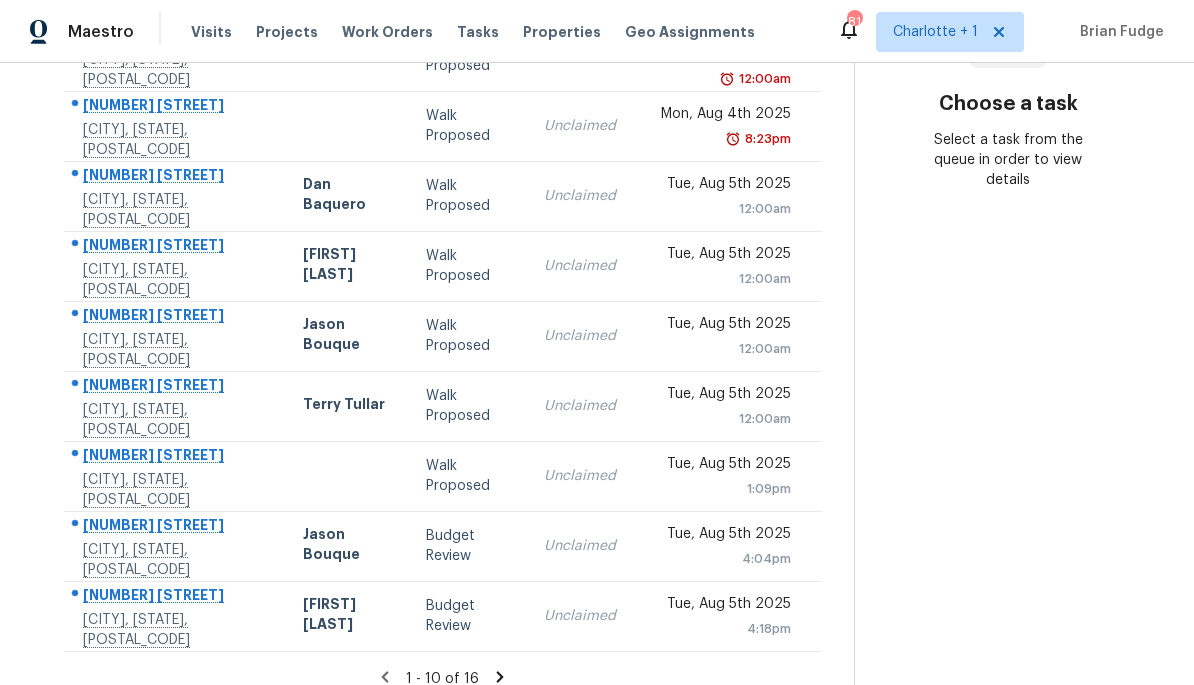 click 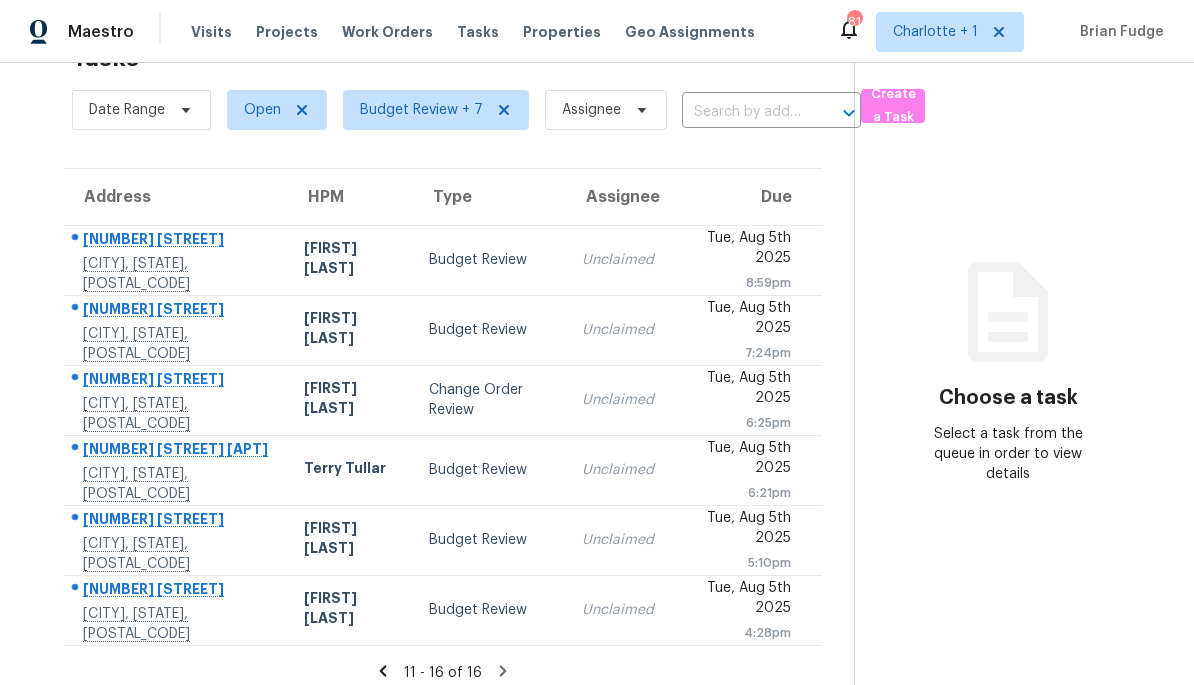 click on "Unclaimed" at bounding box center [618, 400] 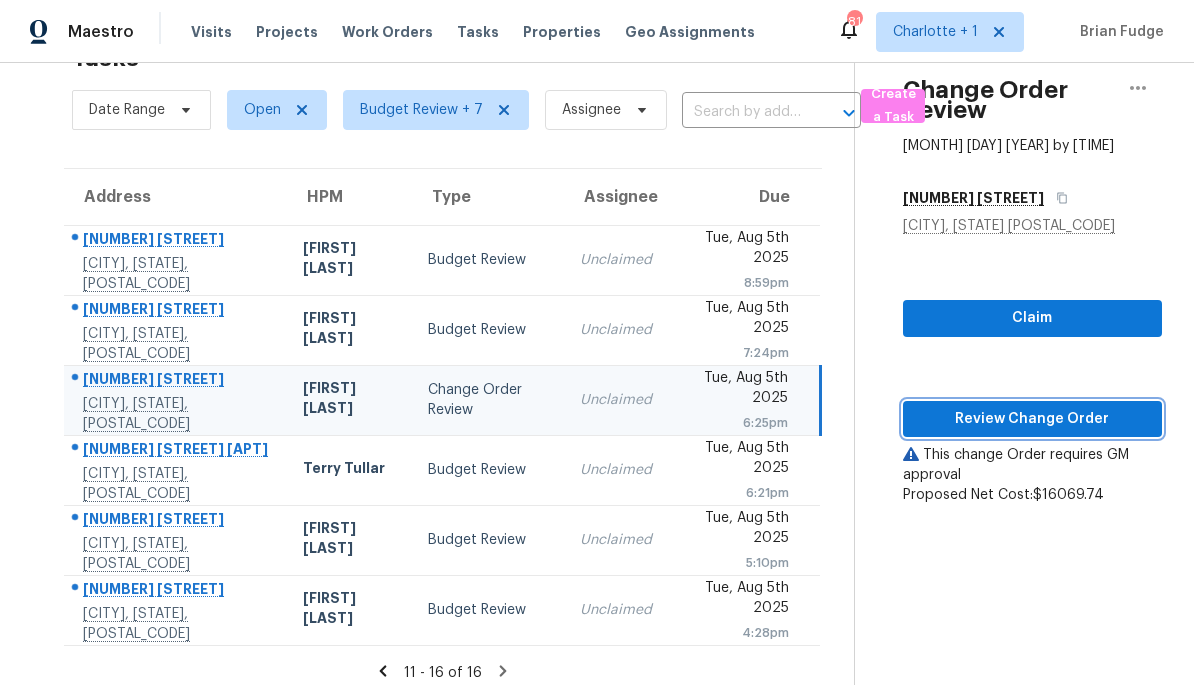 click on "Review Change Order" at bounding box center (1032, 419) 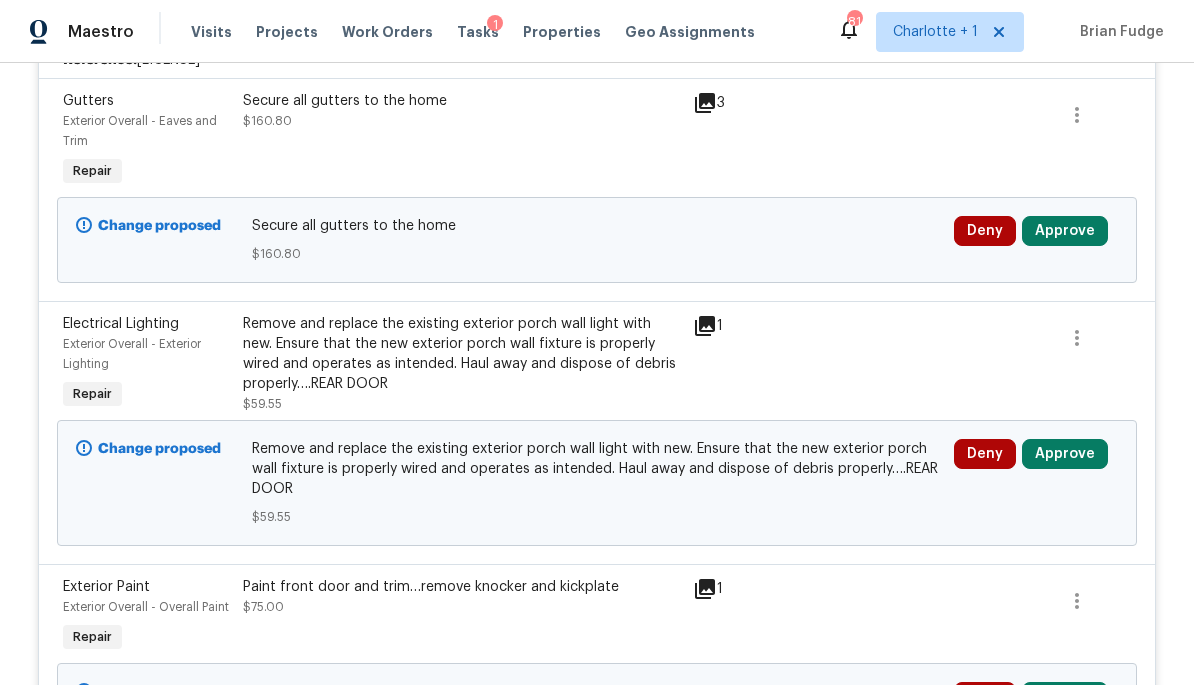 scroll, scrollTop: 3287, scrollLeft: 0, axis: vertical 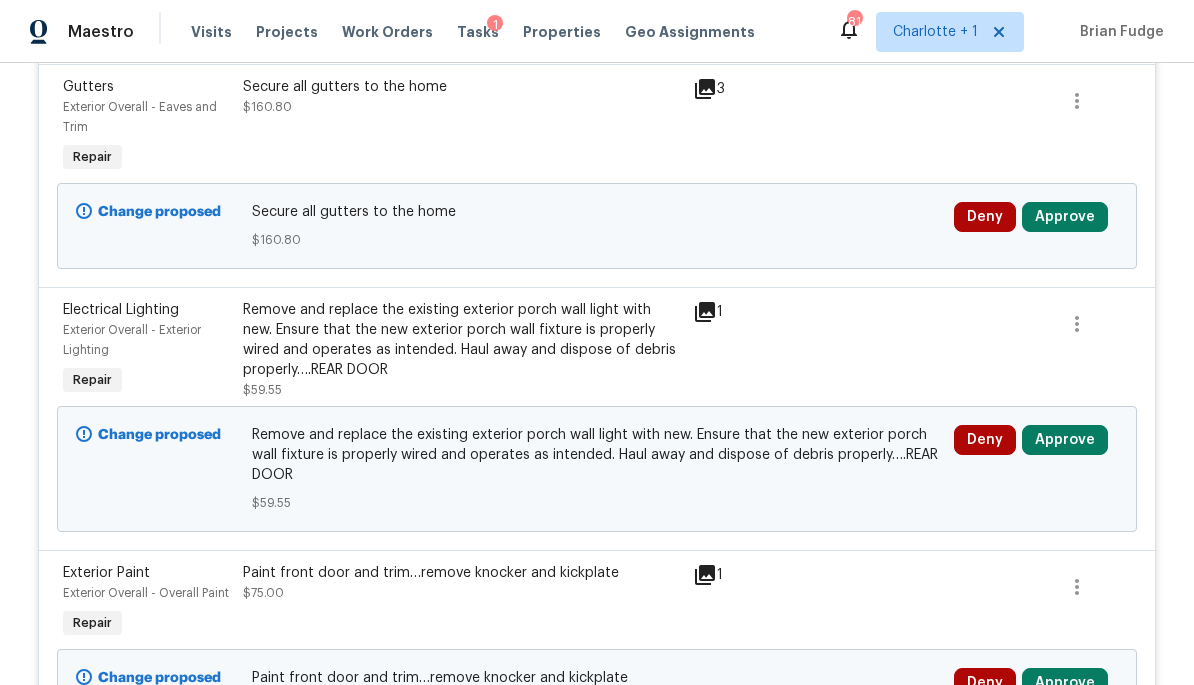 click on "Approve" at bounding box center [1065, 217] 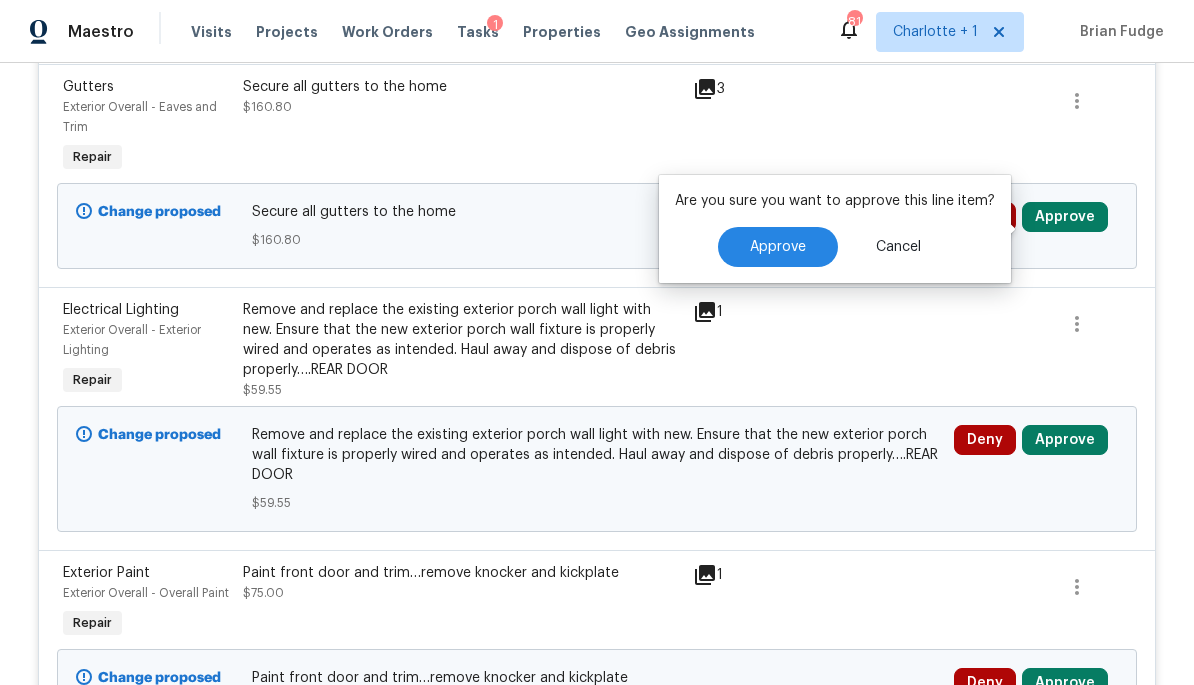 click on "Approve" at bounding box center (778, 247) 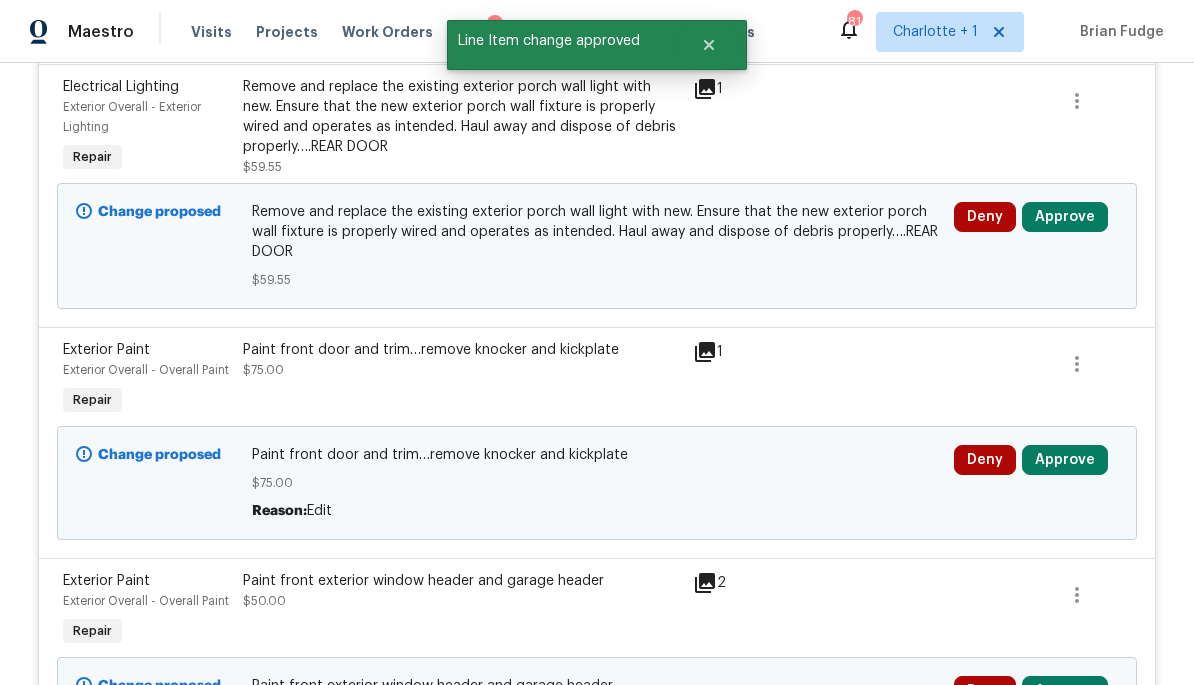 click on "Approve" at bounding box center (1065, 217) 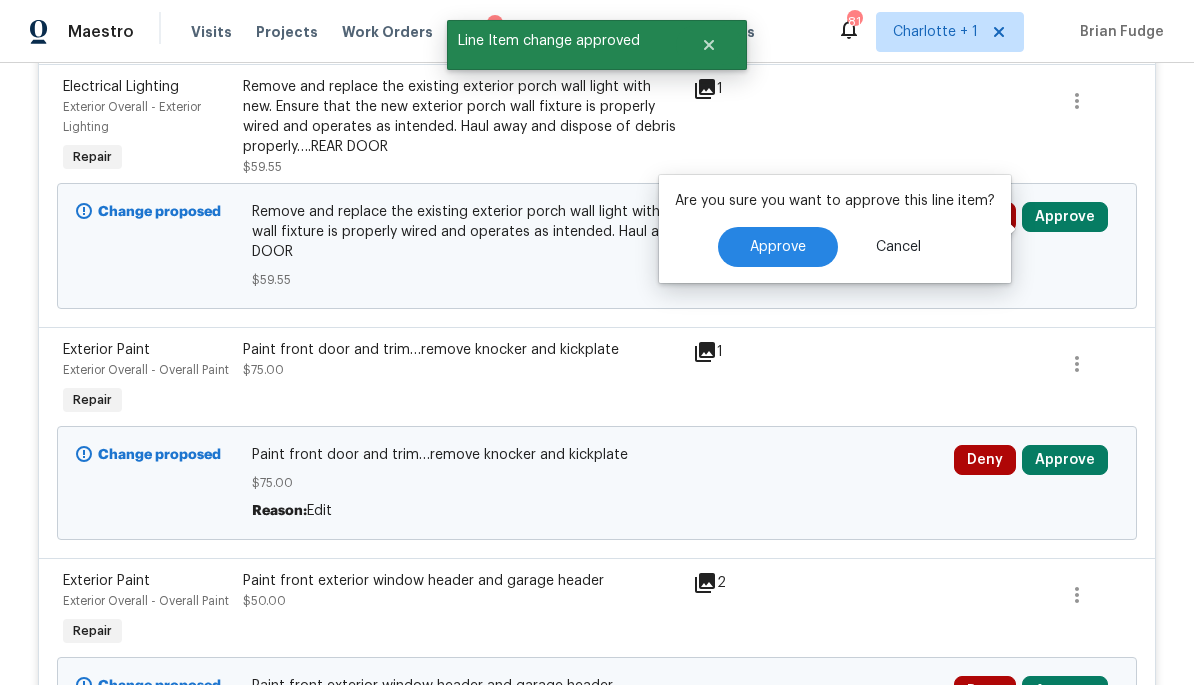 click on "Approve" at bounding box center [778, 247] 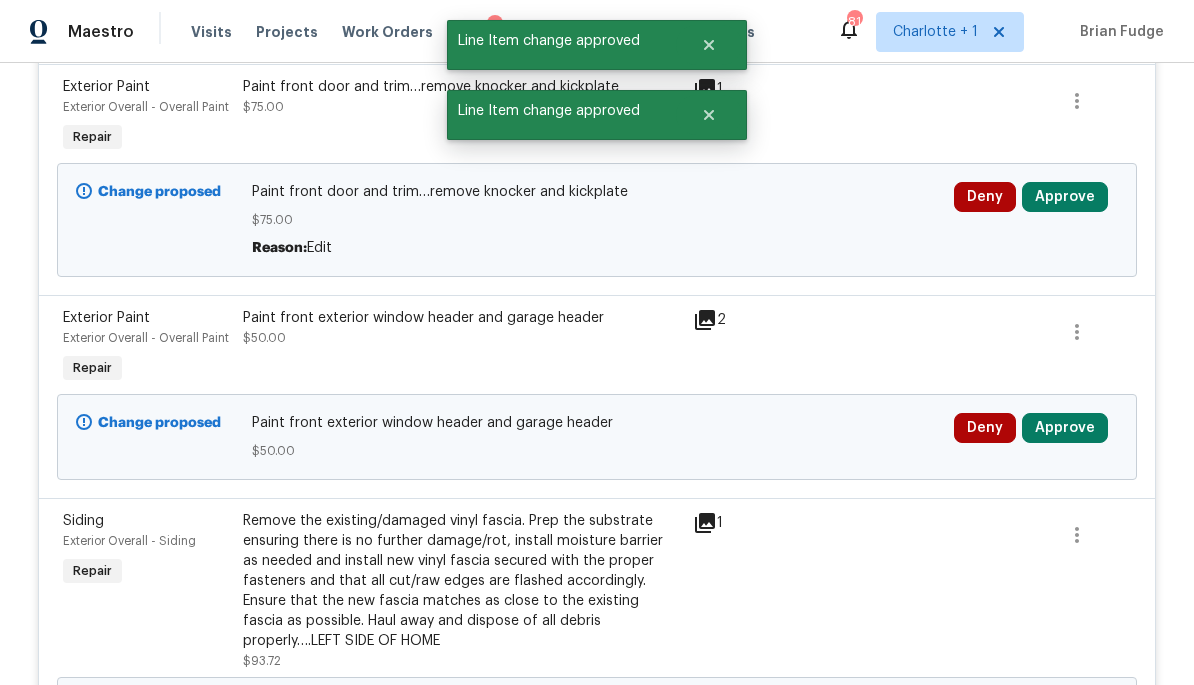 click on "Approve" at bounding box center (1065, 197) 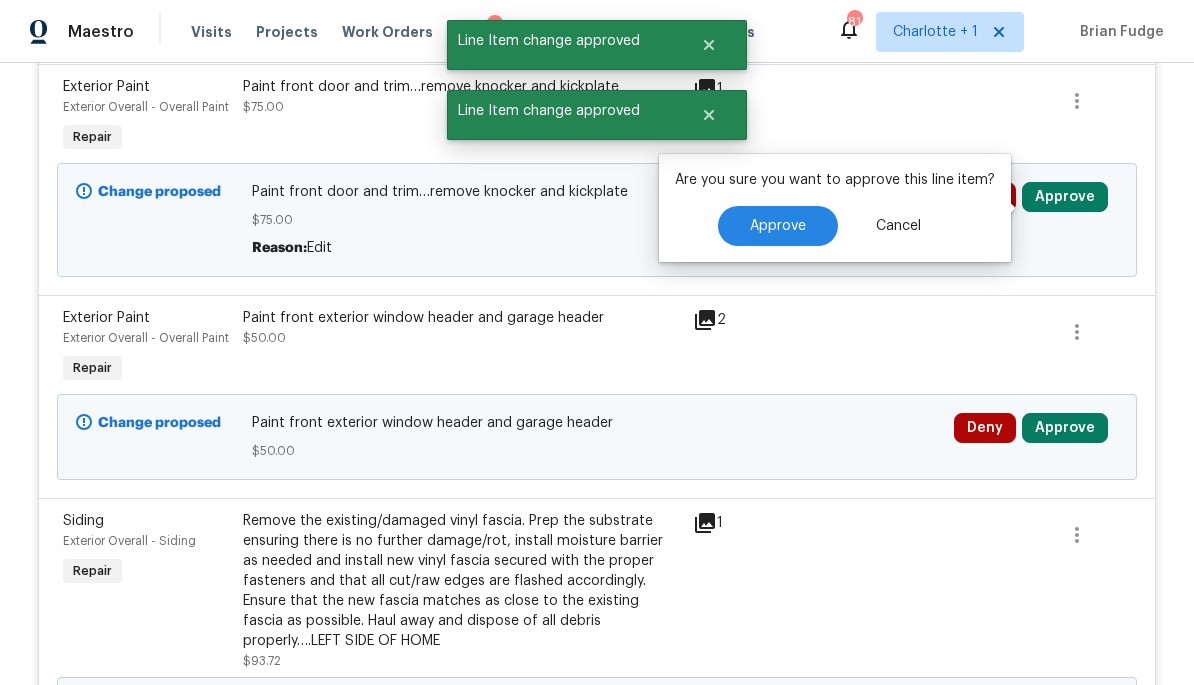 click on "Approve" at bounding box center [778, 226] 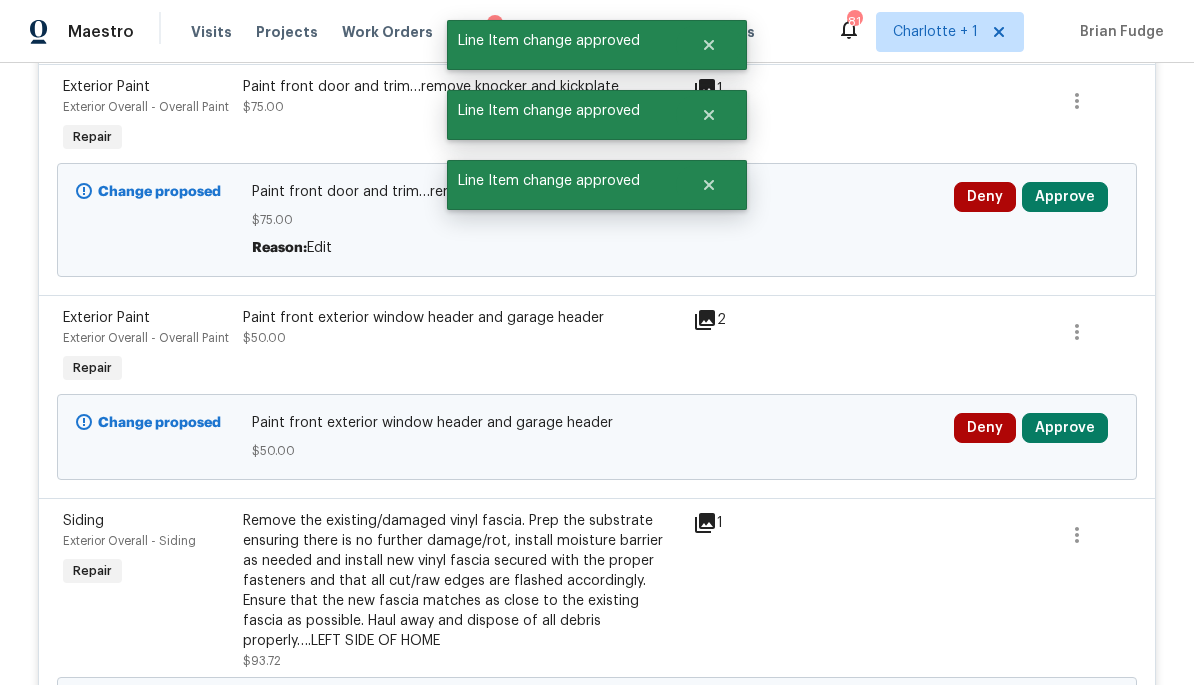 click on "Approve" at bounding box center (1065, 197) 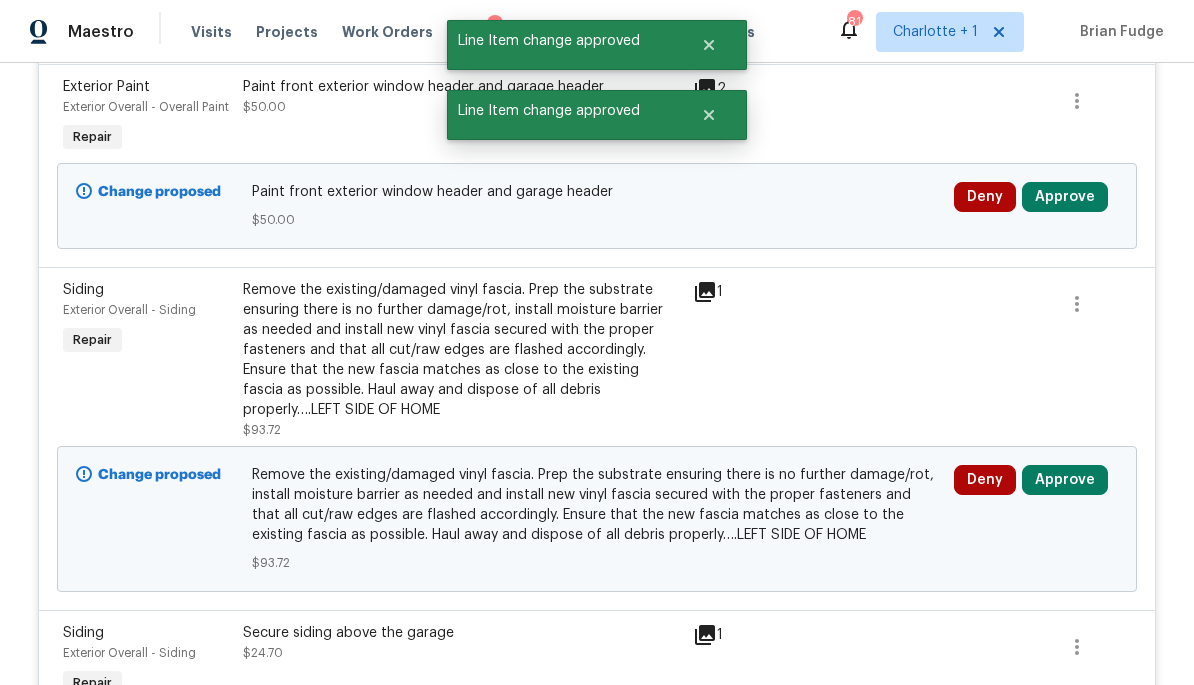 click on "Approve" at bounding box center (1065, 197) 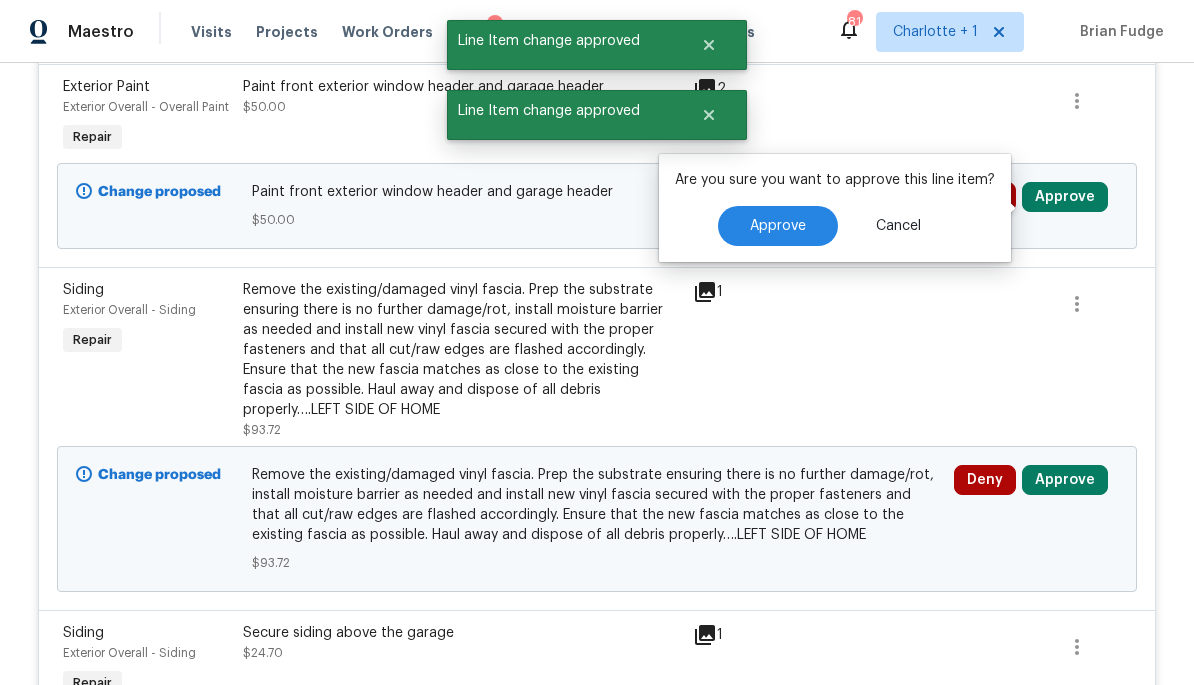 click on "Approve" at bounding box center [778, 226] 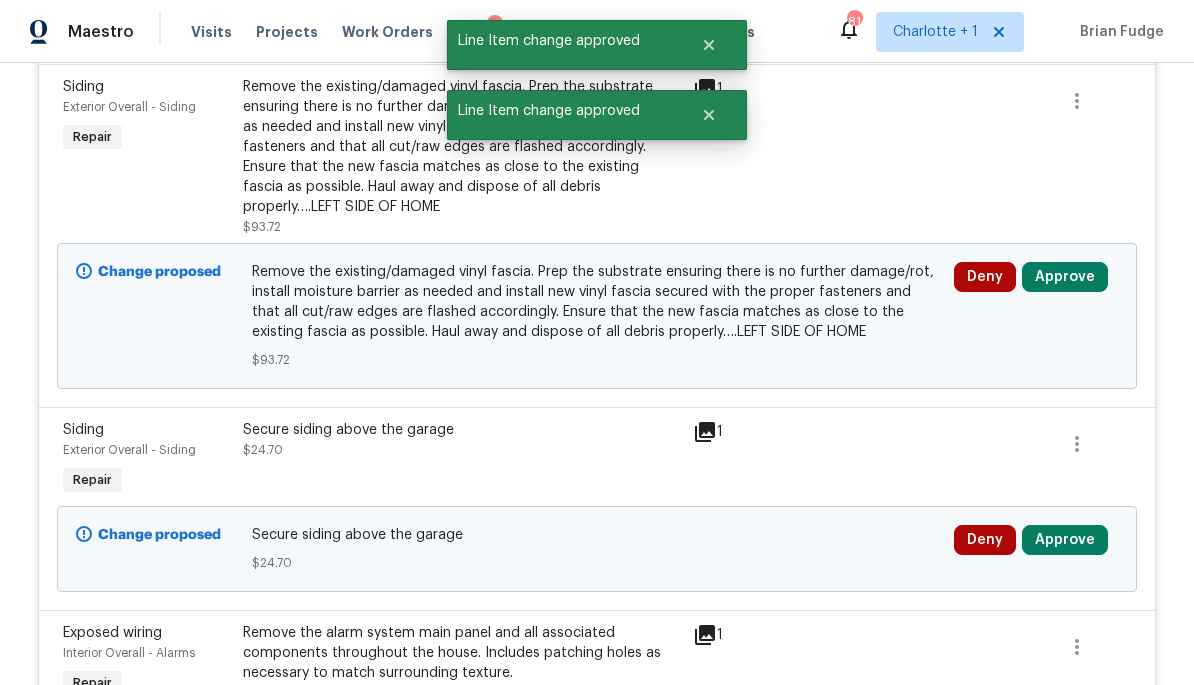 click on "Approve" at bounding box center [1065, 277] 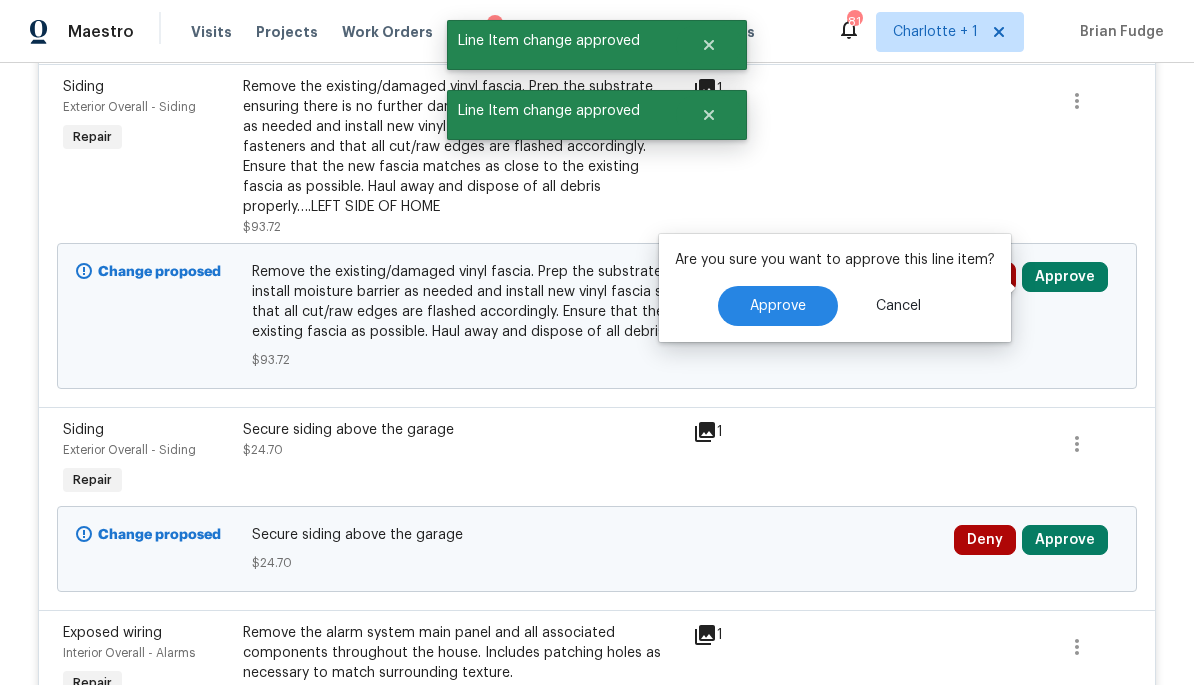 click on "Approve" at bounding box center (778, 306) 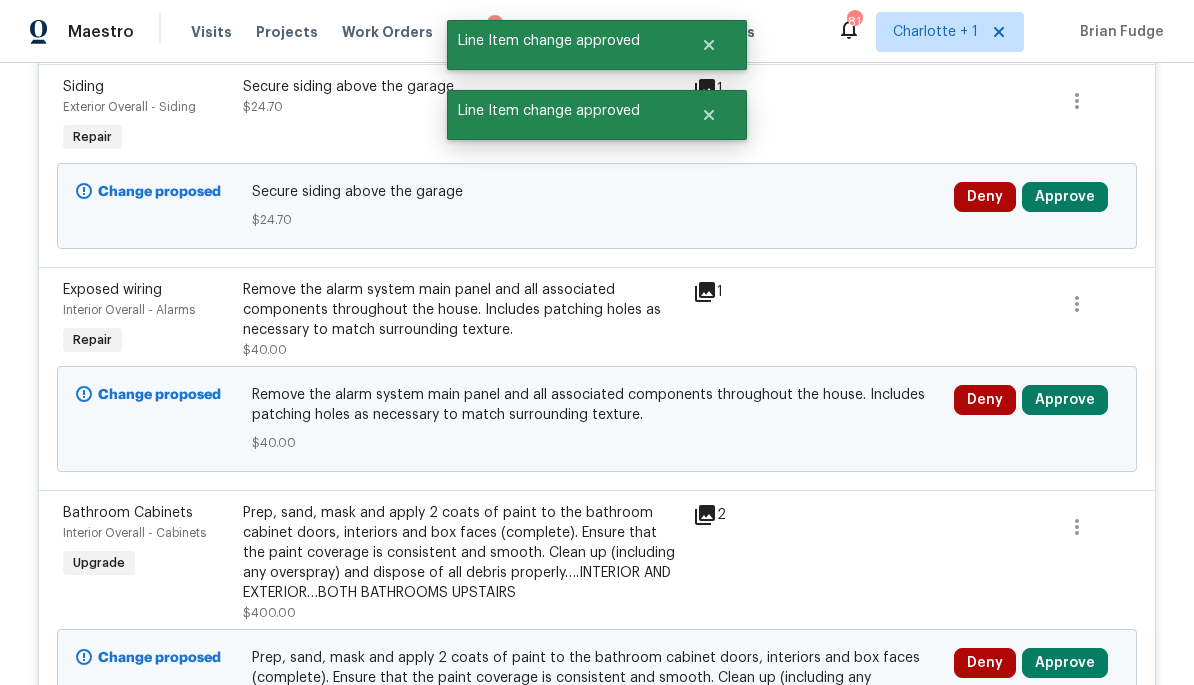 click on "Approve" at bounding box center (1065, 197) 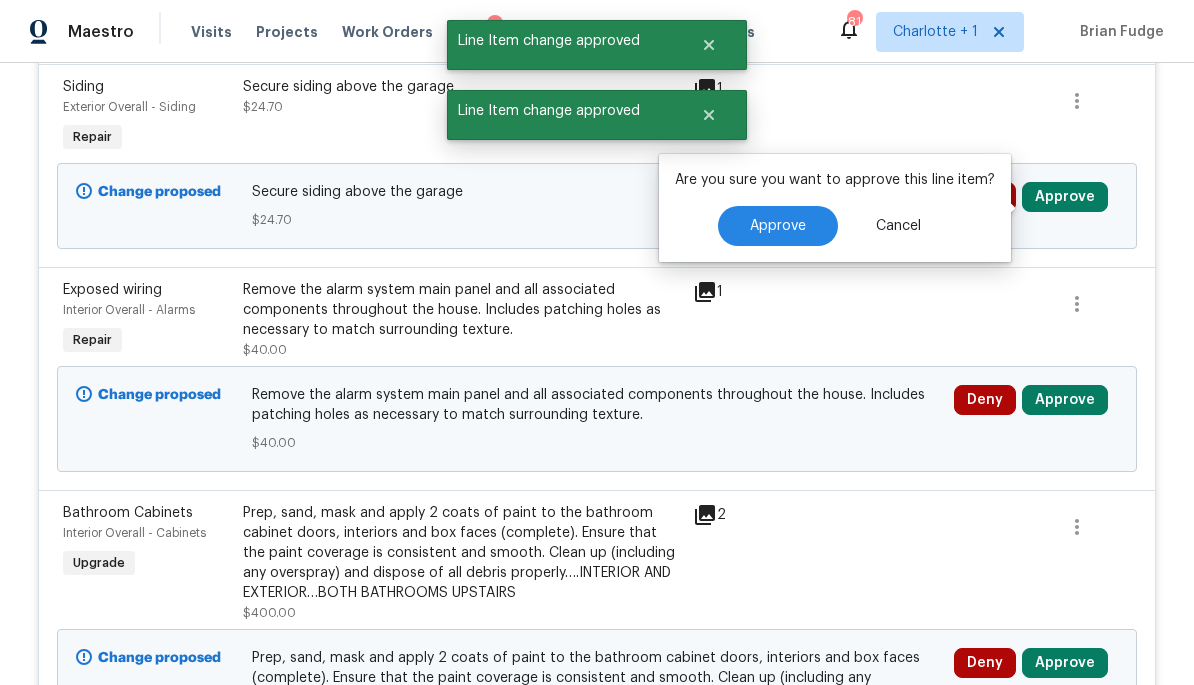 click on "Approve" at bounding box center (778, 226) 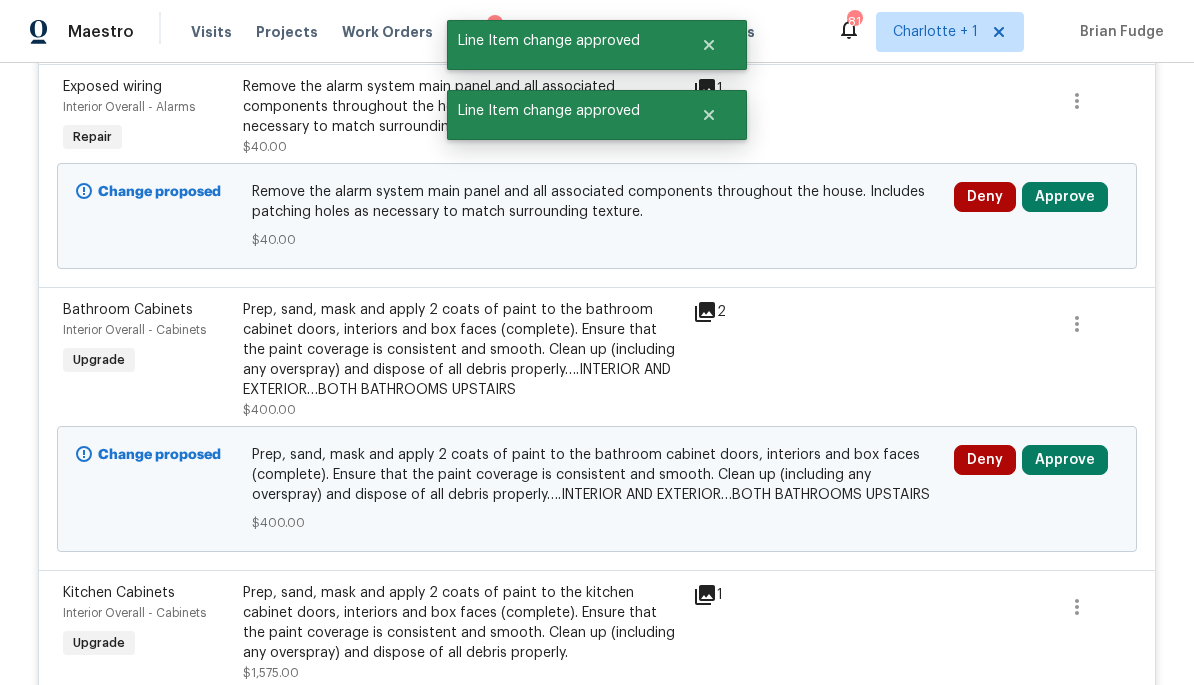 click on "Approve" at bounding box center [1065, 197] 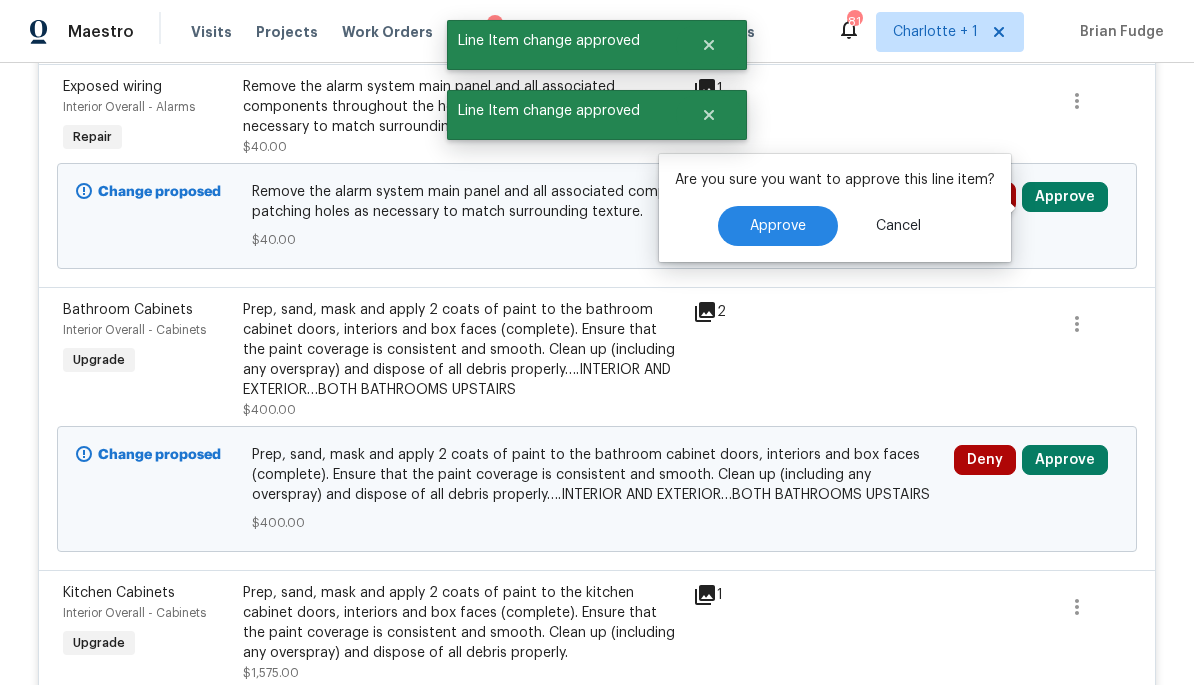 click on "Approve" at bounding box center (778, 226) 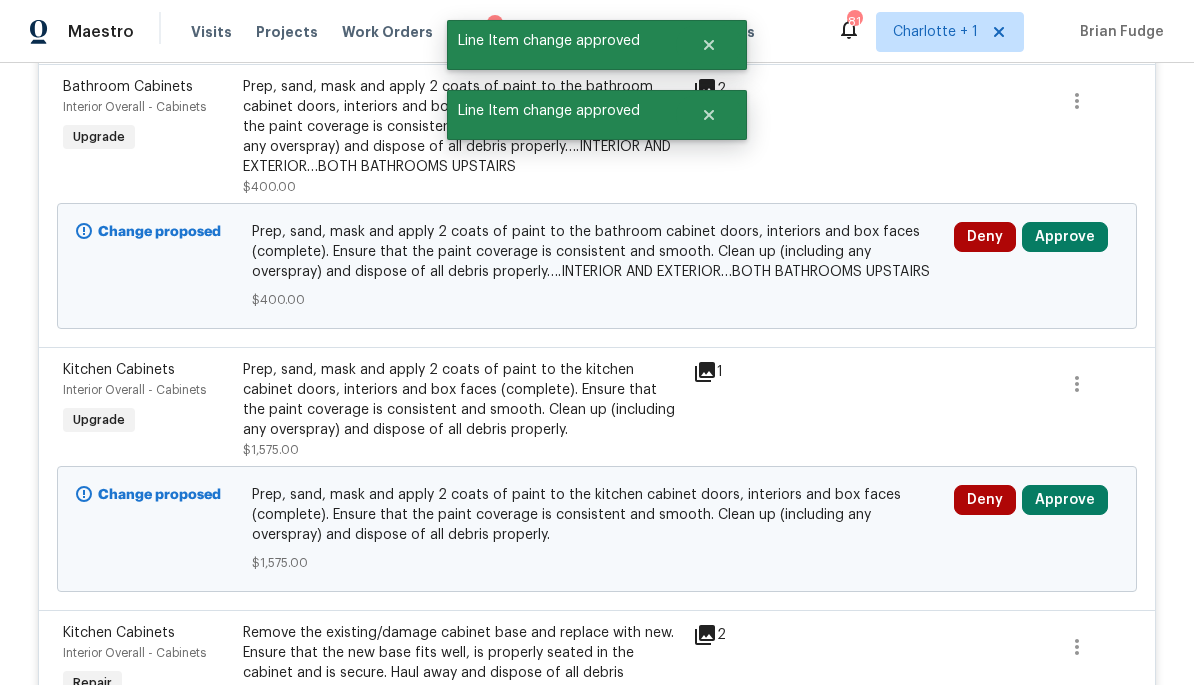 click on "Approve" at bounding box center (1065, 237) 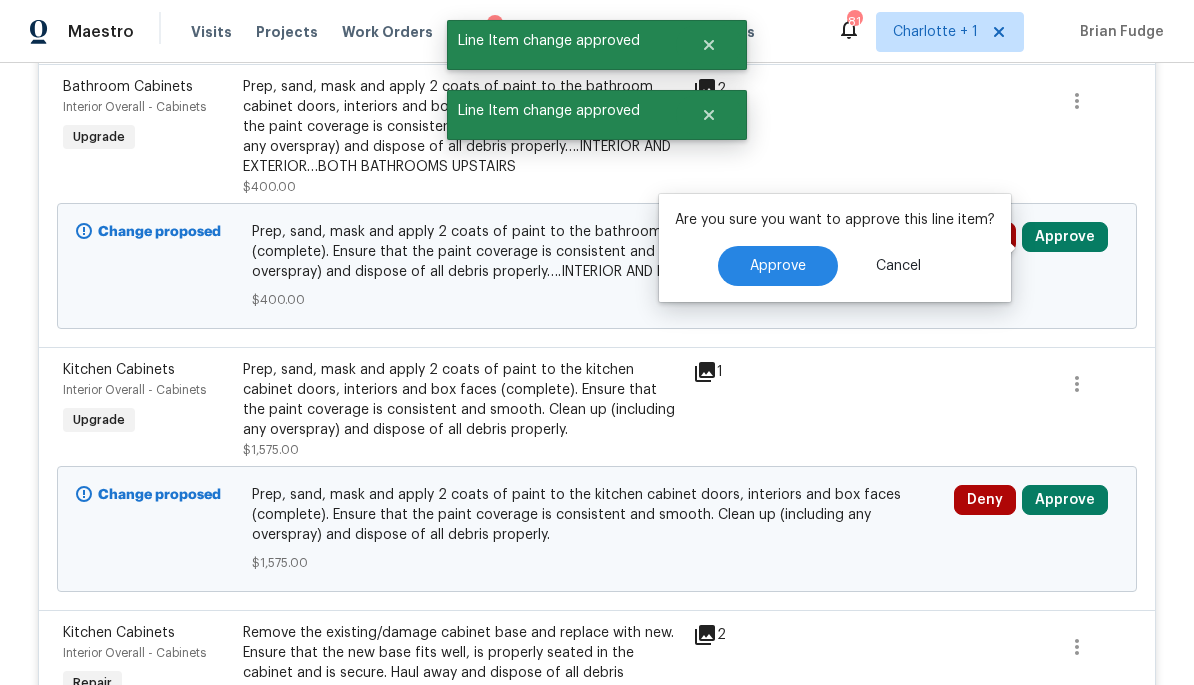 click on "Approve" at bounding box center (778, 266) 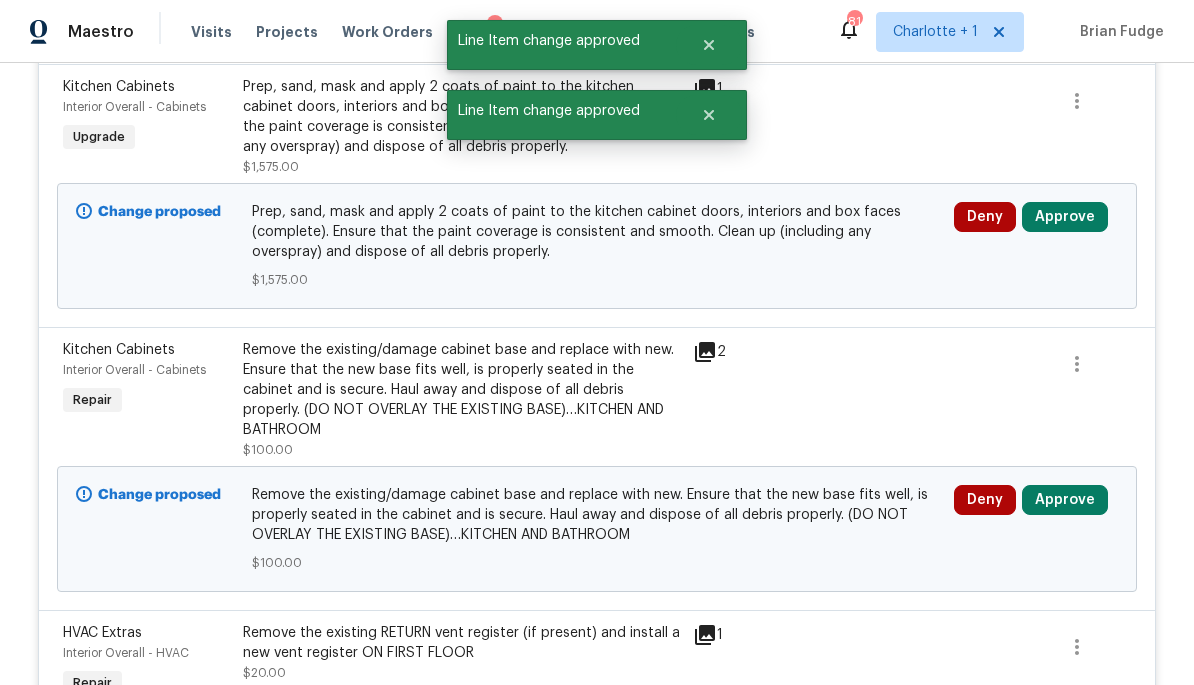 click on "Approve" at bounding box center [1065, 217] 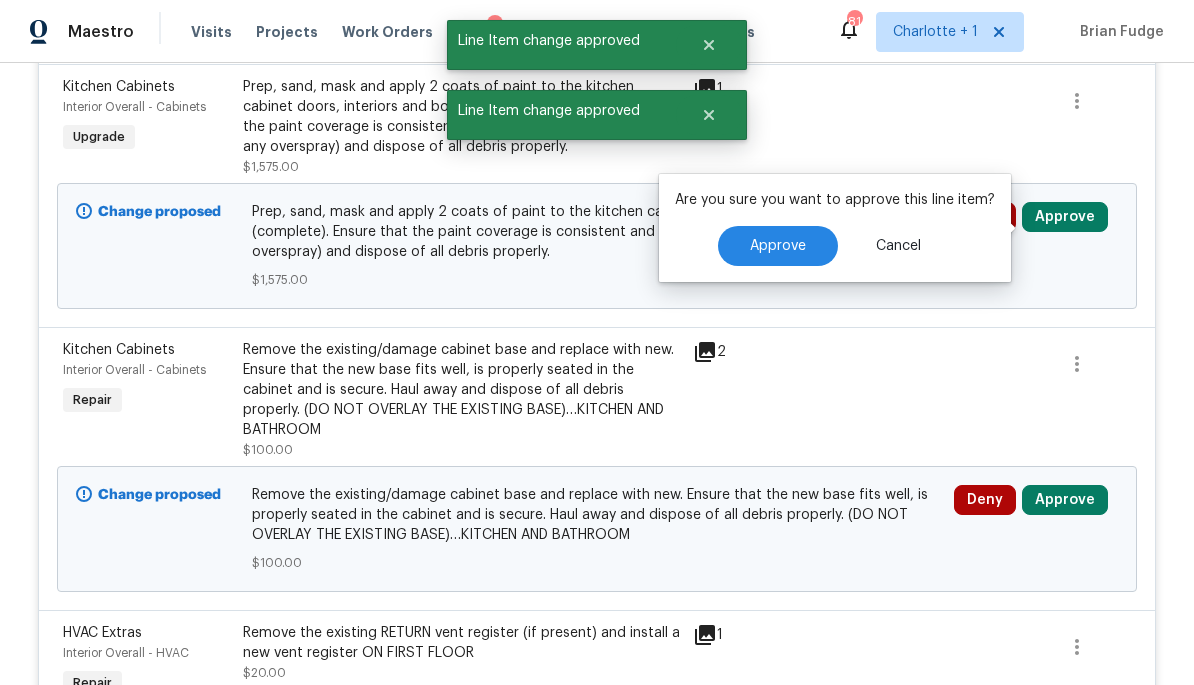 click on "Approve" at bounding box center (778, 246) 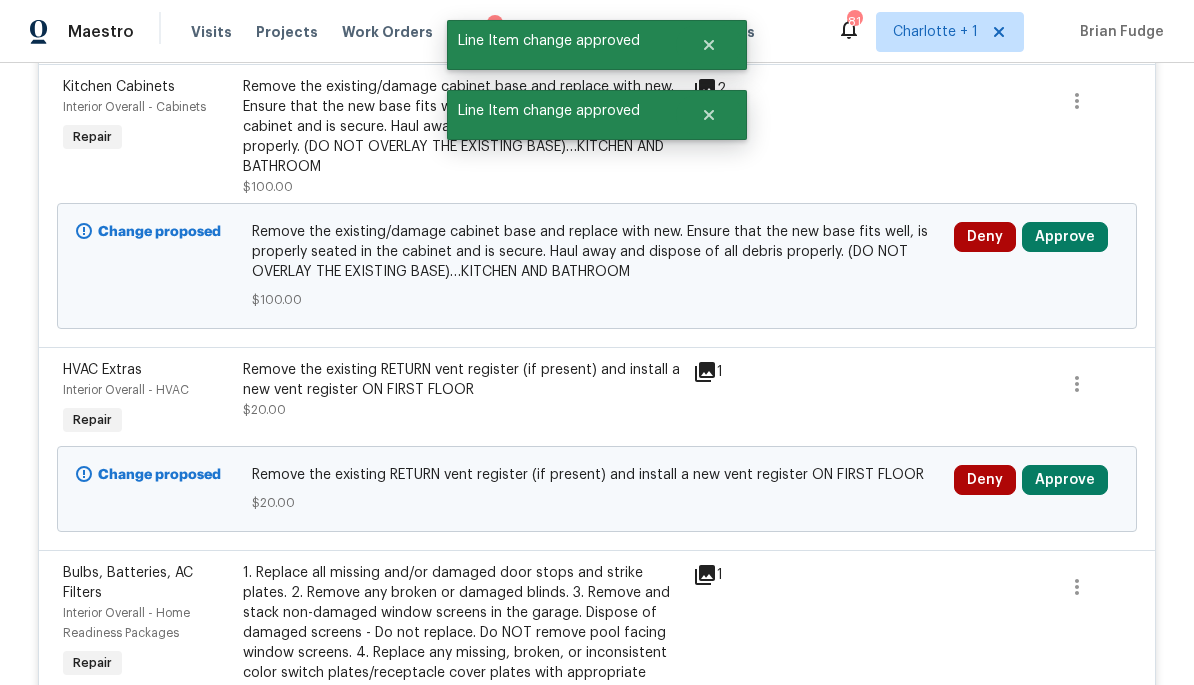 click on "Approve" at bounding box center [1065, 237] 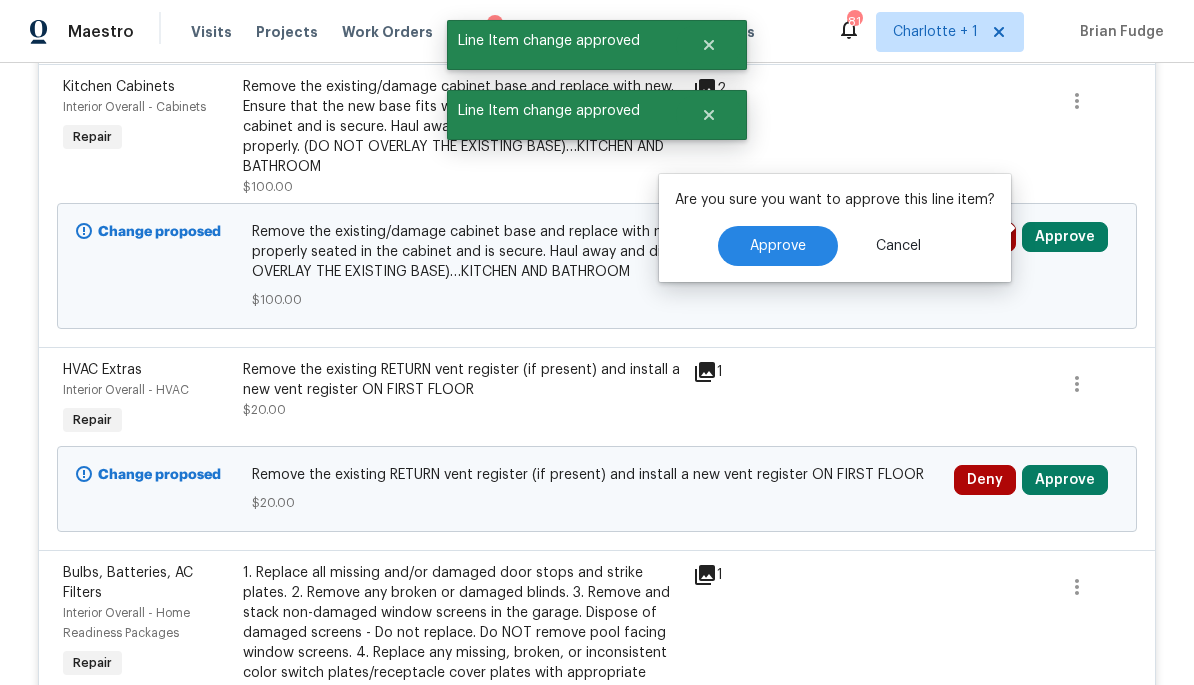 click on "Approve" at bounding box center [778, 246] 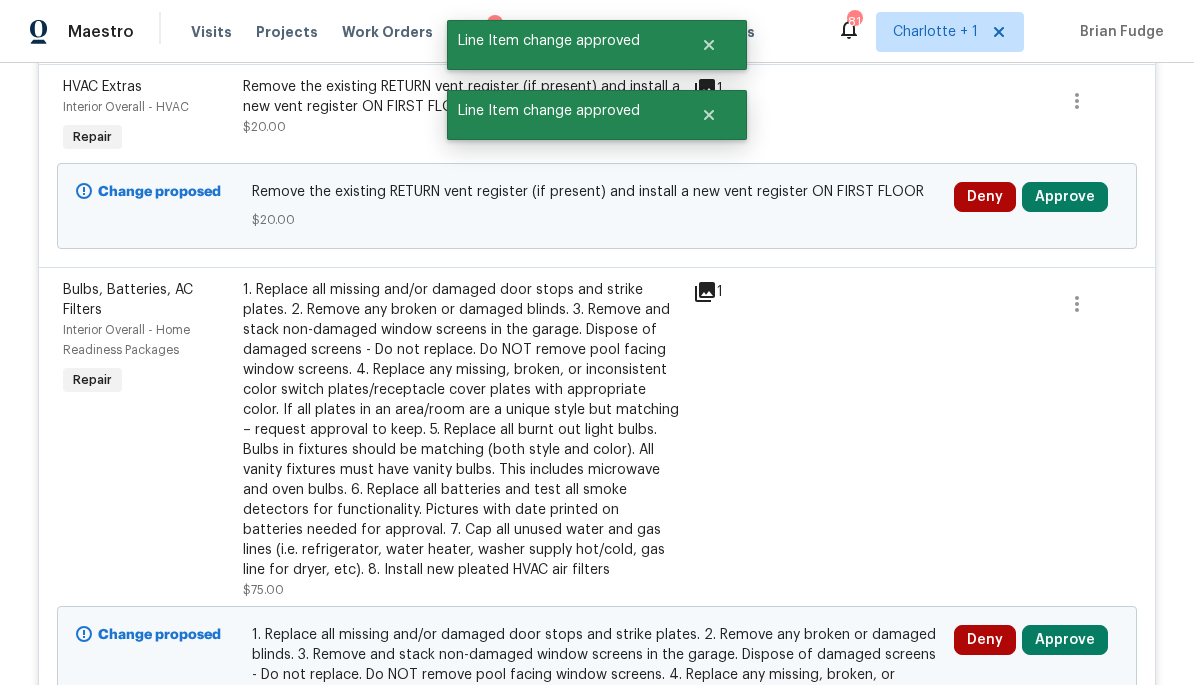 click on "Approve" at bounding box center [1065, 197] 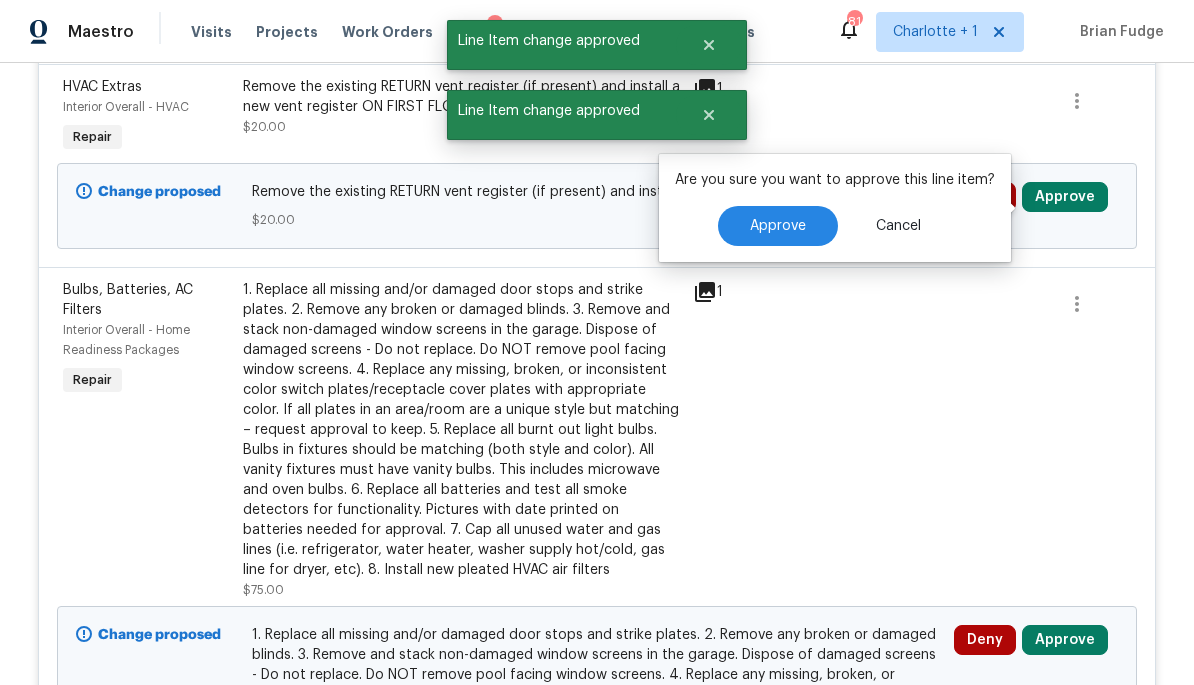 click on "Approve" at bounding box center (778, 226) 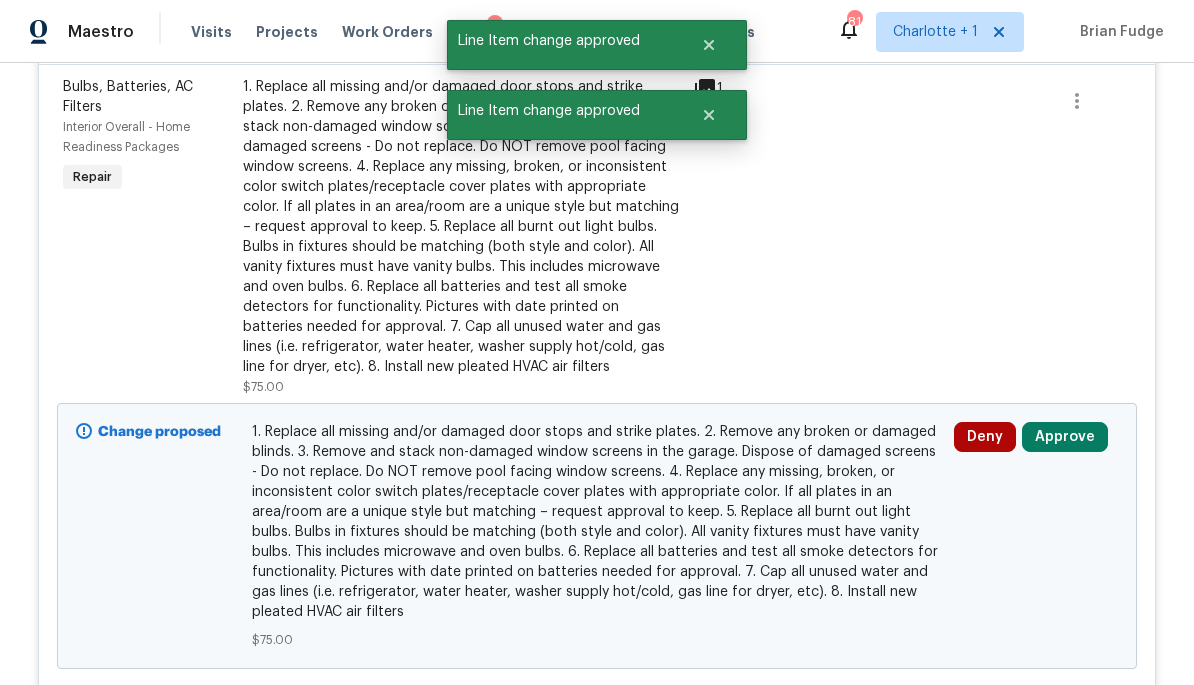 click on "Approve" at bounding box center (1065, 437) 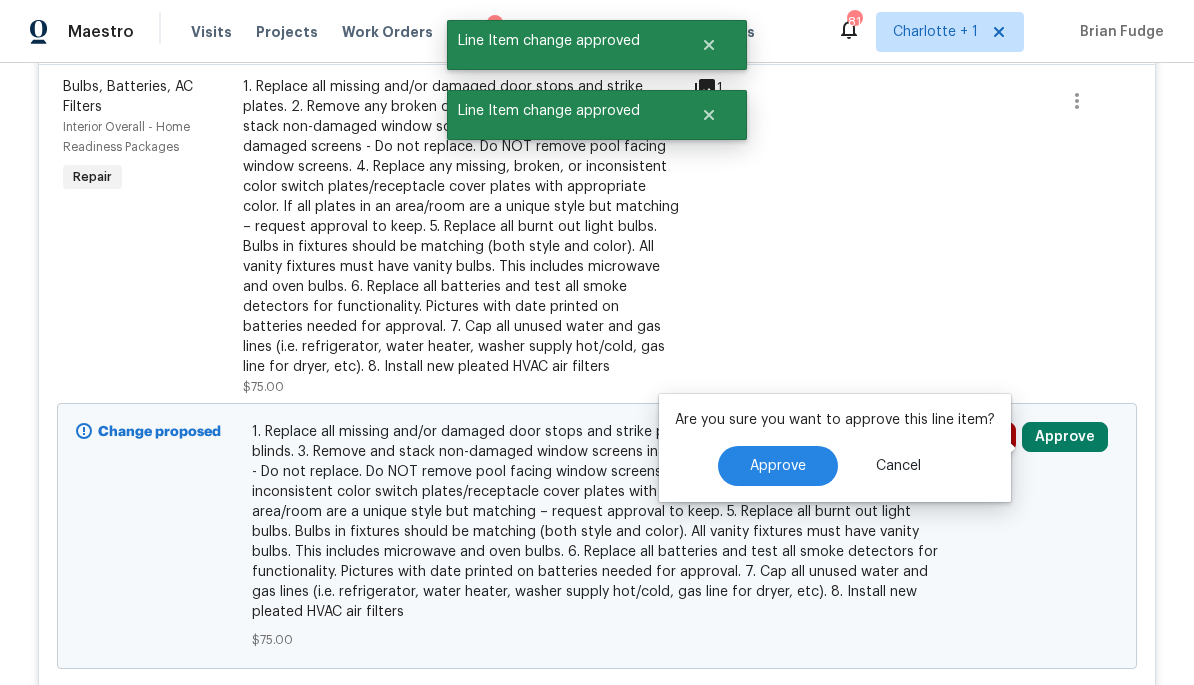 click on "Approve" at bounding box center (778, 466) 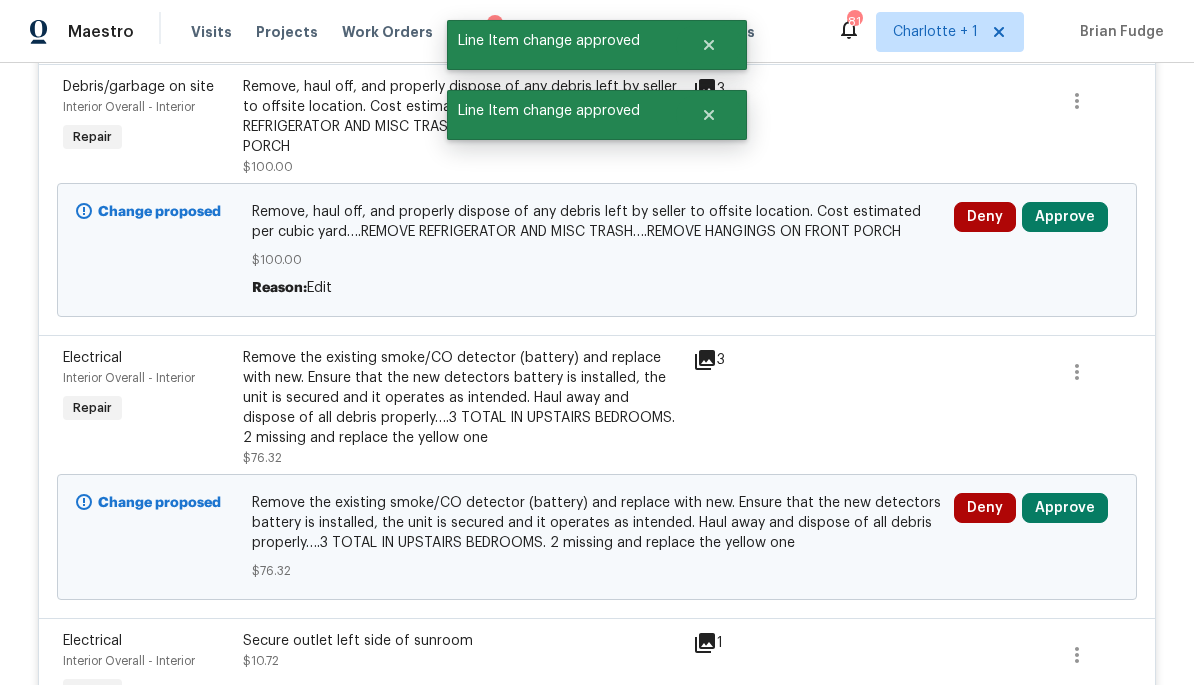 click on "Approve" at bounding box center (1065, 217) 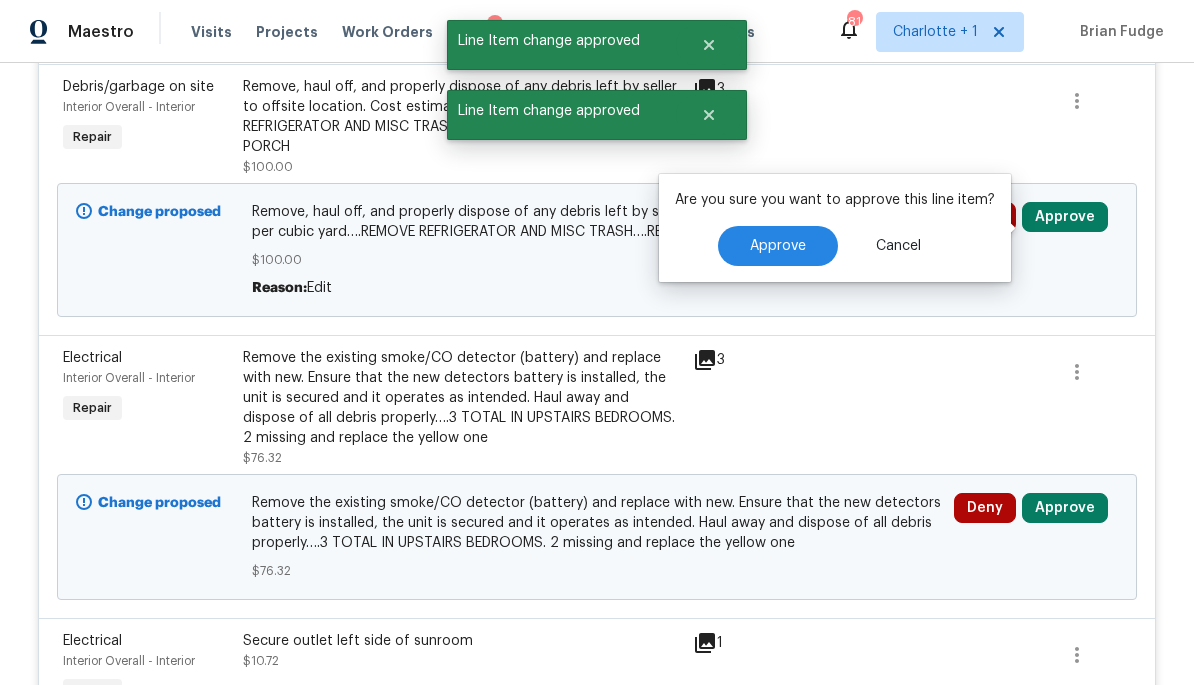click on "Approve" at bounding box center [778, 246] 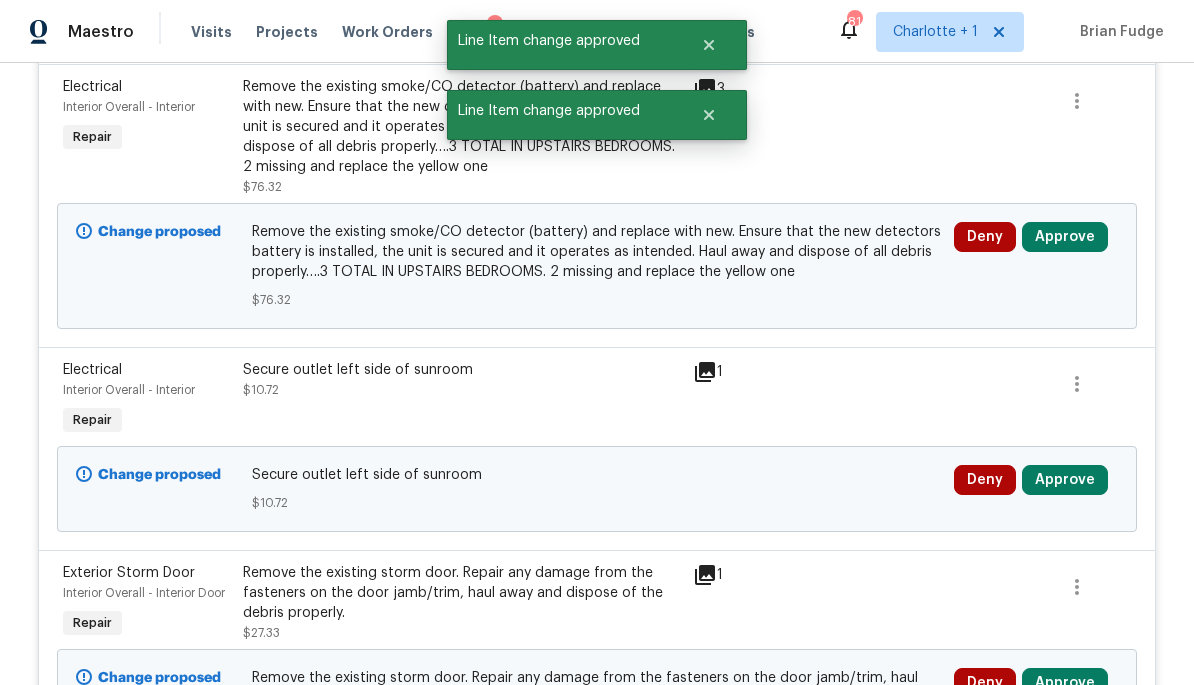 click on "Approve" at bounding box center (1065, 237) 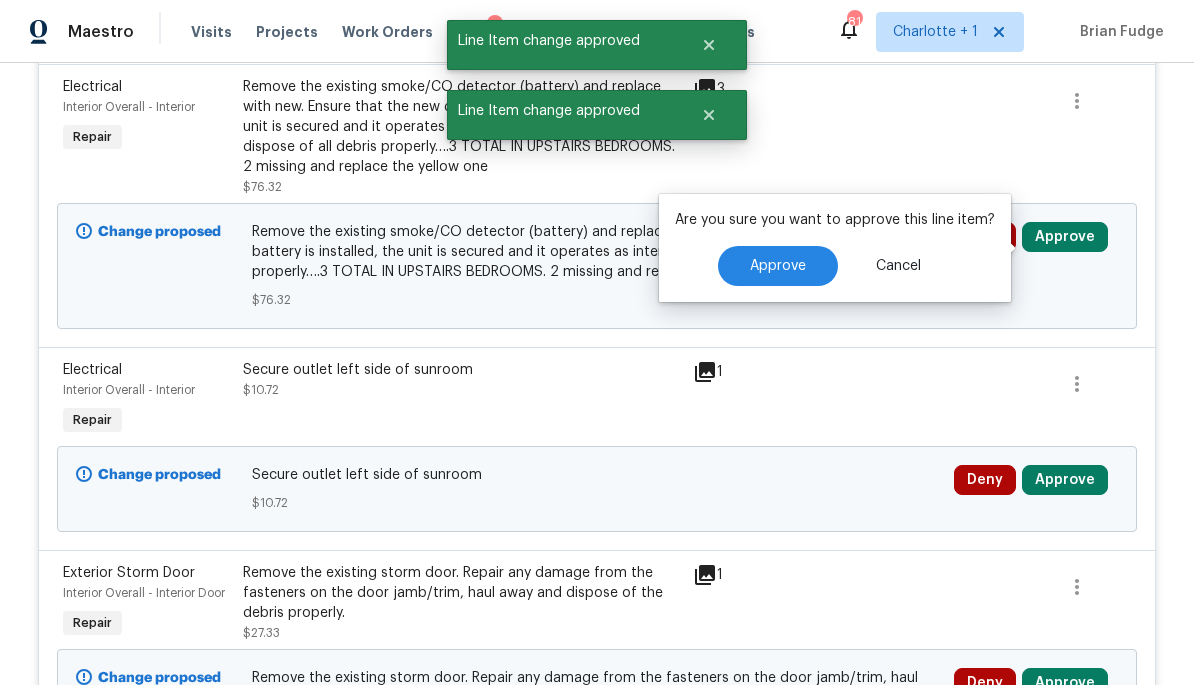 click on "Approve" at bounding box center (778, 266) 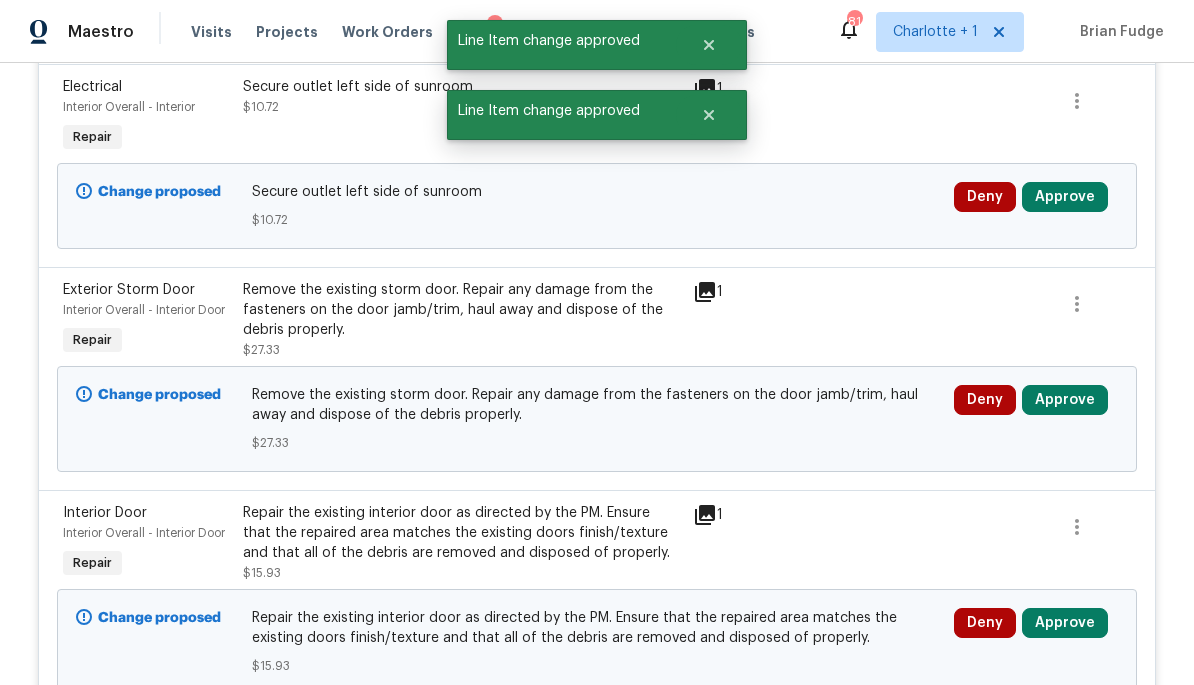 click on "Approve" at bounding box center [1065, 197] 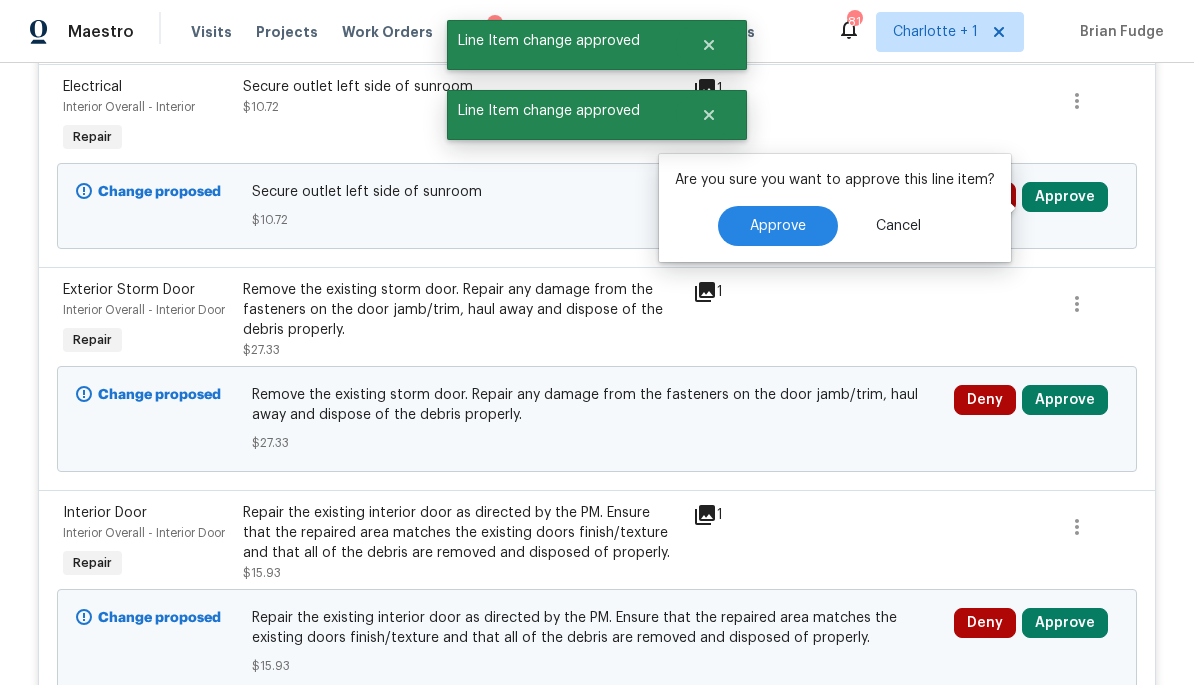 click on "Approve" at bounding box center [778, 226] 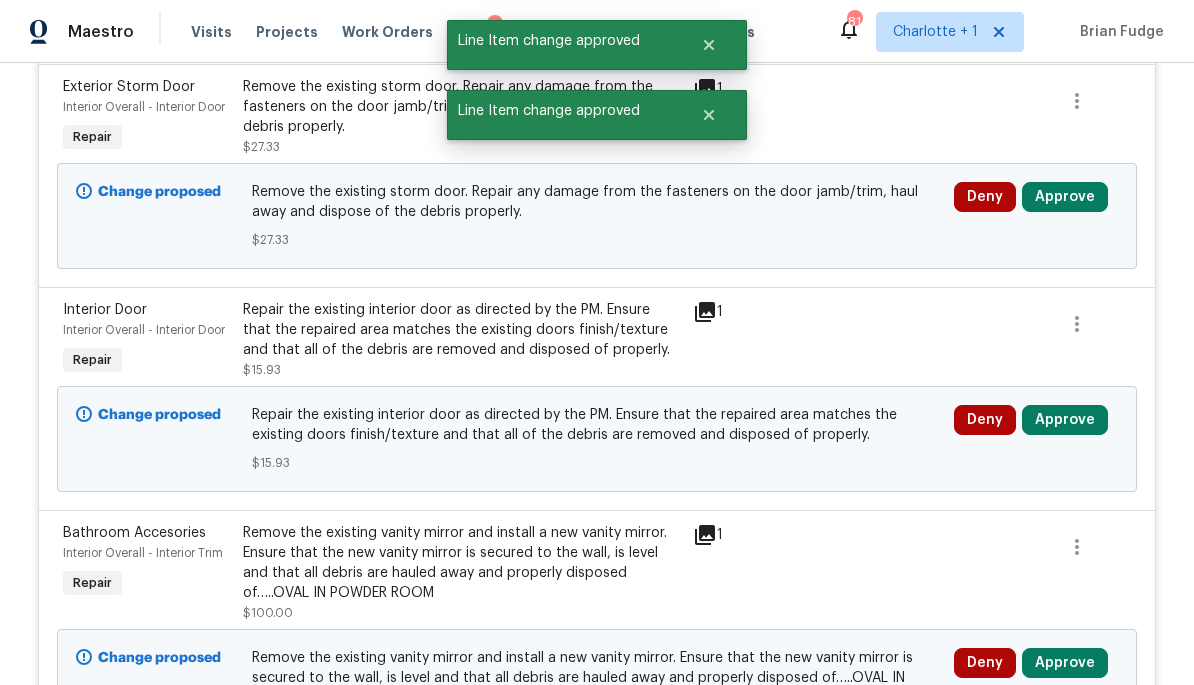 click on "Approve" at bounding box center (1065, 197) 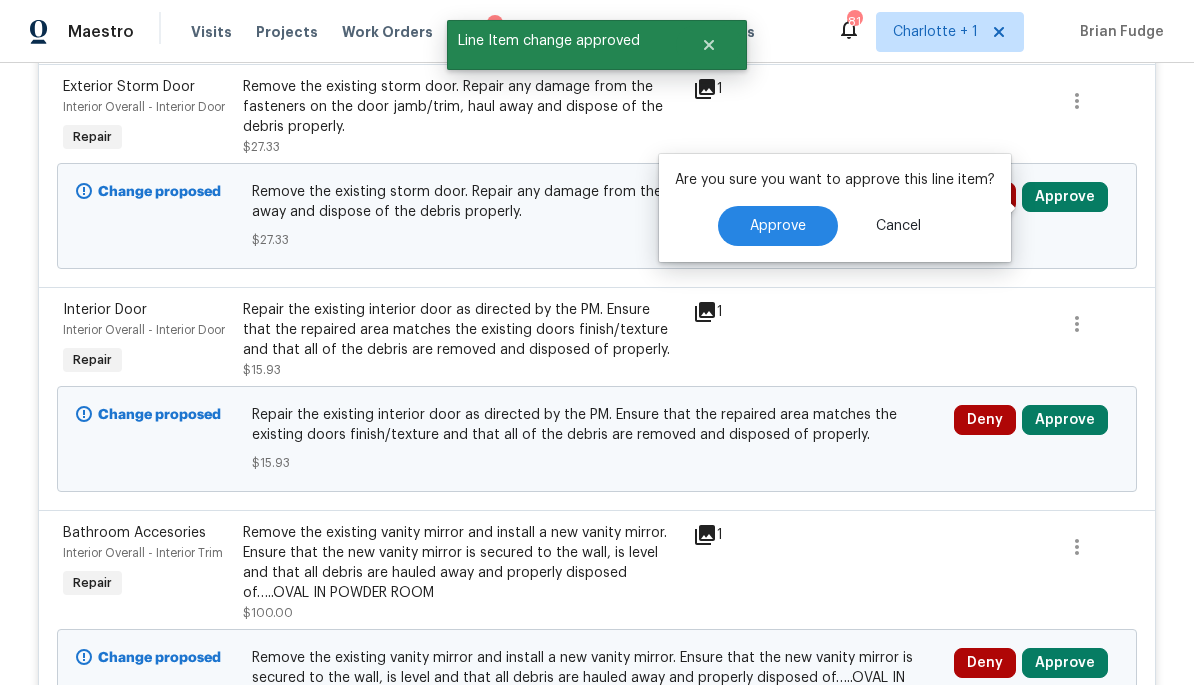 click on "Approve" at bounding box center (778, 226) 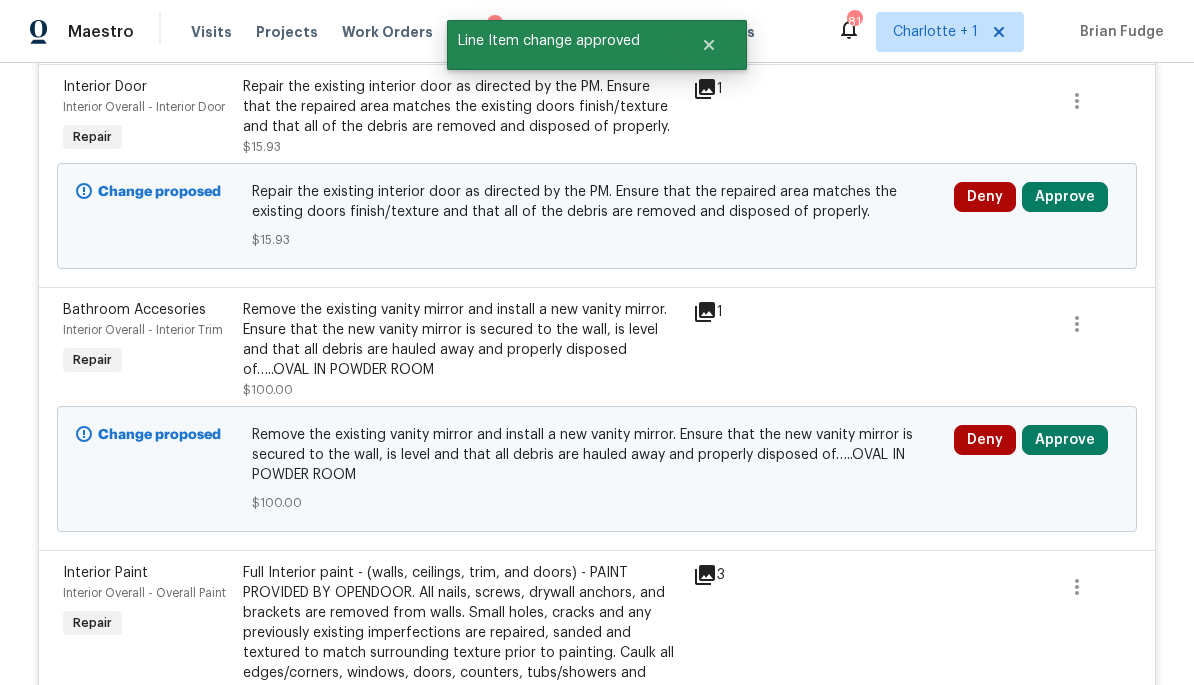 click on "Approve" at bounding box center (1065, 197) 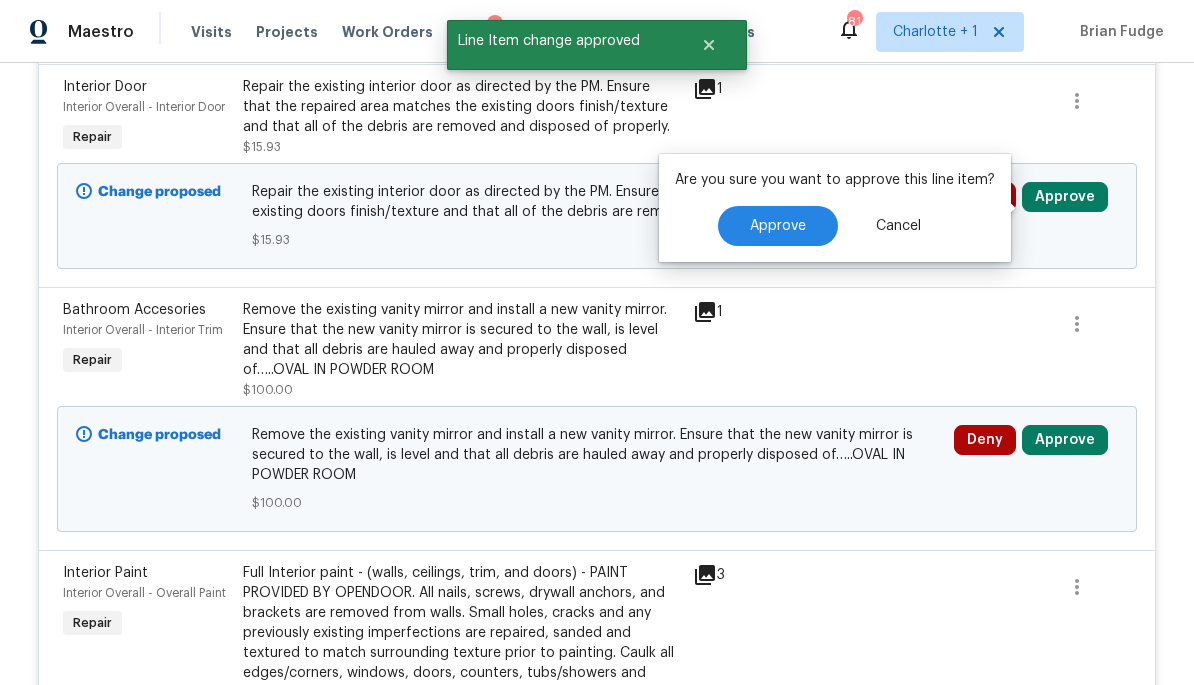 click on "Approve" at bounding box center [778, 226] 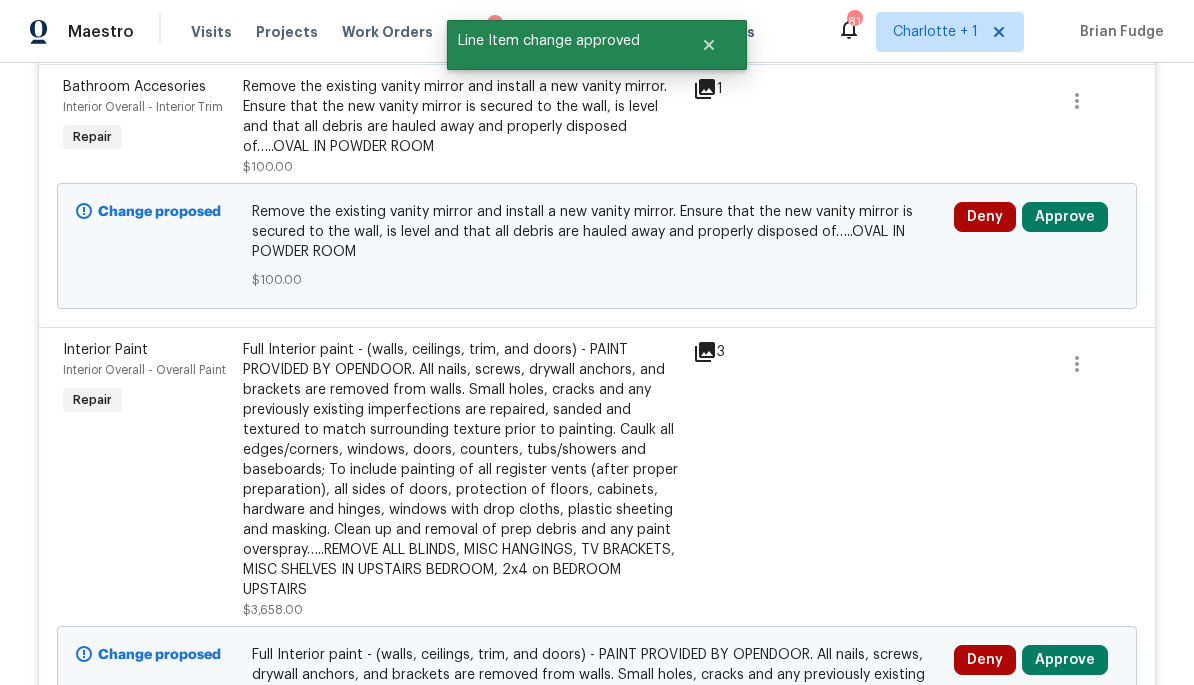 click on "Approve" at bounding box center [1065, 217] 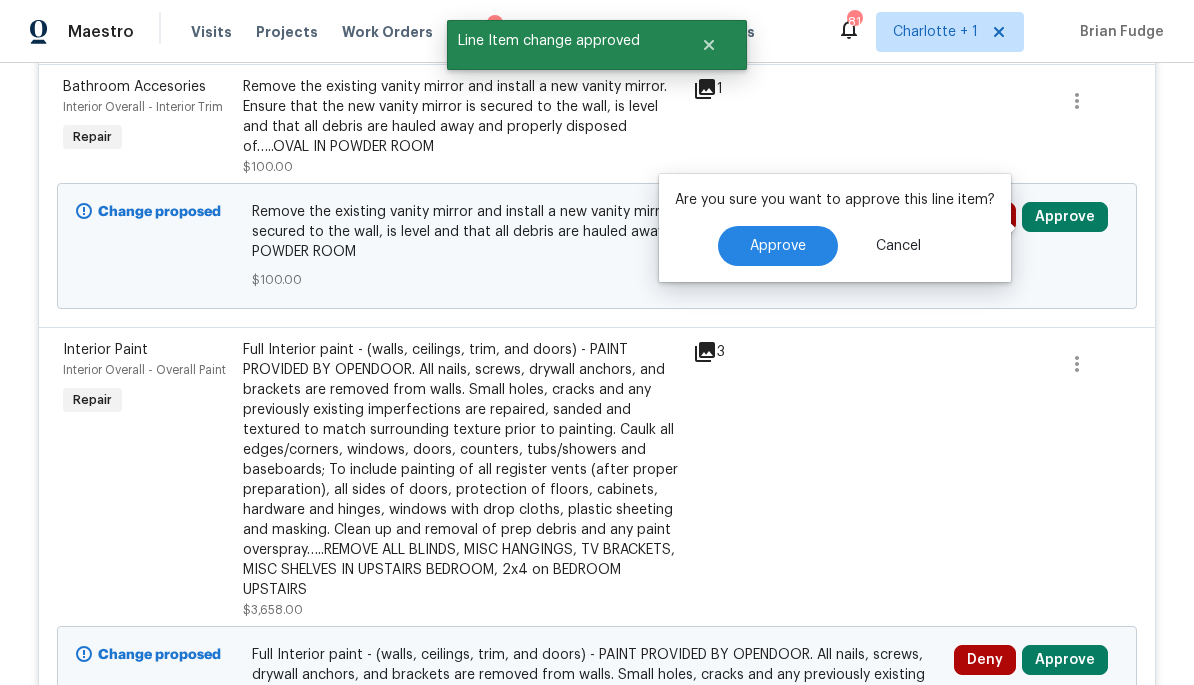click on "Approve" at bounding box center (778, 246) 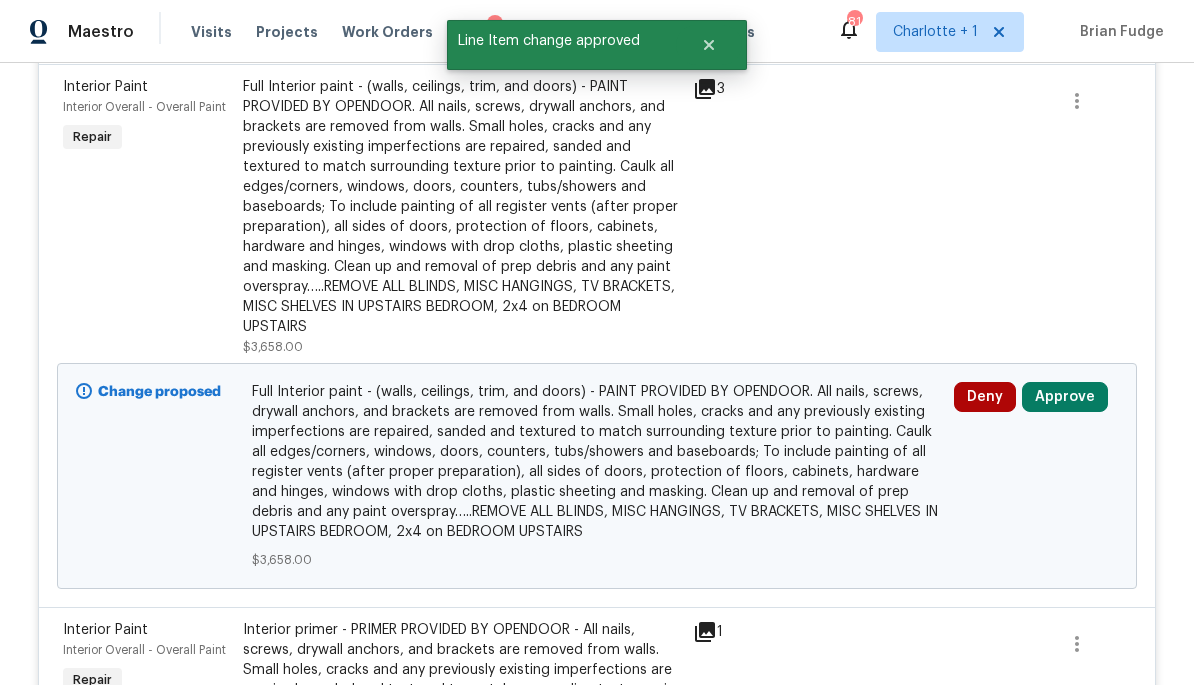 click on "Approve" at bounding box center [1065, 397] 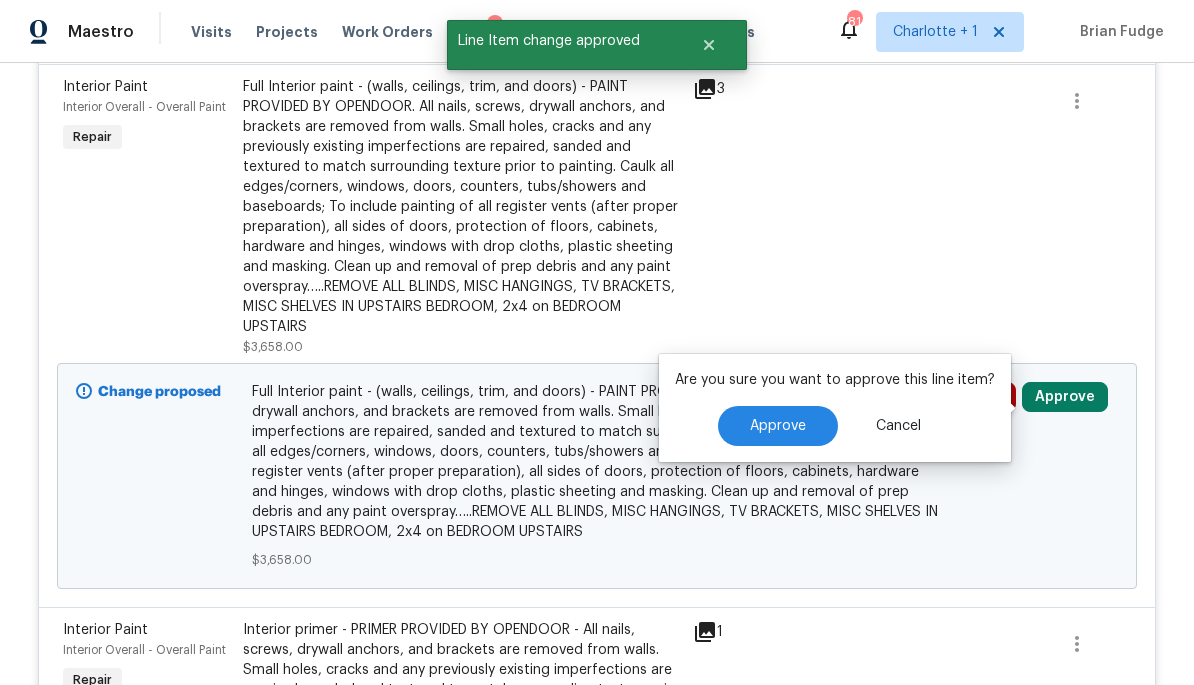 click on "Approve" at bounding box center [778, 426] 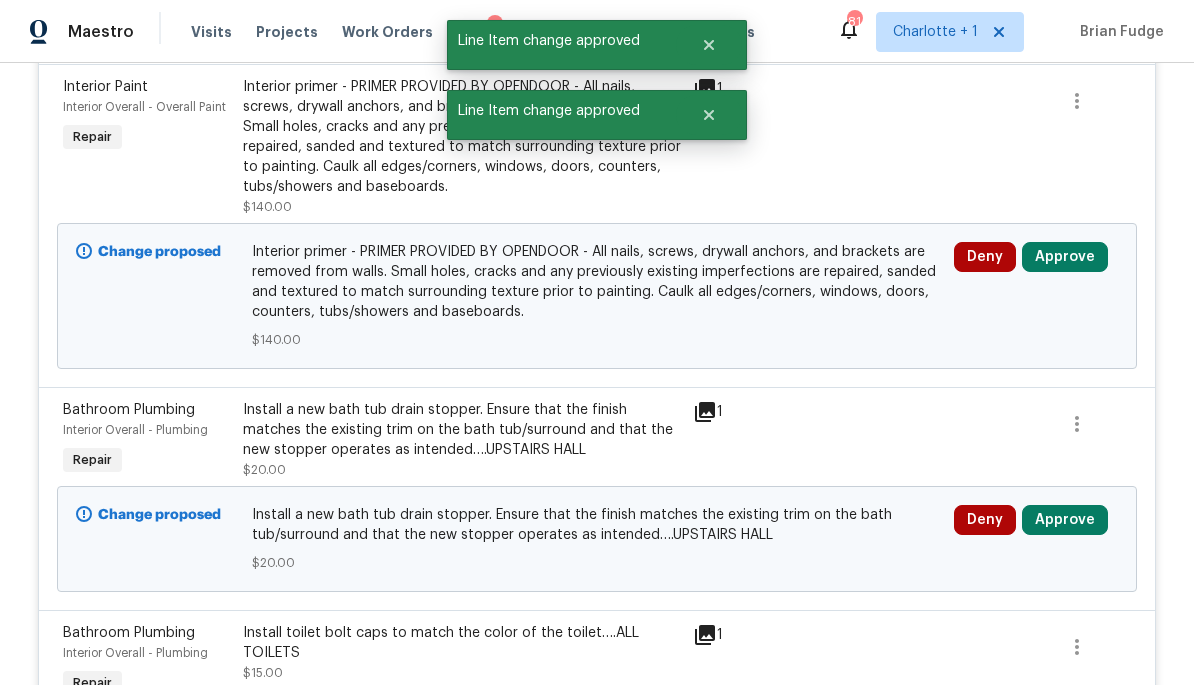 click on "Approve" at bounding box center (1065, 257) 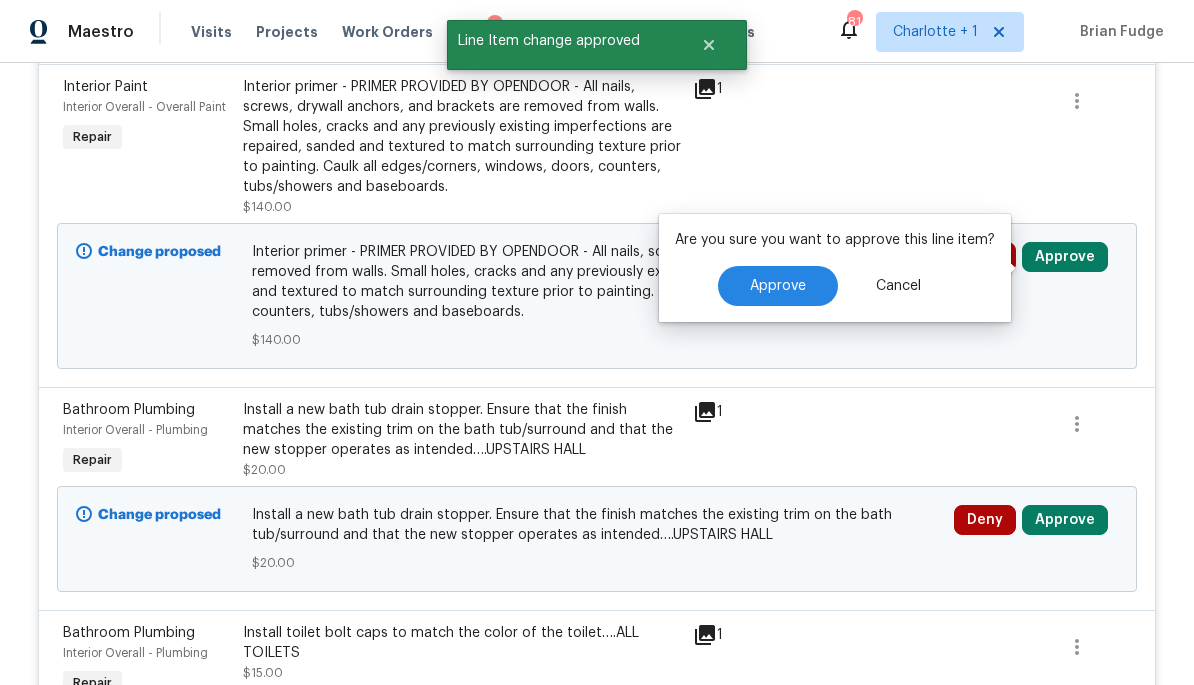 click on "Approve" at bounding box center (778, 286) 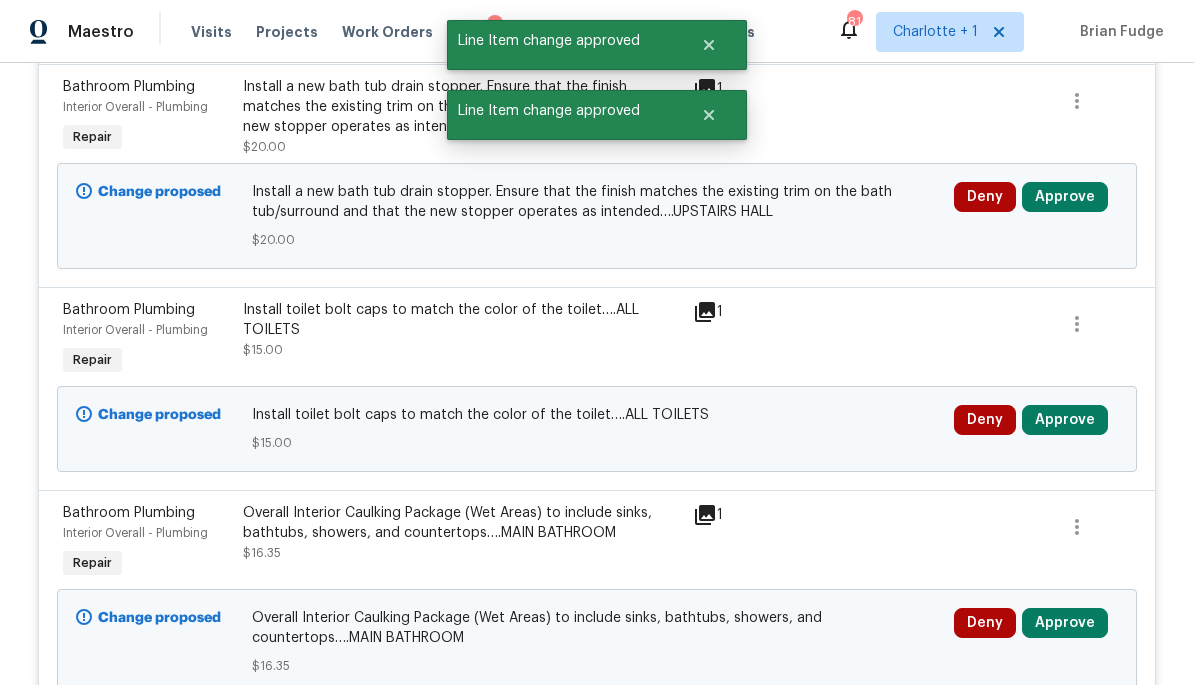 click on "Approve" at bounding box center [1065, 197] 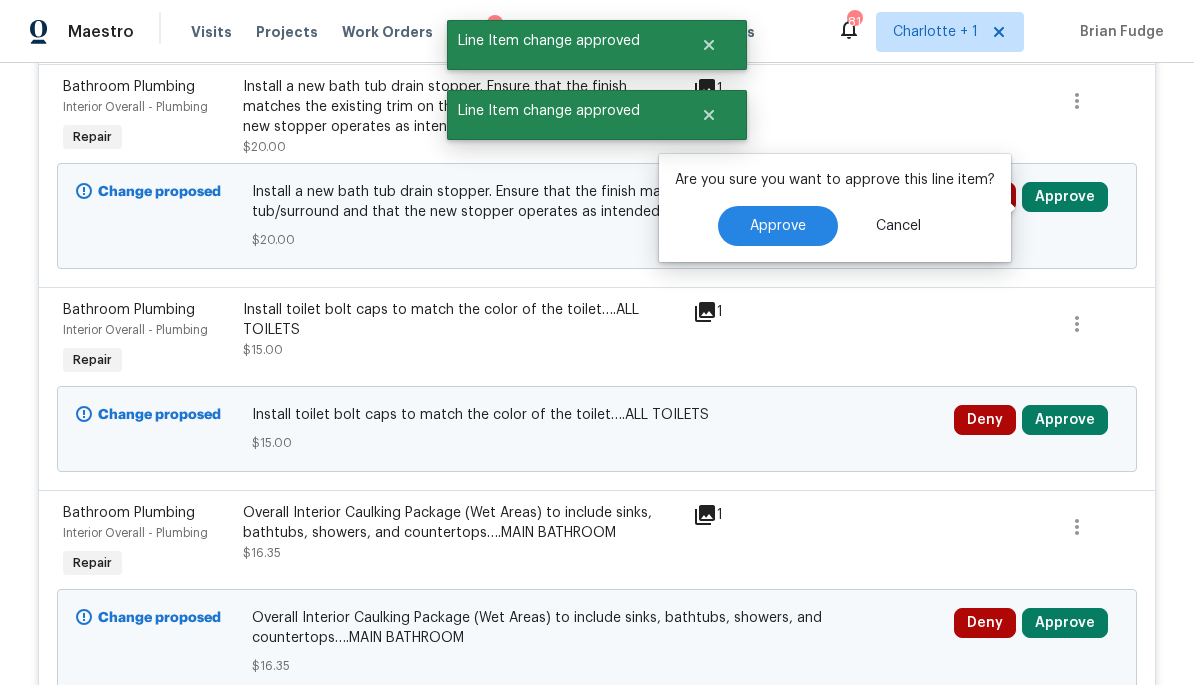 click on "Approve" at bounding box center [778, 226] 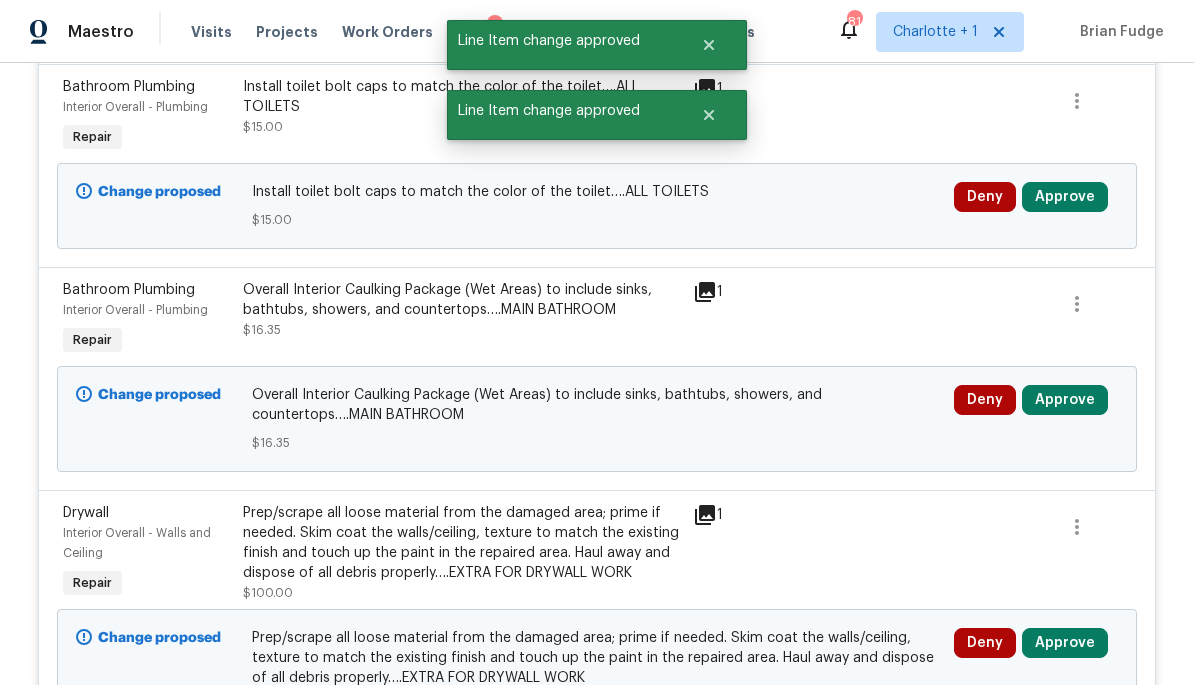 click on "Approve" at bounding box center [1065, 197] 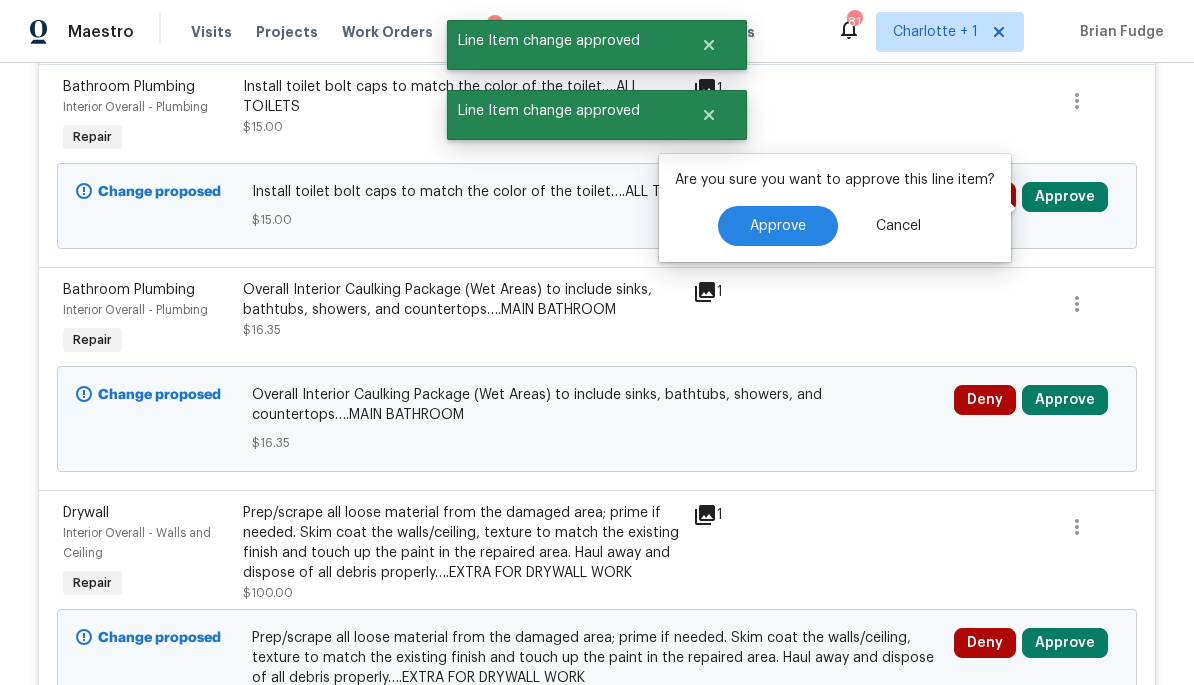 click on "Approve" at bounding box center (778, 226) 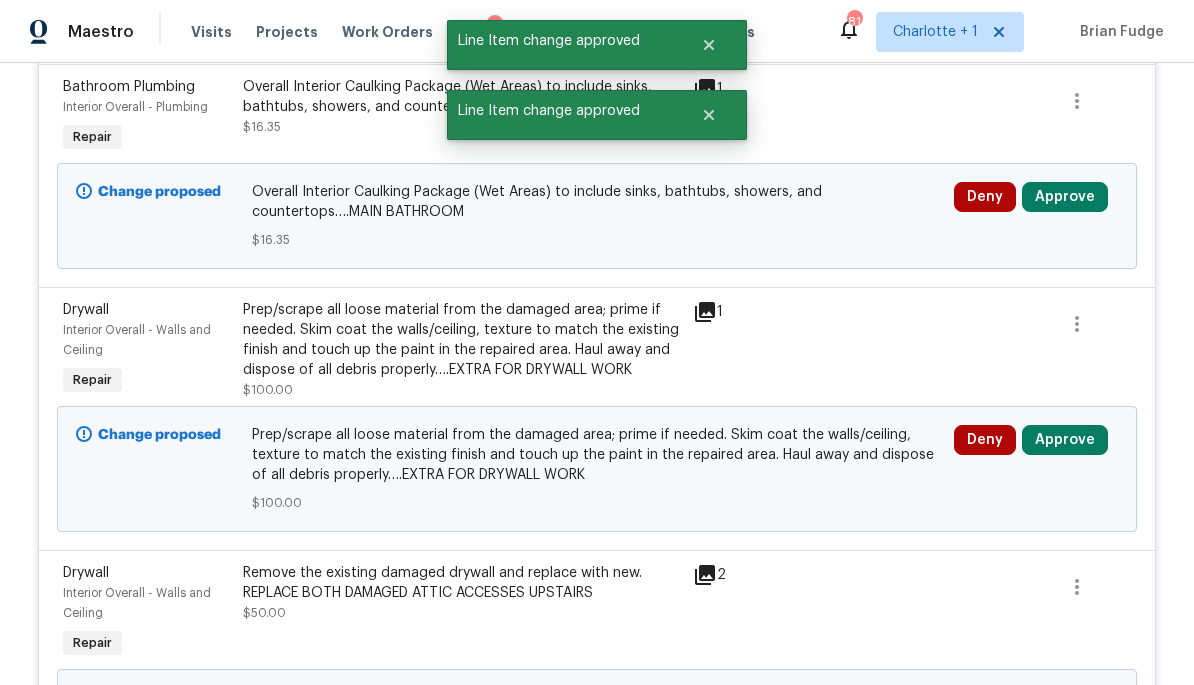 click on "Approve" at bounding box center [1065, 197] 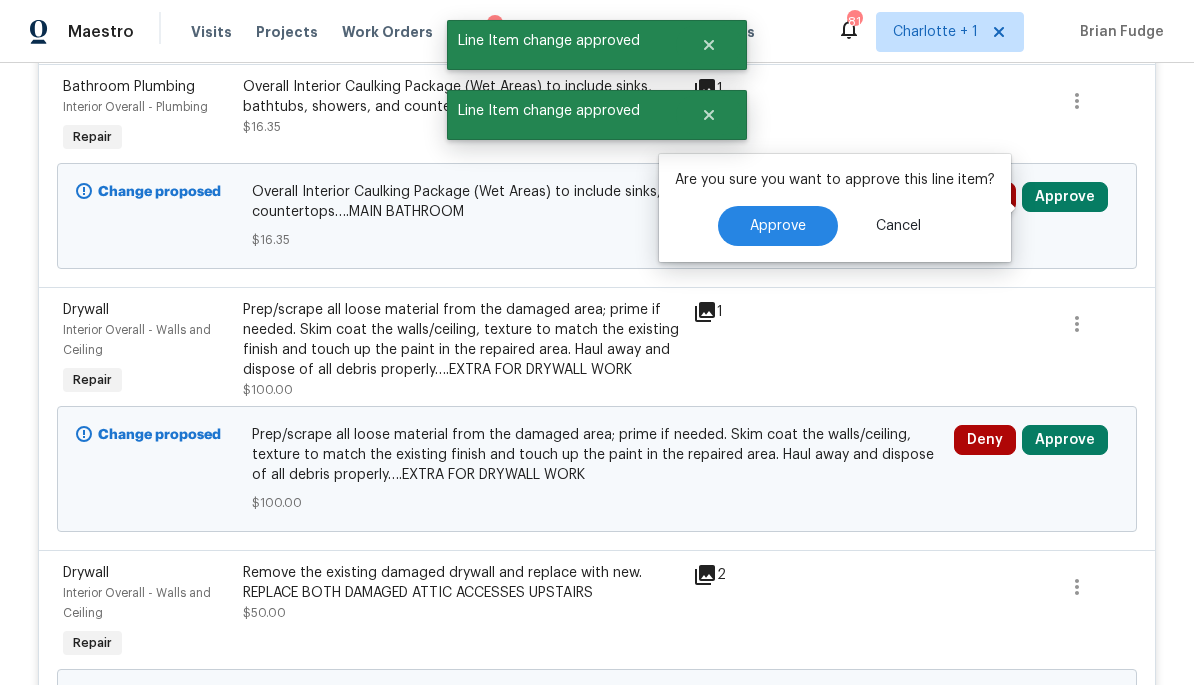 click on "Approve" at bounding box center (778, 226) 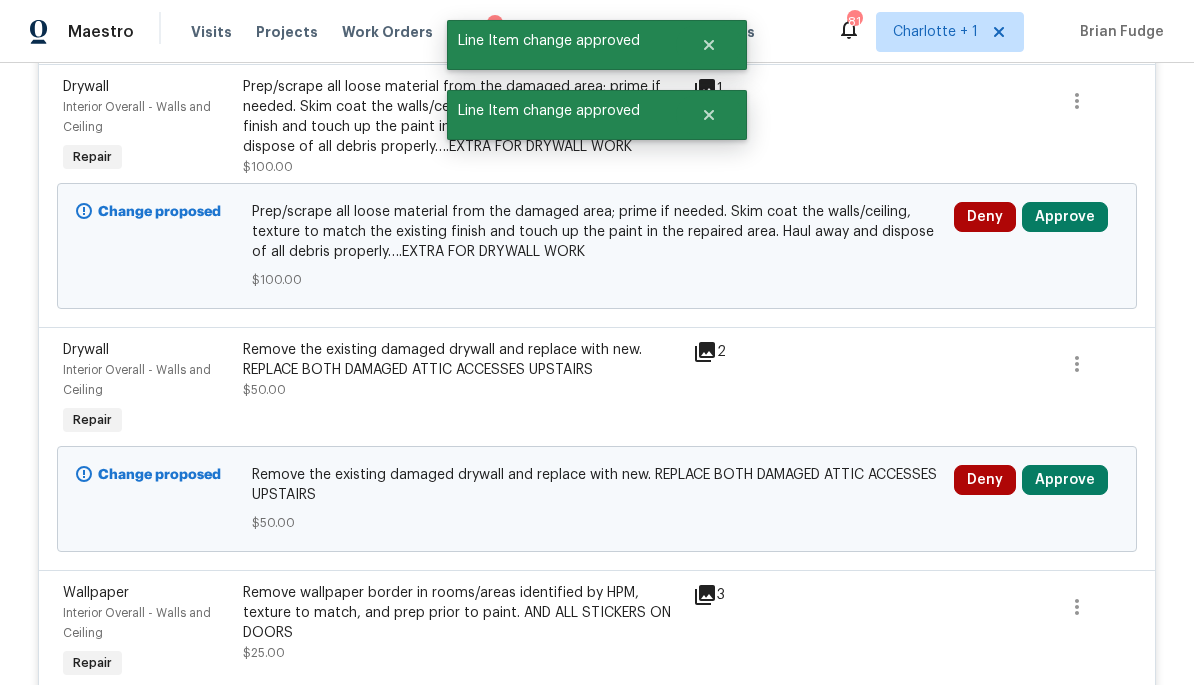 click on "Approve" at bounding box center (1065, 217) 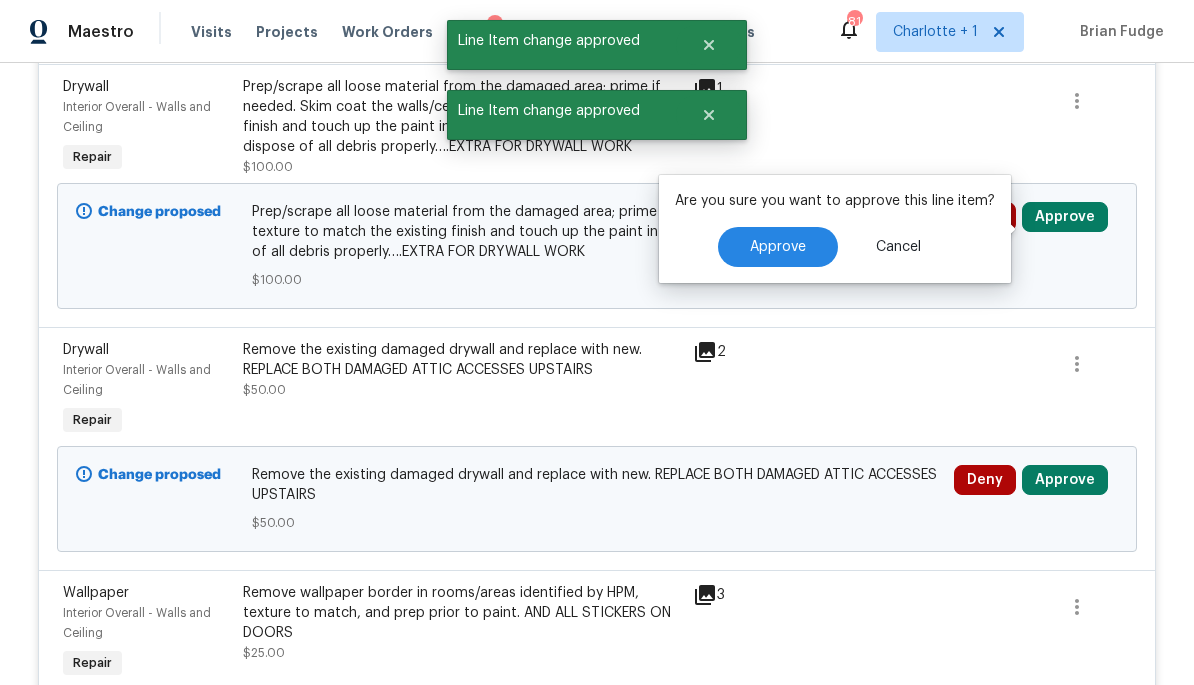 click on "Approve" at bounding box center (778, 247) 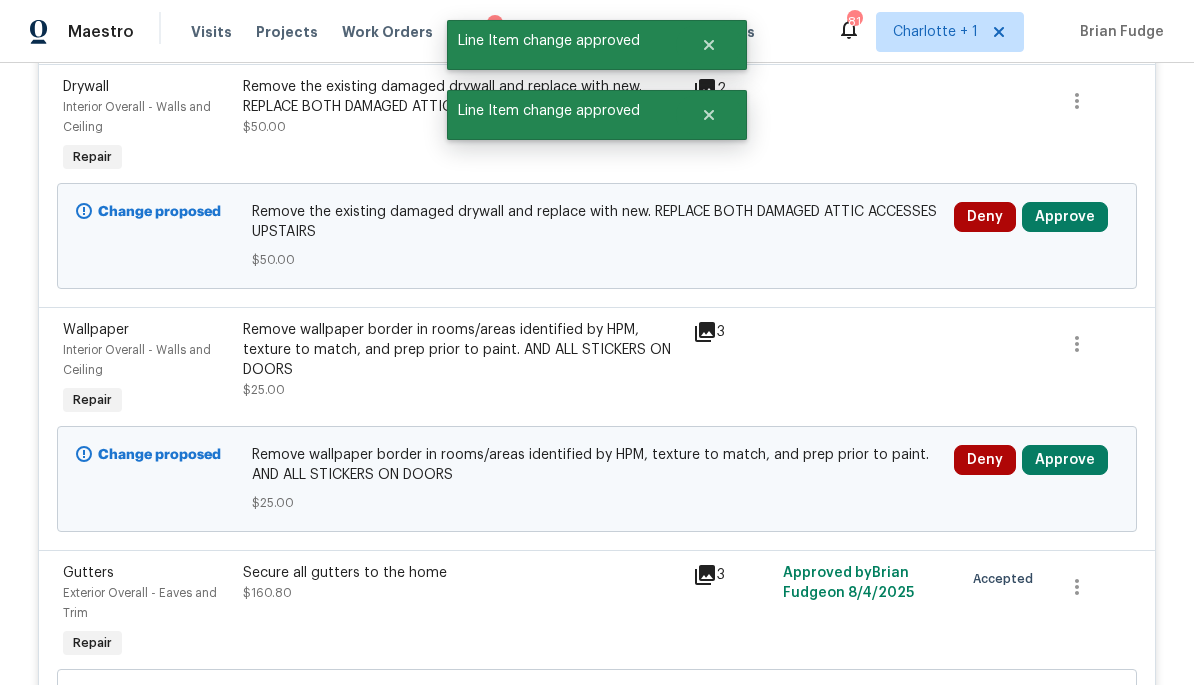 click on "Approve" at bounding box center (1065, 217) 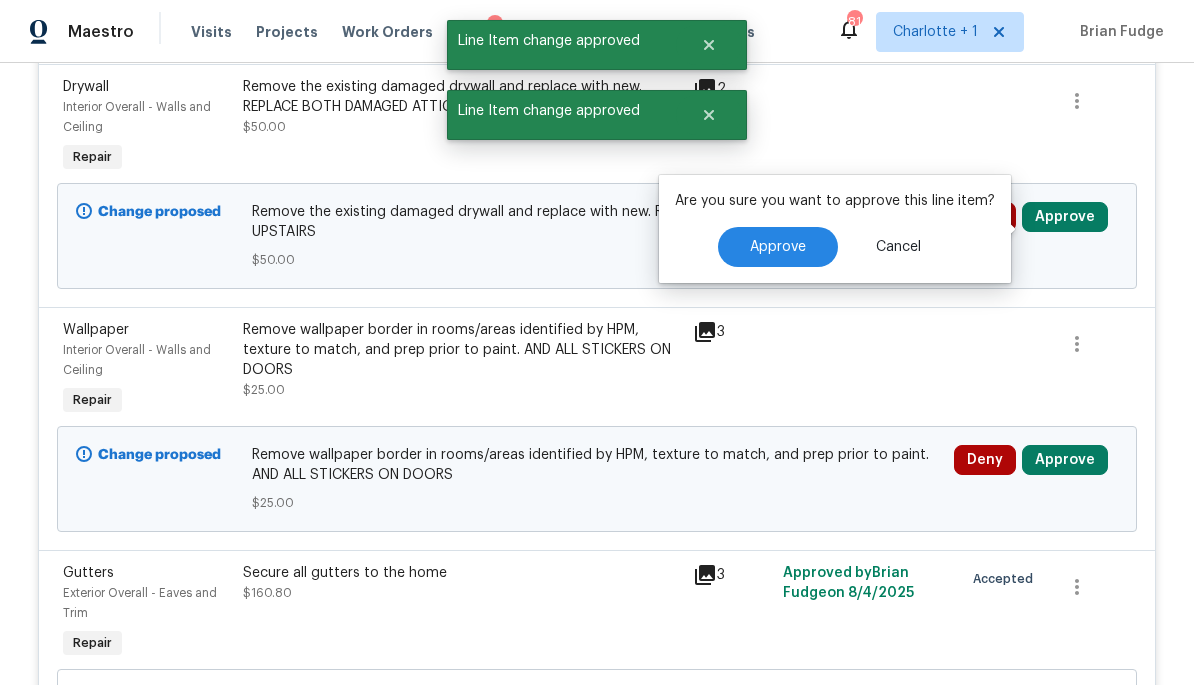 click on "Approve" at bounding box center (778, 247) 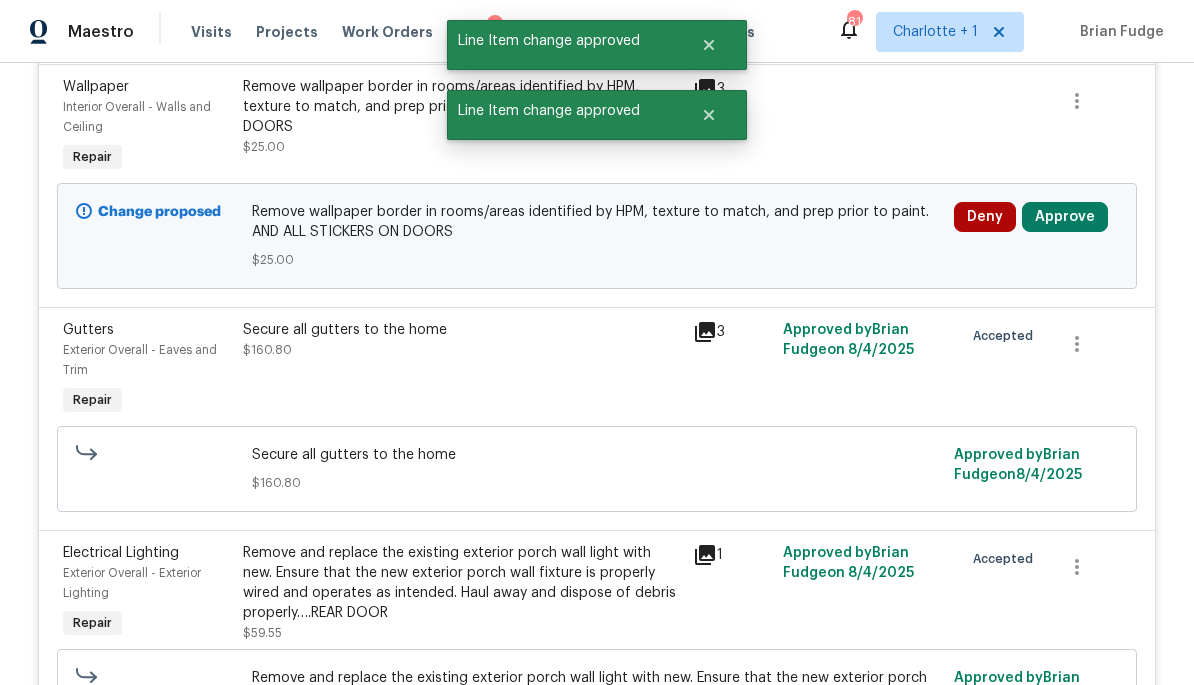 click on "Approve" at bounding box center (1065, 217) 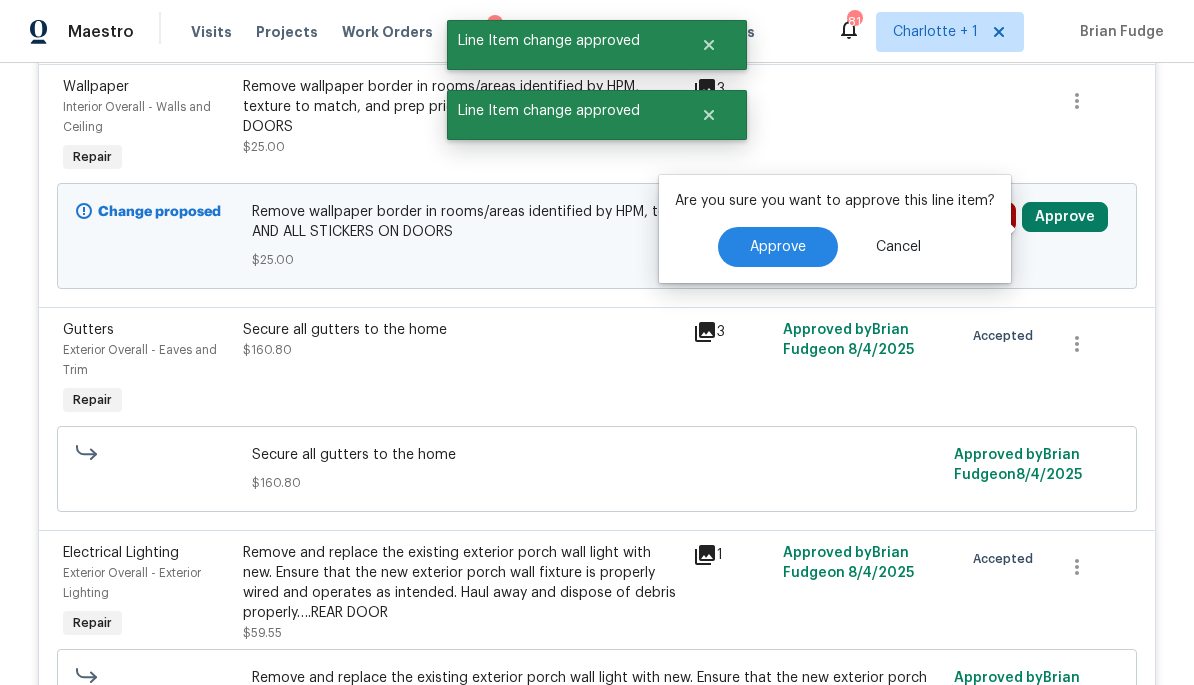 click on "Approve" at bounding box center [778, 247] 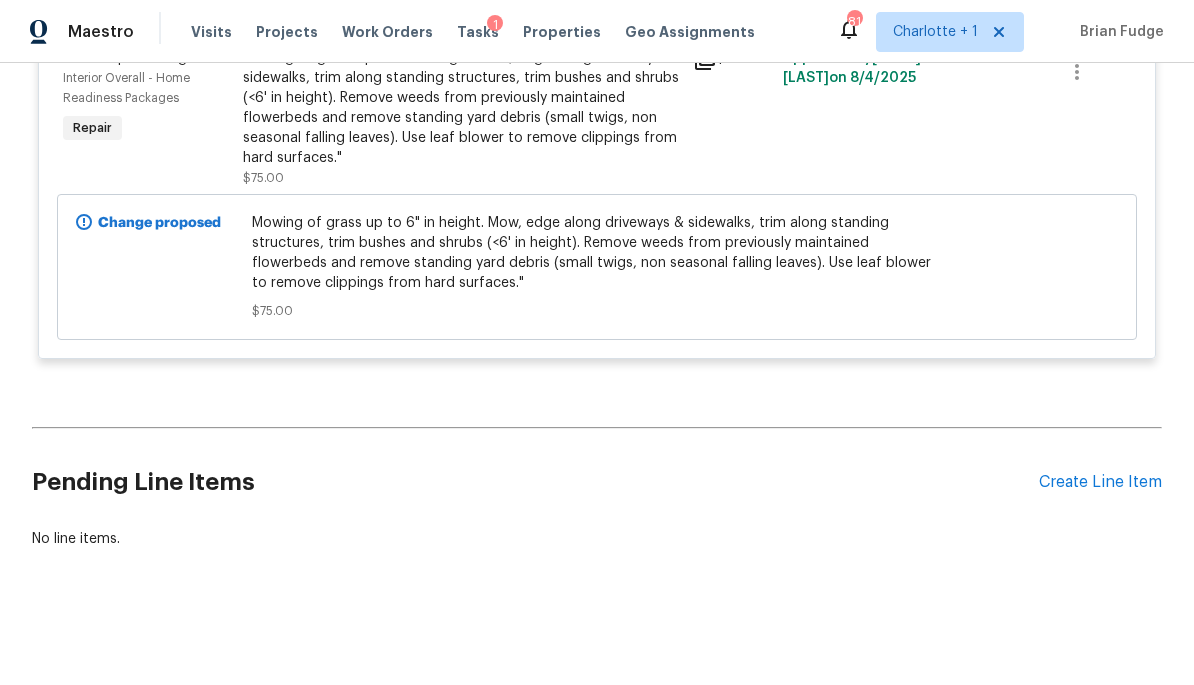 scroll, scrollTop: 10457, scrollLeft: 0, axis: vertical 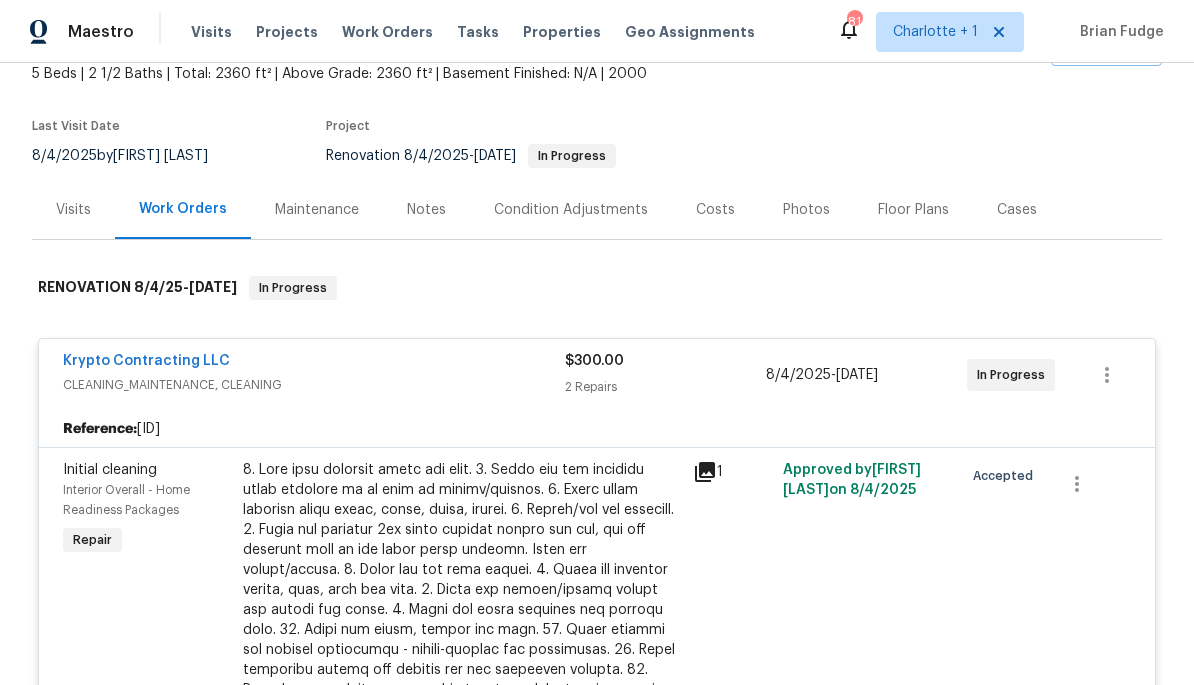 click on "CLEANING_MAINTENANCE, CLEANING" at bounding box center [314, 385] 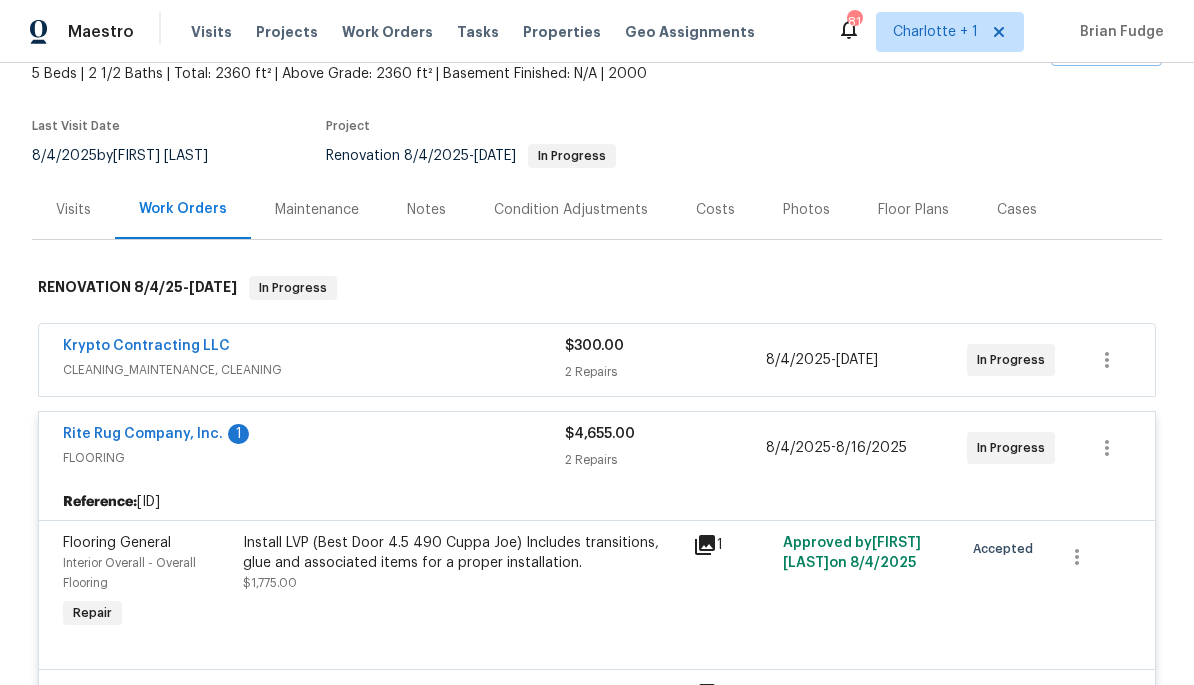 click on "Rite Rug Company, Inc. 1" at bounding box center (314, 436) 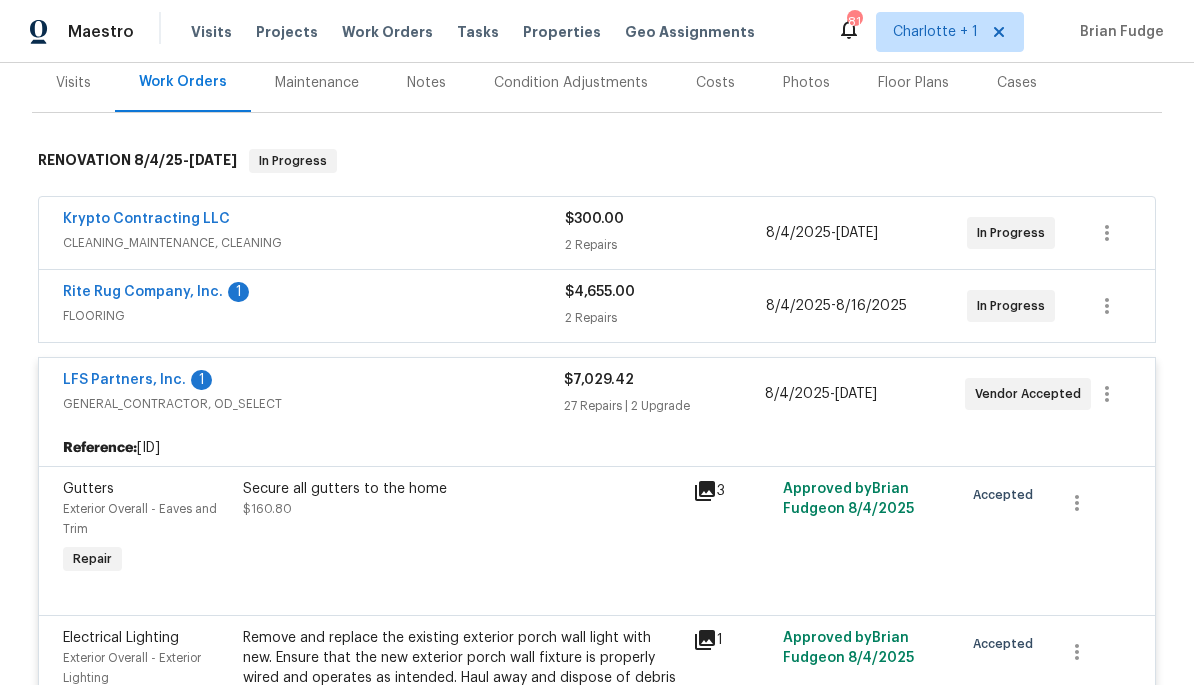 scroll, scrollTop: 253, scrollLeft: 0, axis: vertical 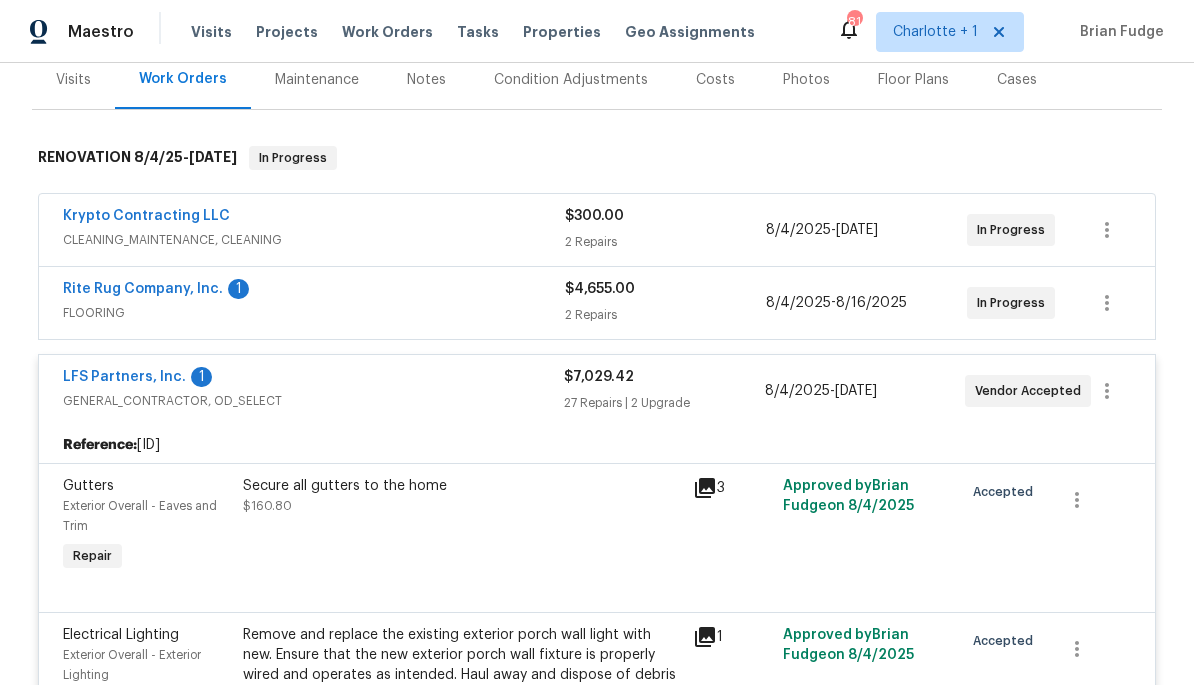 click on "GENERAL_CONTRACTOR, OD_SELECT" at bounding box center [313, 401] 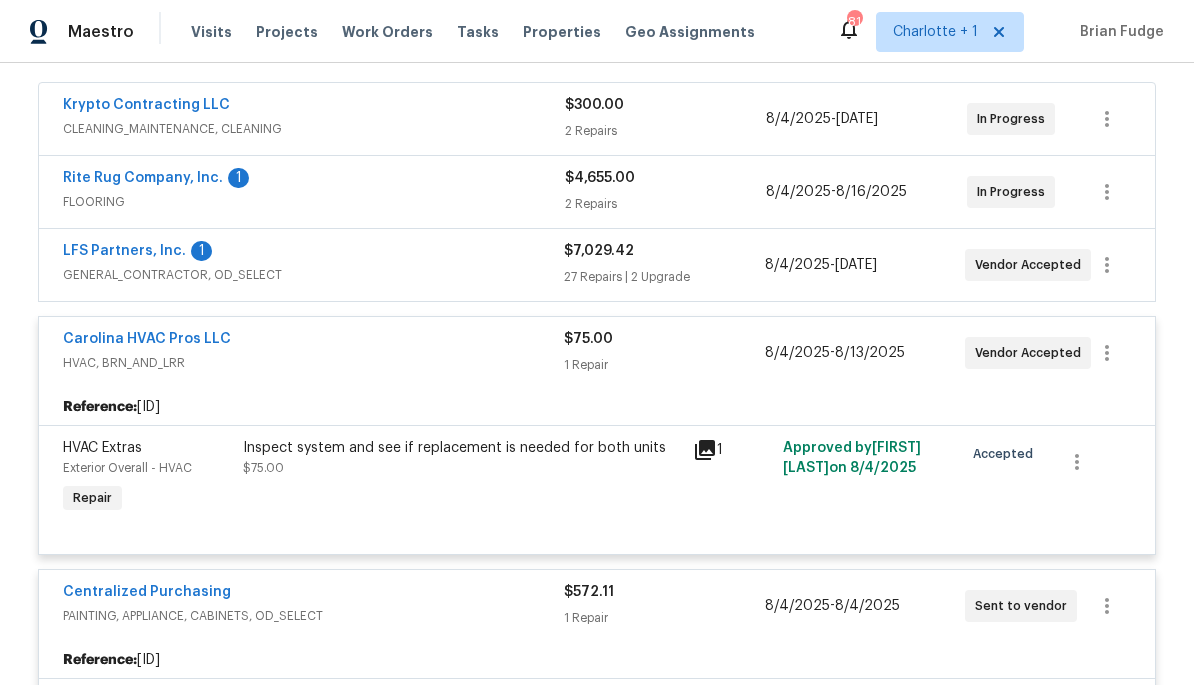 scroll, scrollTop: 373, scrollLeft: 0, axis: vertical 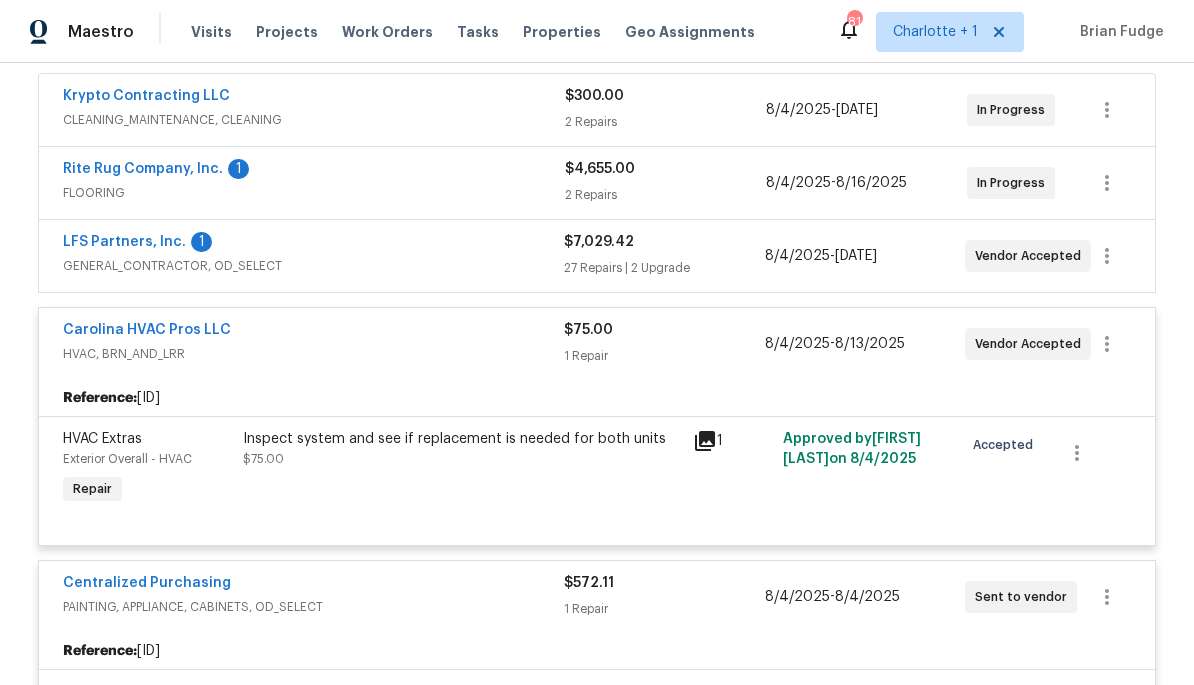 click on "Carolina HVAC Pros LLC" at bounding box center (313, 332) 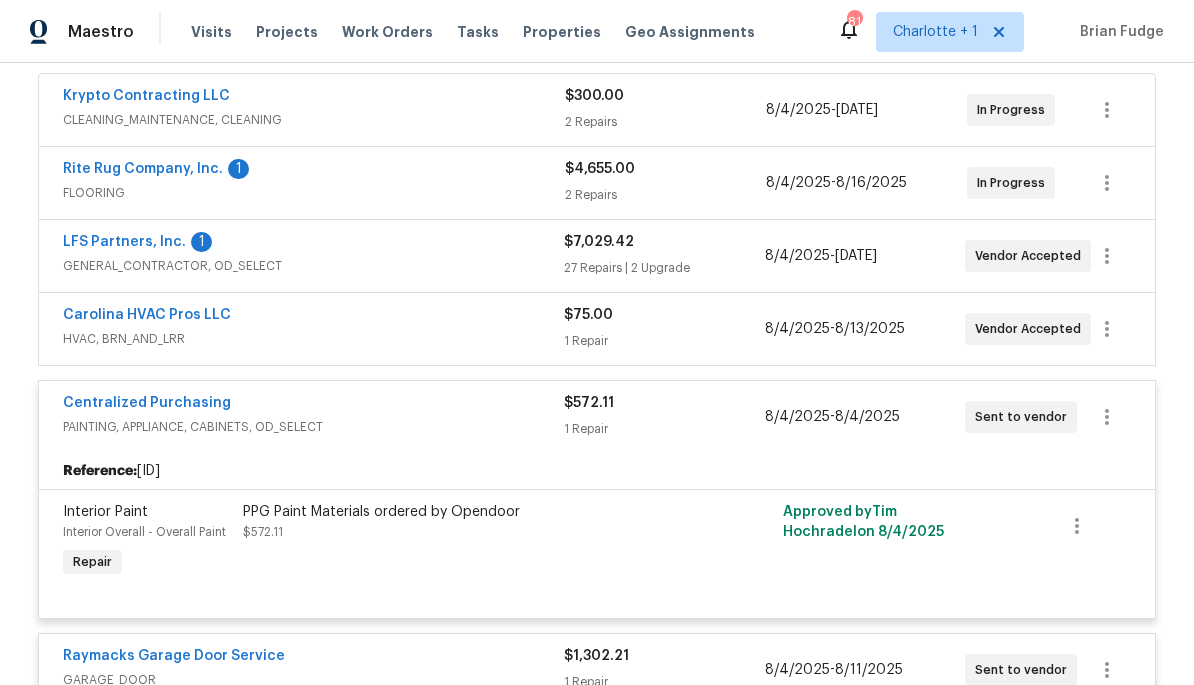click on "HVAC, BRN_AND_LRR" at bounding box center [313, 339] 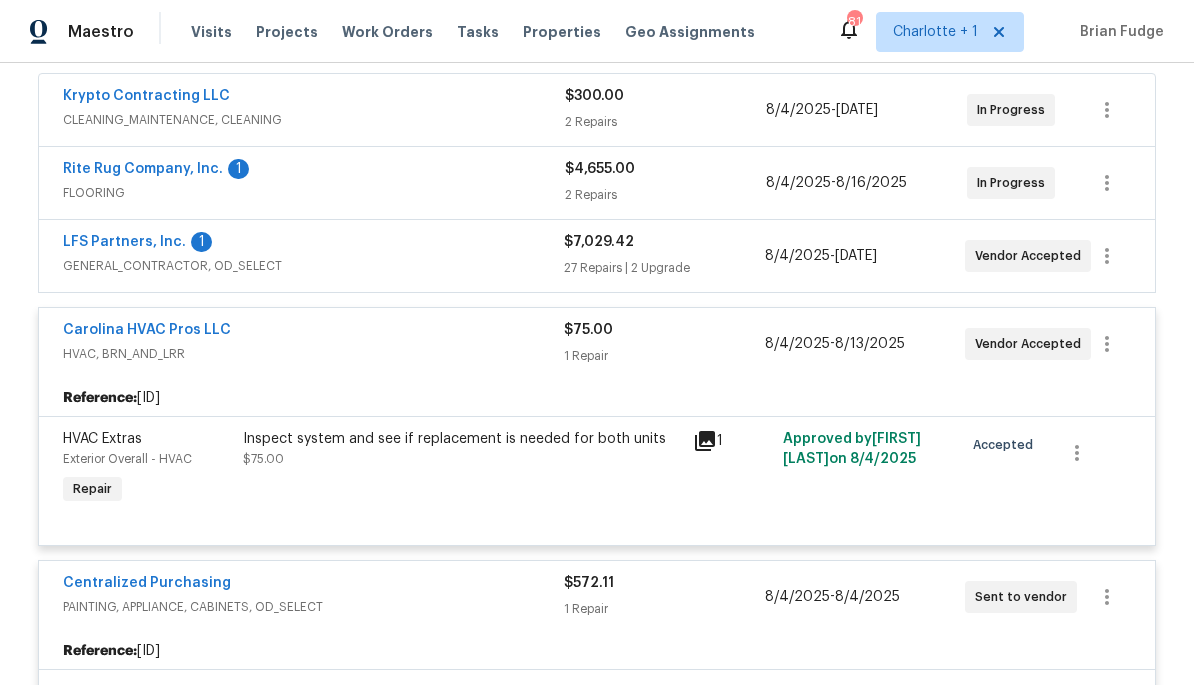 click 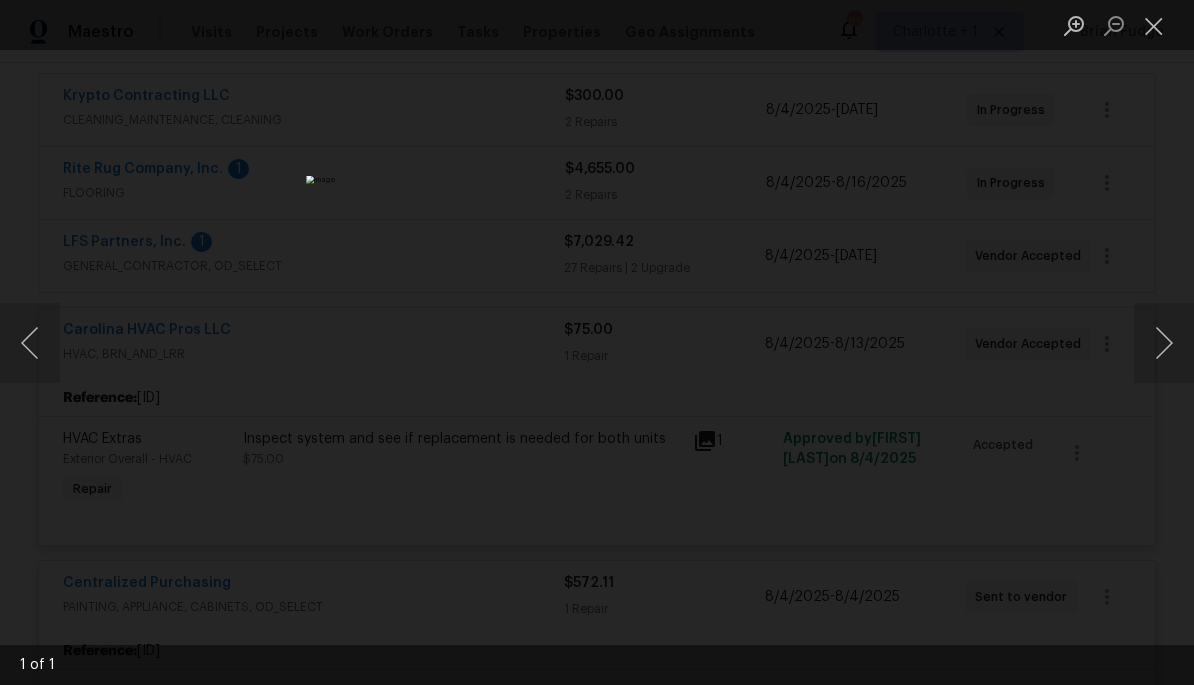 click at bounding box center (1164, 343) 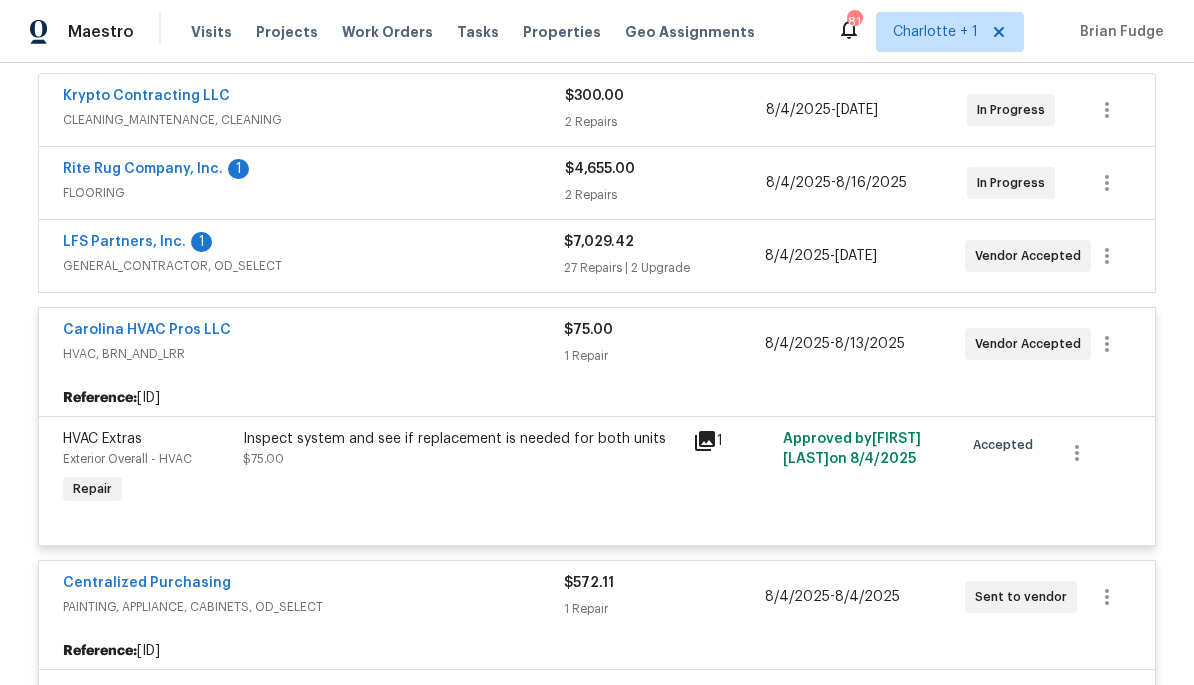 click on "Carolina HVAC Pros LLC" at bounding box center (147, 330) 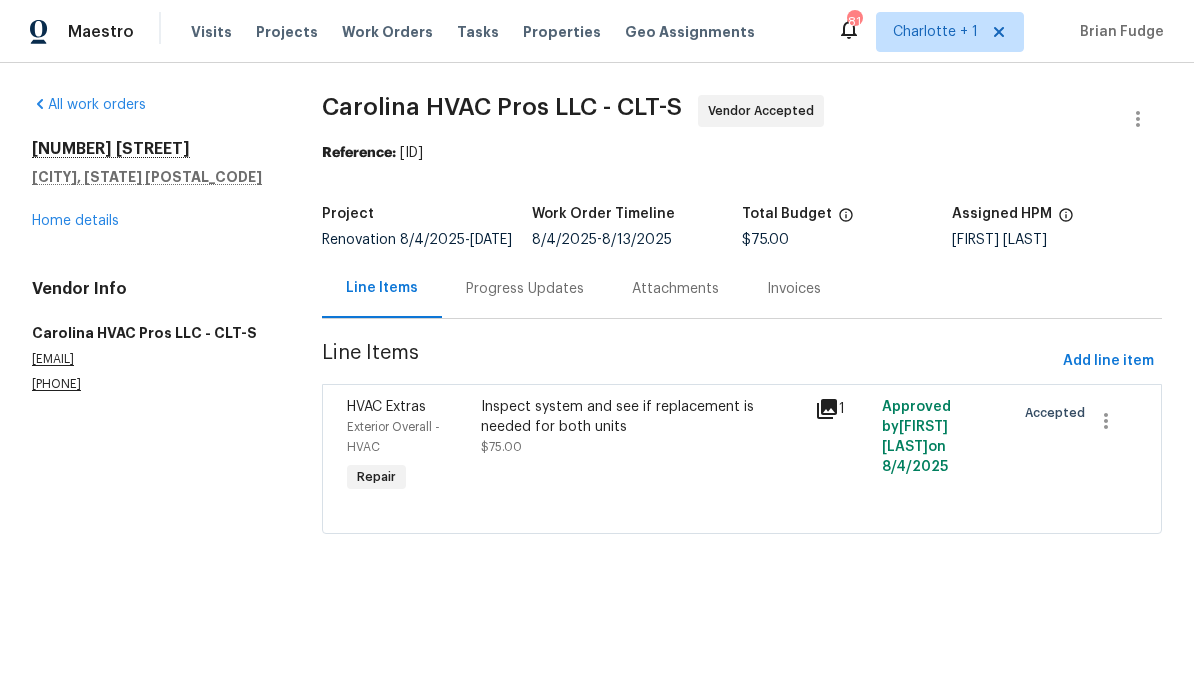 click on "Progress Updates" at bounding box center (525, 288) 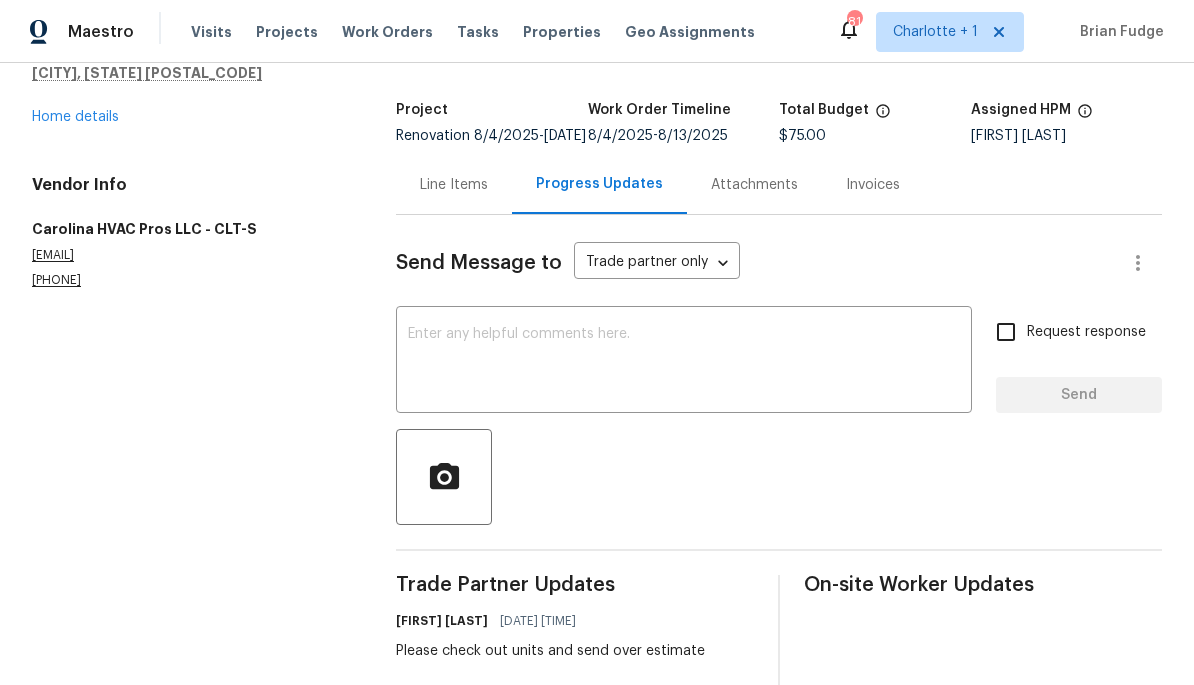 scroll, scrollTop: 82, scrollLeft: 0, axis: vertical 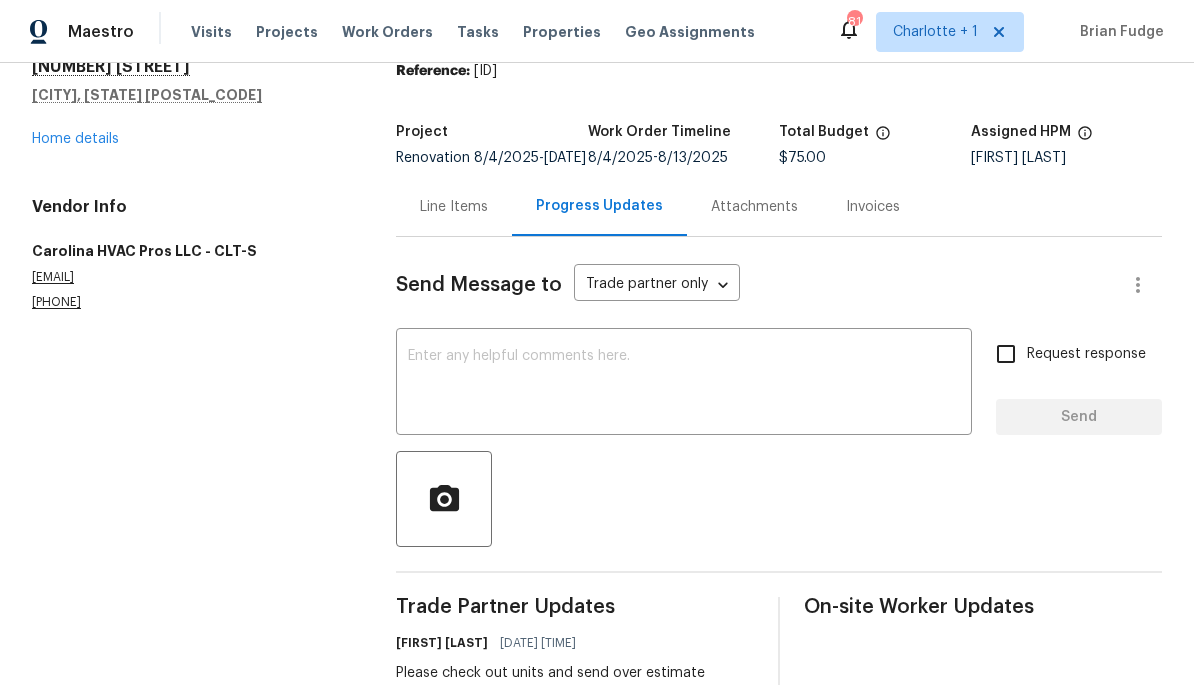 click on "Home details" at bounding box center [75, 139] 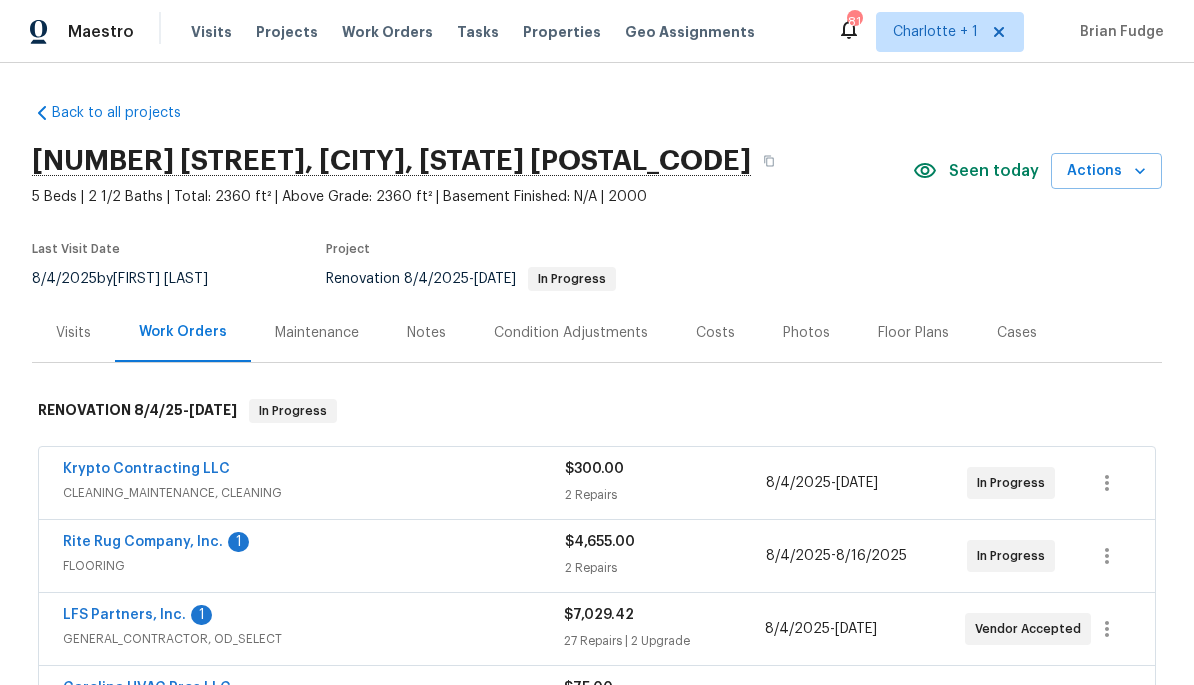 click on "Costs" at bounding box center (715, 332) 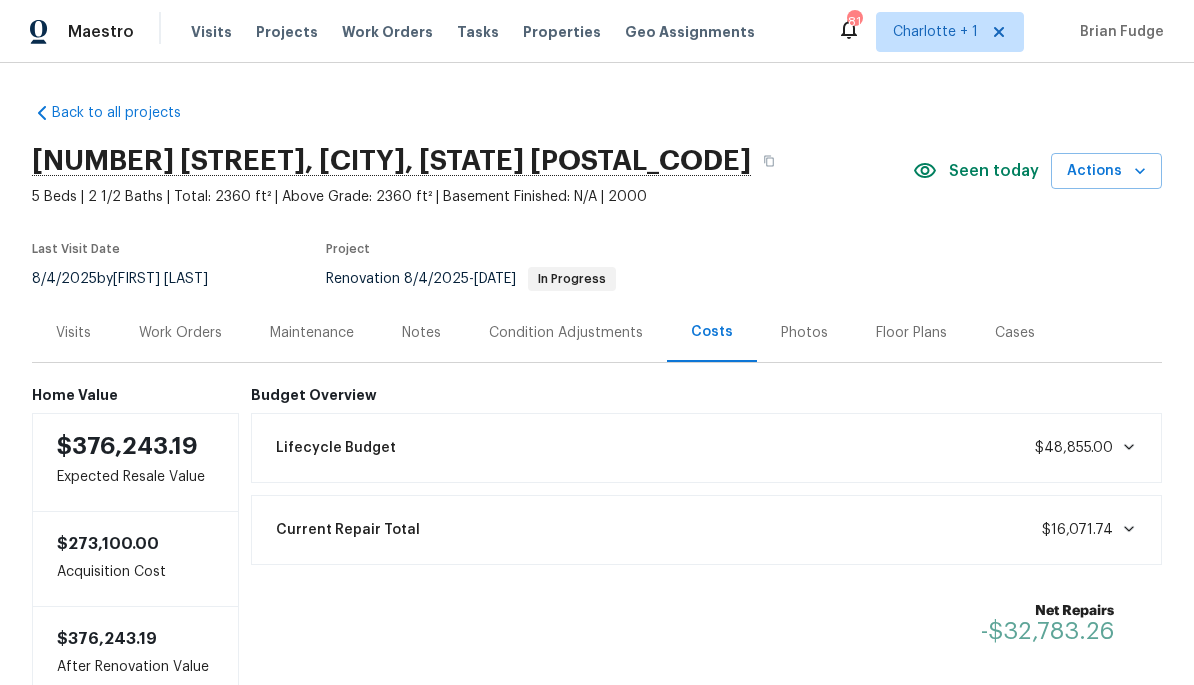 click on "Work Orders" at bounding box center (180, 333) 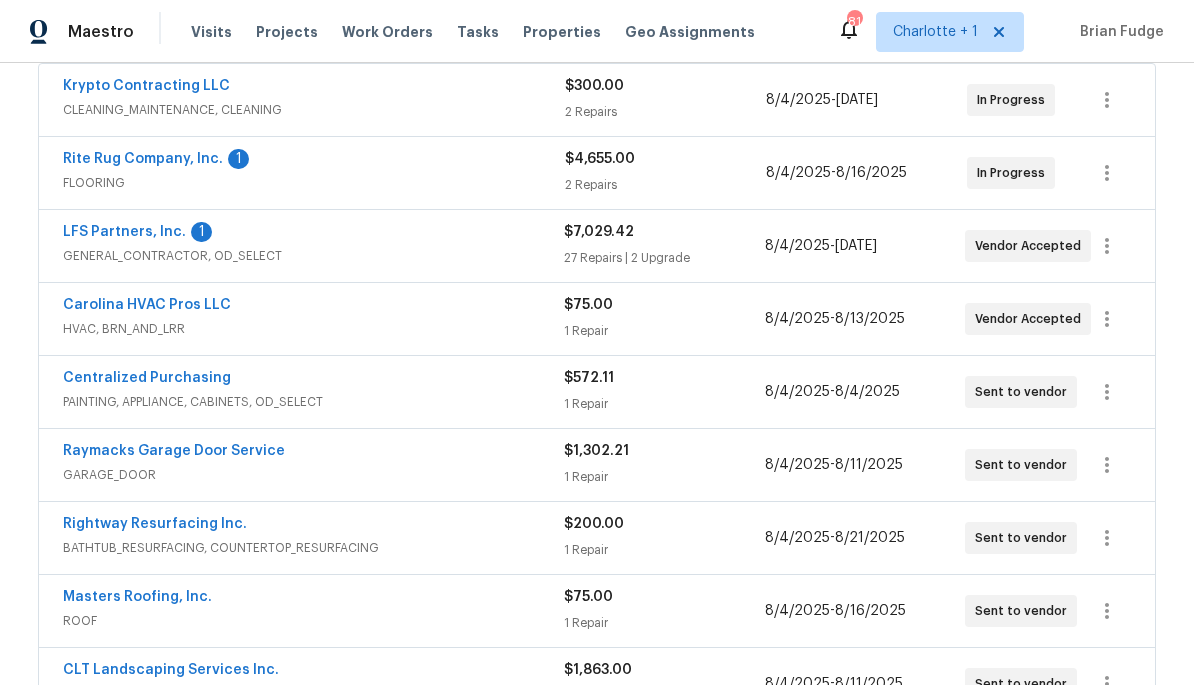 scroll, scrollTop: 305, scrollLeft: 0, axis: vertical 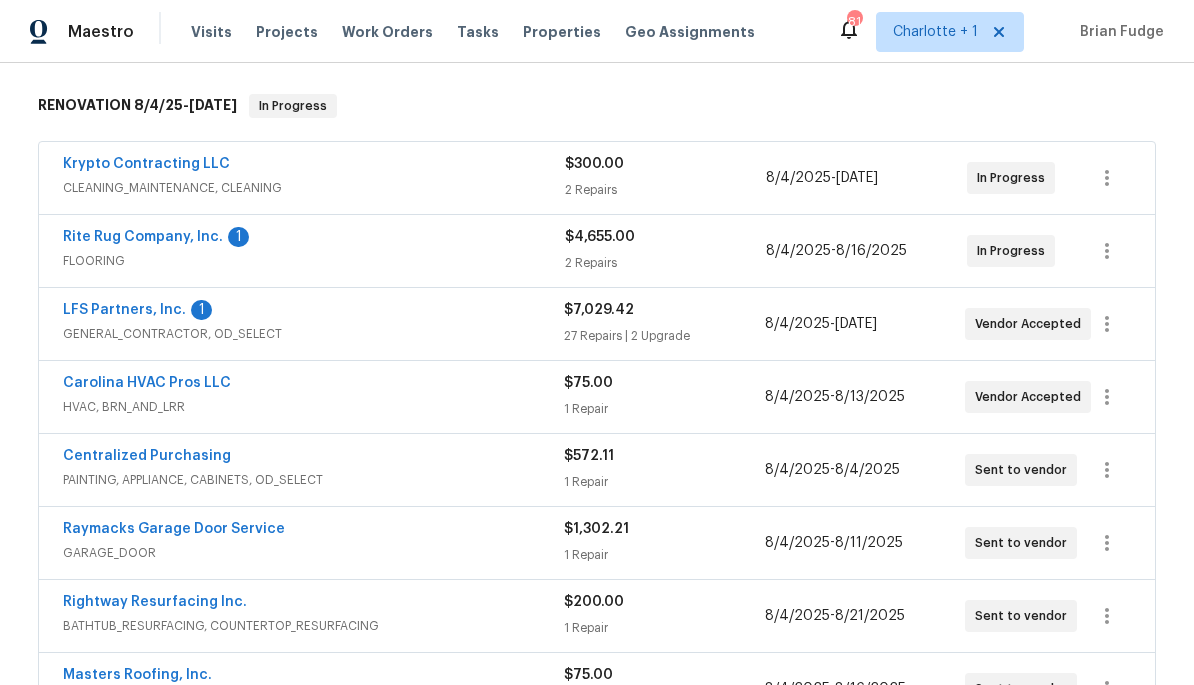 click on "LFS Partners, Inc." at bounding box center (124, 310) 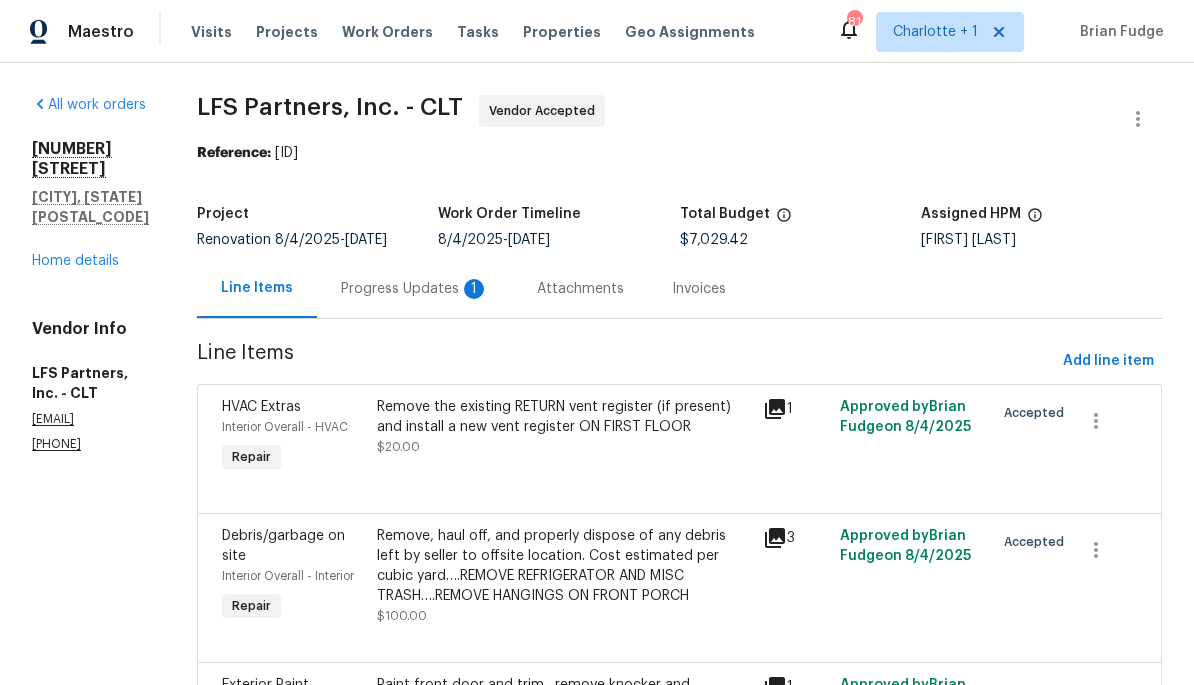 click on "Progress Updates 1" at bounding box center [415, 289] 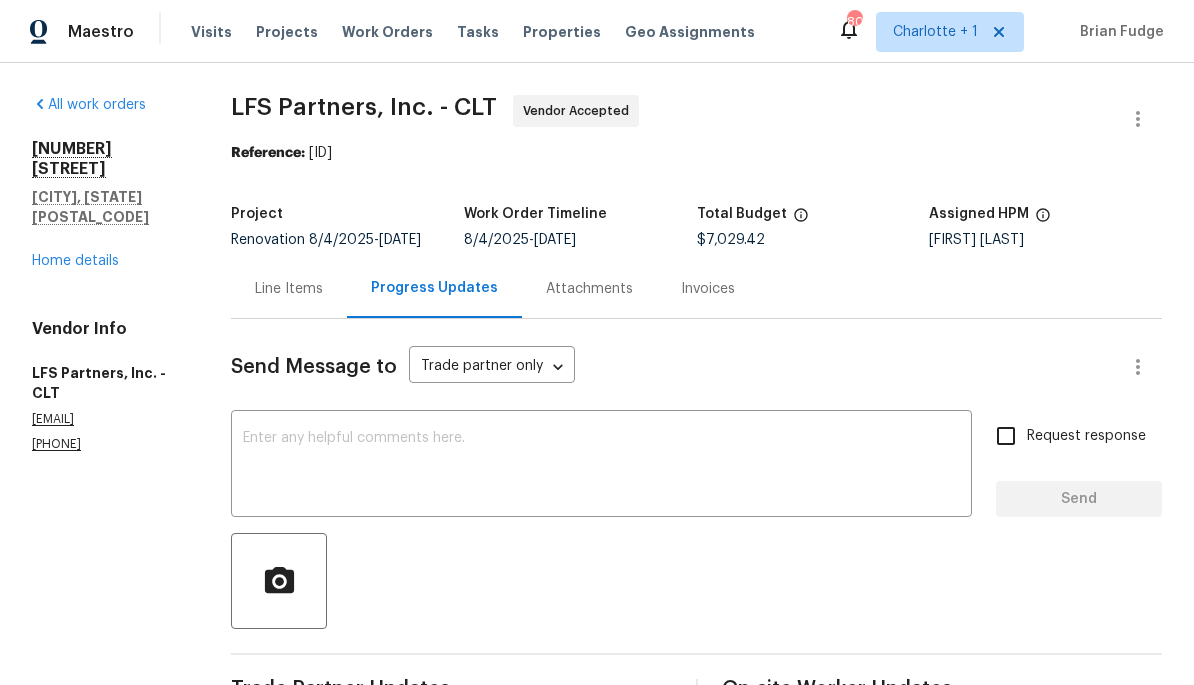 scroll, scrollTop: 0, scrollLeft: 0, axis: both 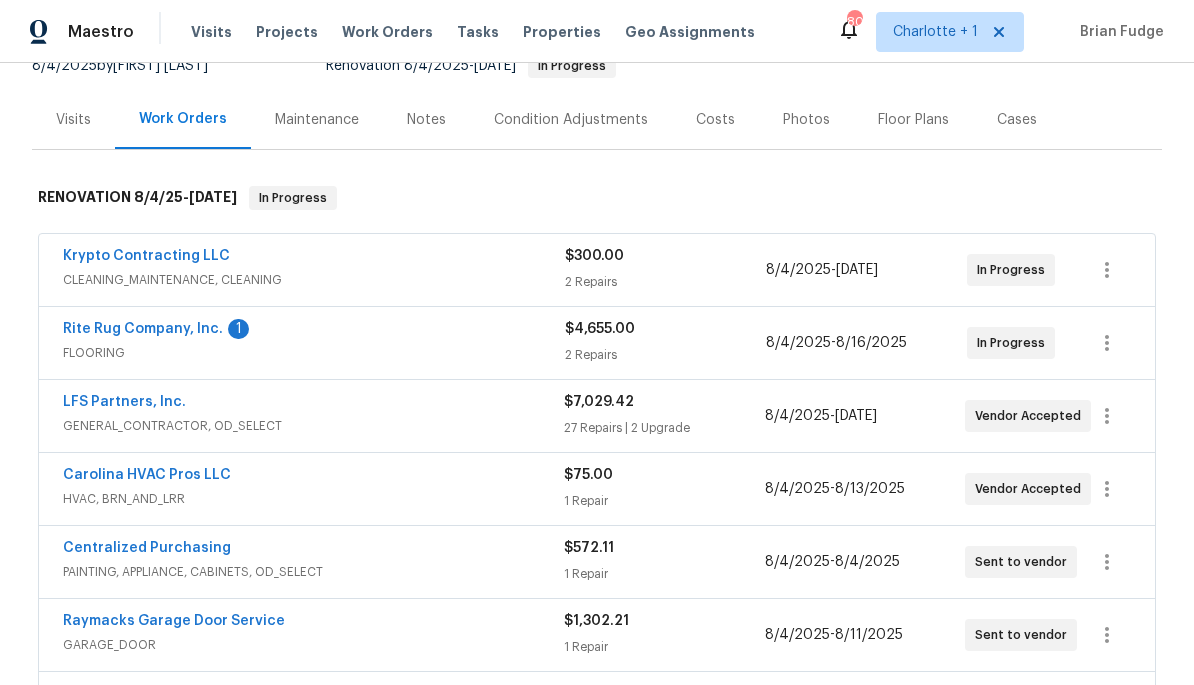 click on "Rite Rug Company, Inc." at bounding box center [143, 329] 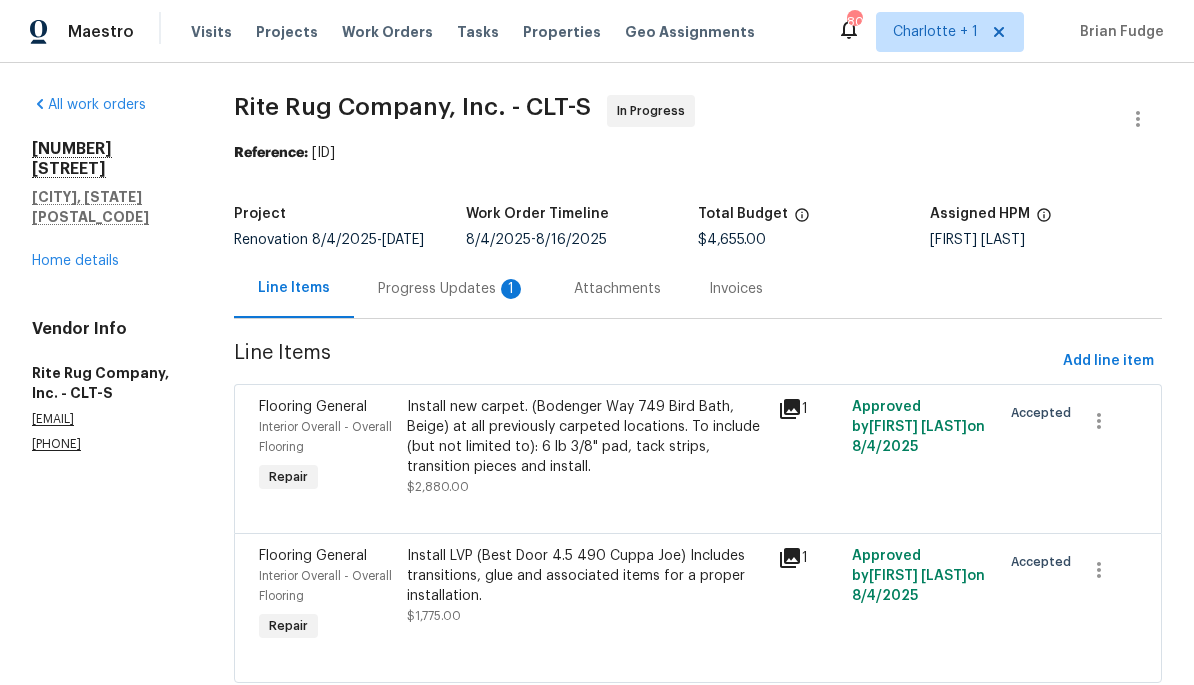 click on "Progress Updates 1" at bounding box center [452, 289] 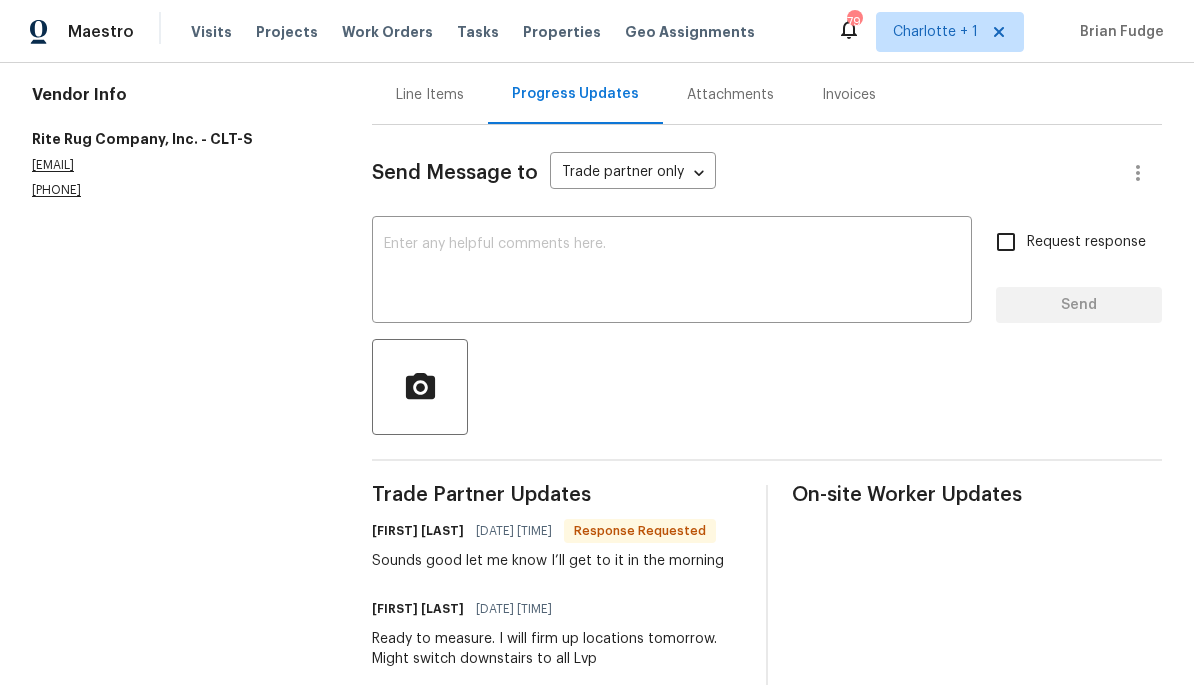 scroll, scrollTop: 124, scrollLeft: 0, axis: vertical 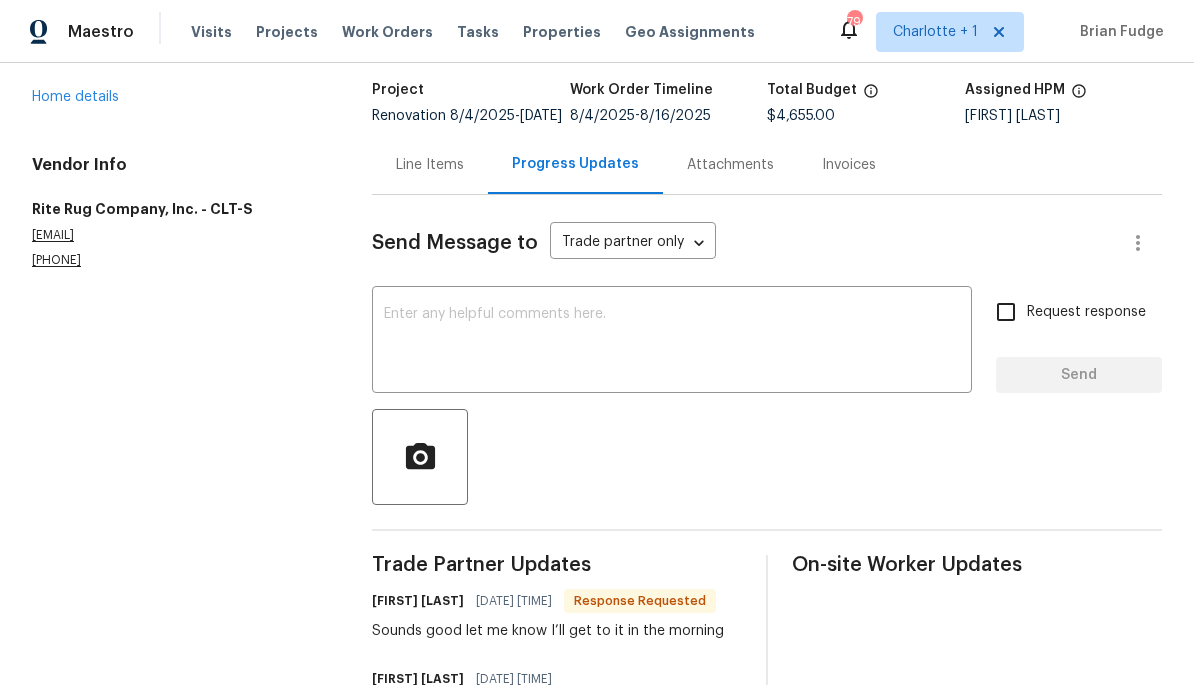 click on "Home details" at bounding box center (75, 97) 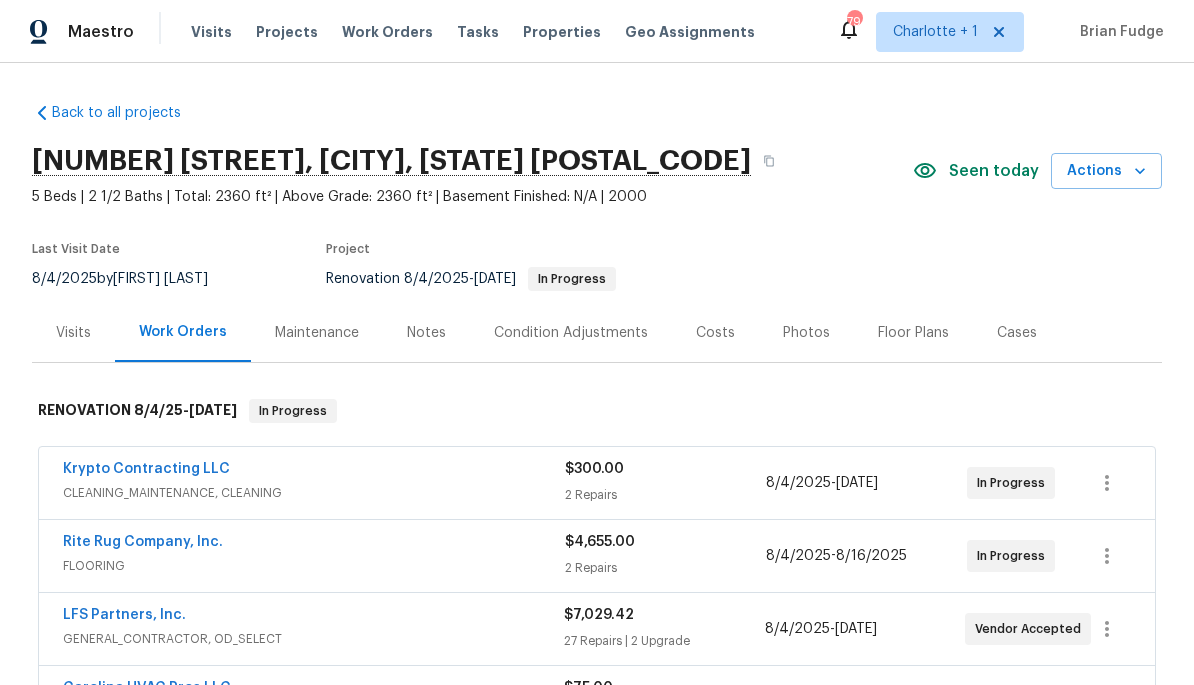 click on "Condition Adjustments" at bounding box center (571, 333) 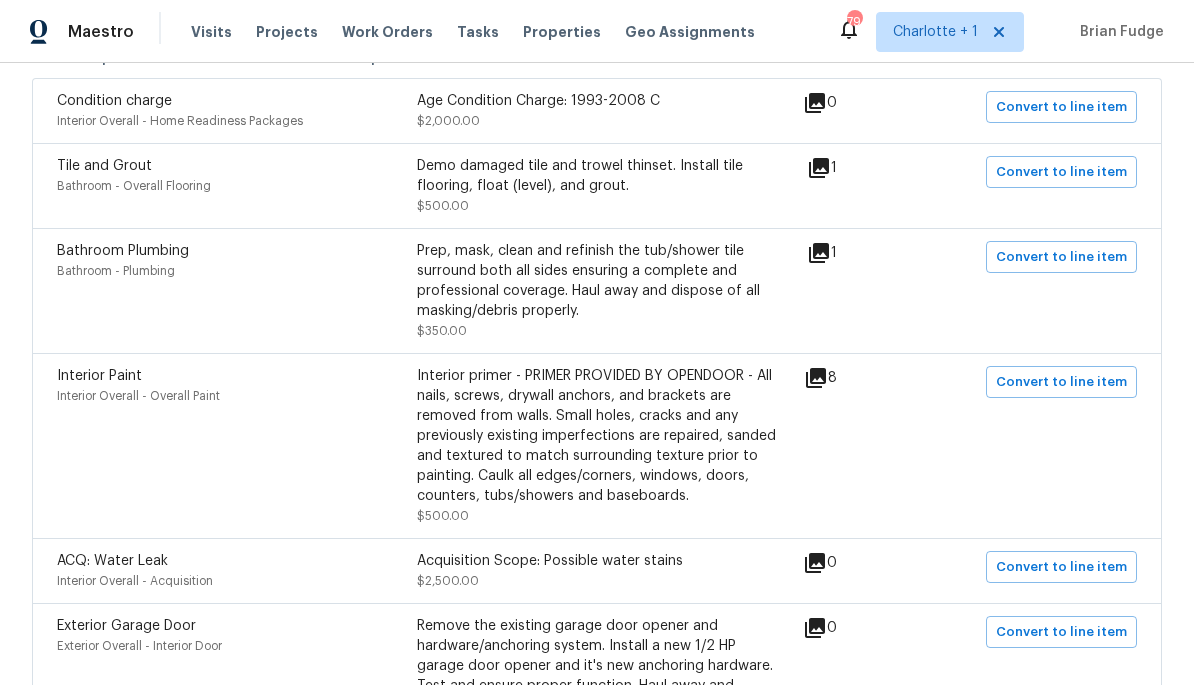 scroll, scrollTop: 475, scrollLeft: 0, axis: vertical 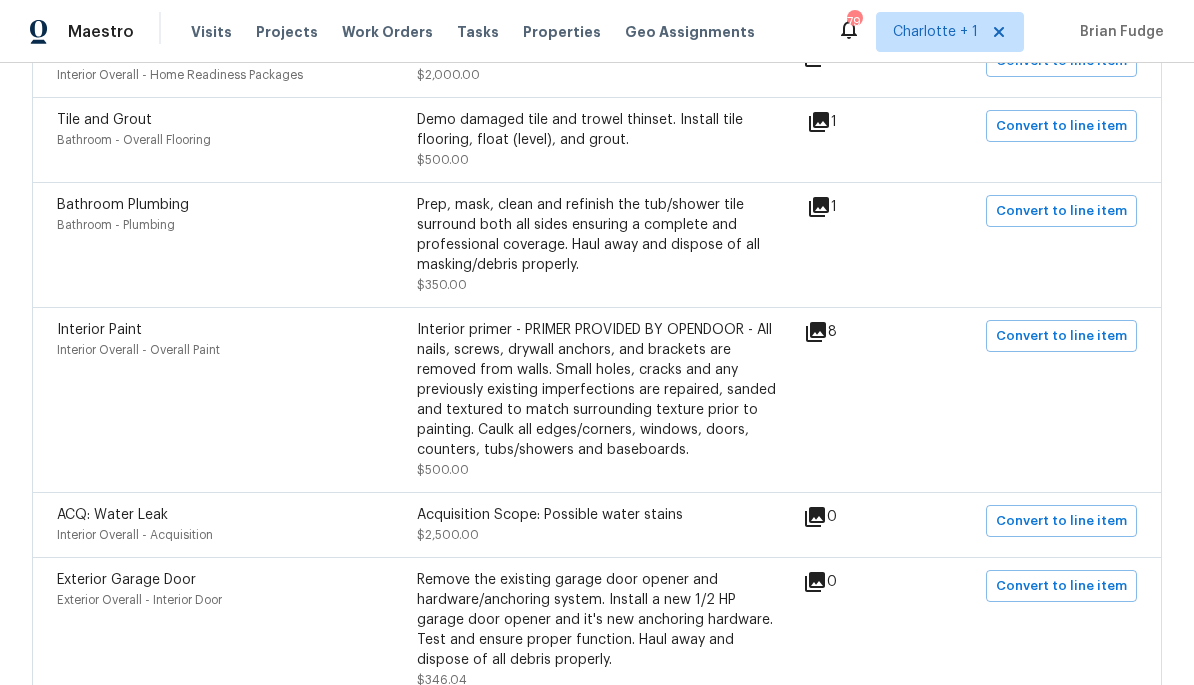 click 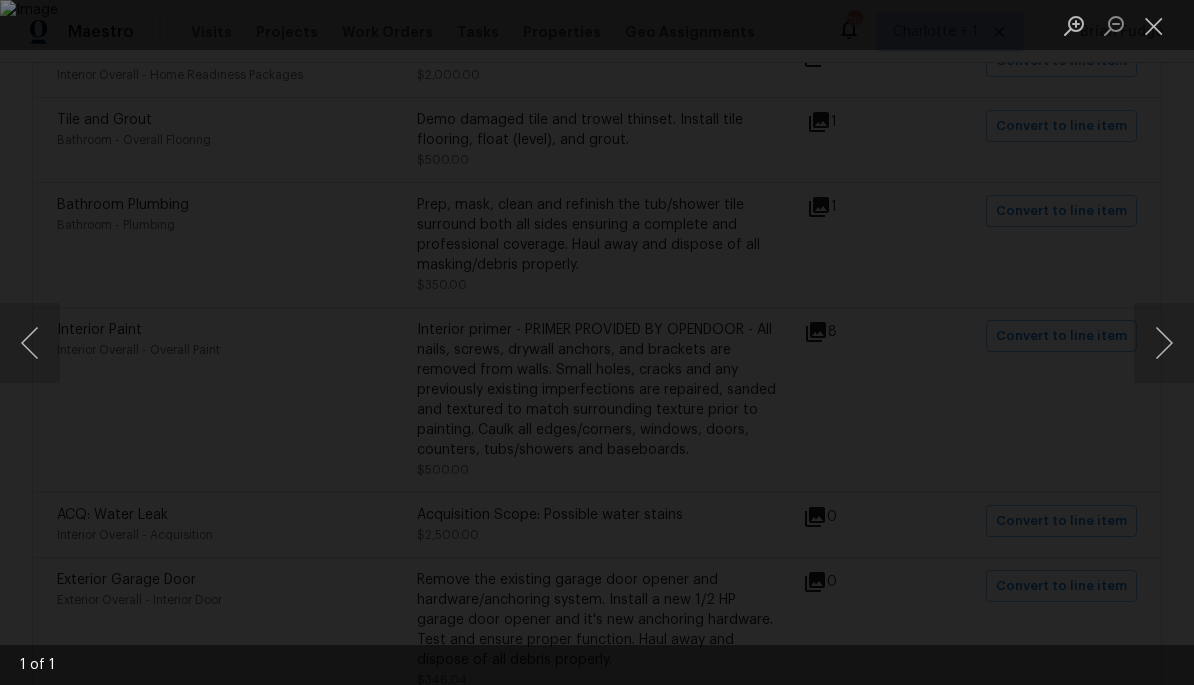 click at bounding box center [597, 342] 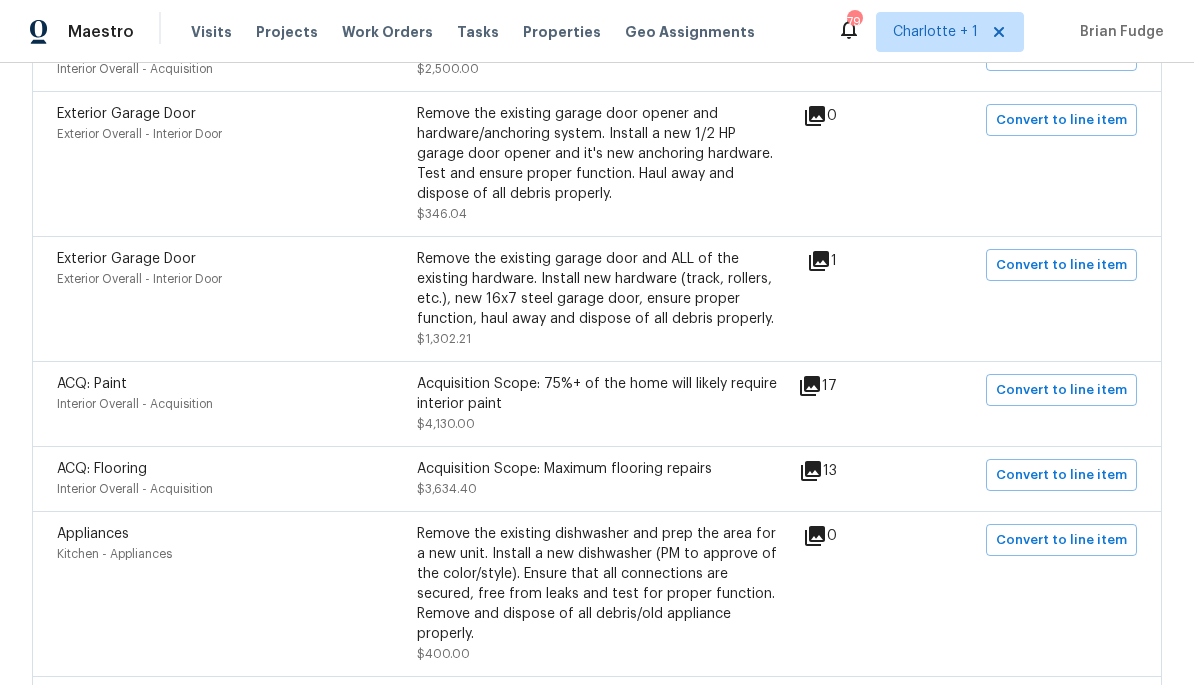 scroll, scrollTop: 982, scrollLeft: 0, axis: vertical 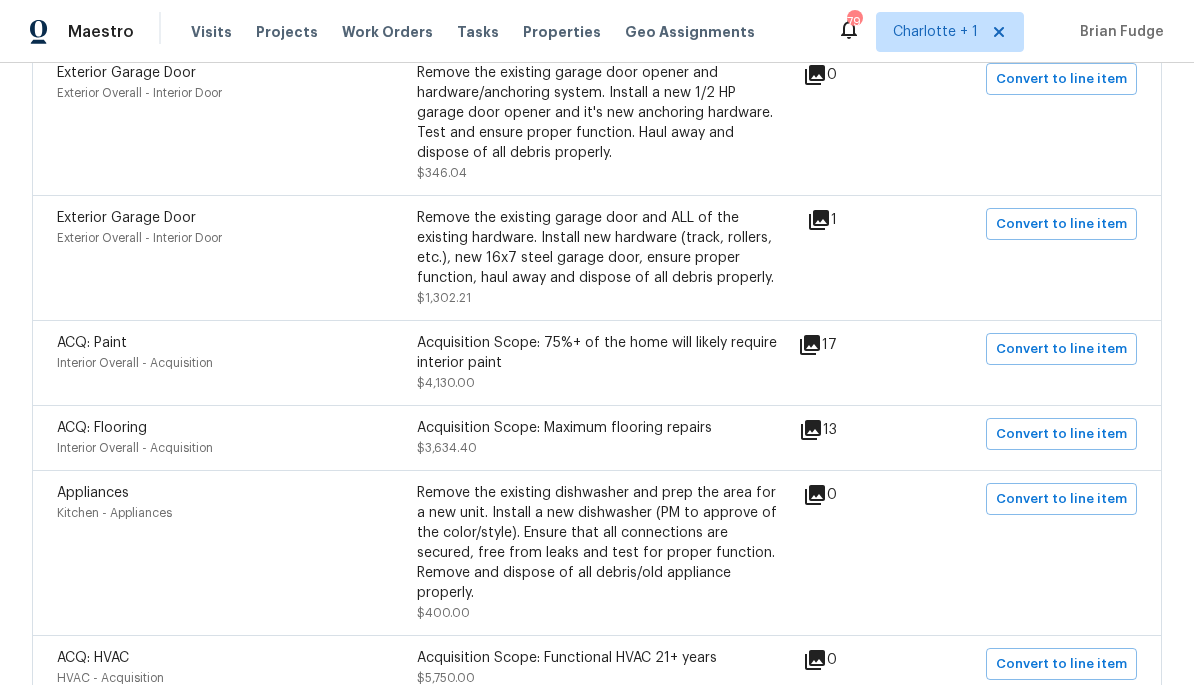 click 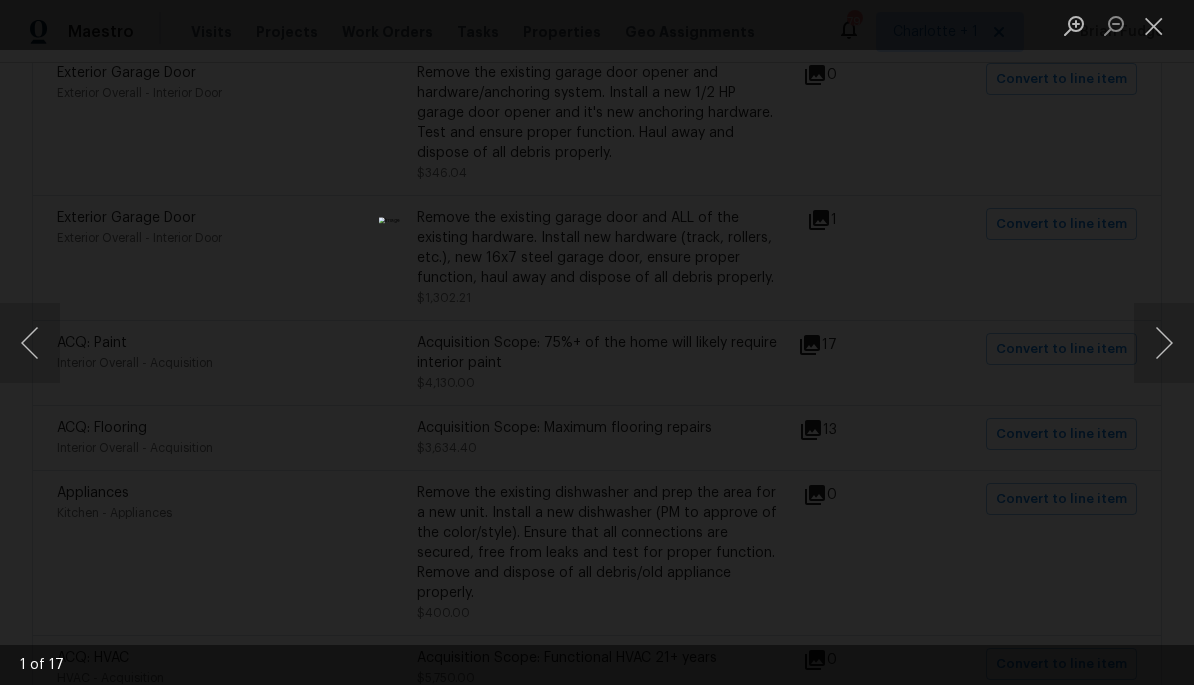 click at bounding box center [1164, 343] 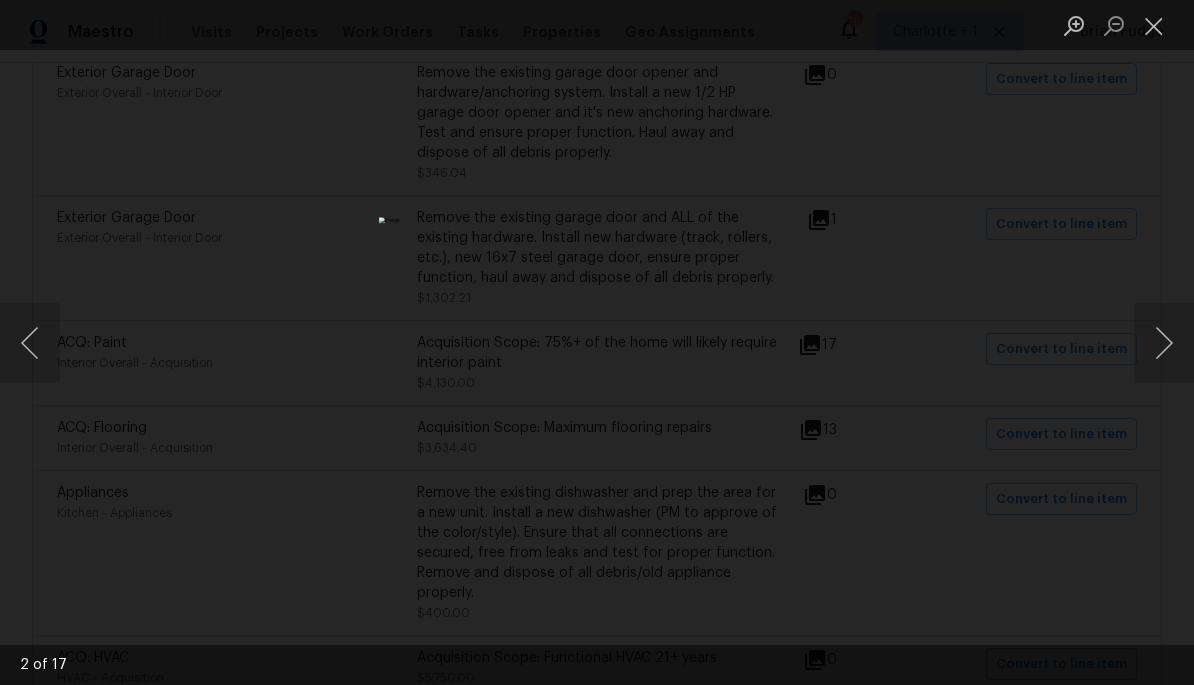 click at bounding box center [1164, 343] 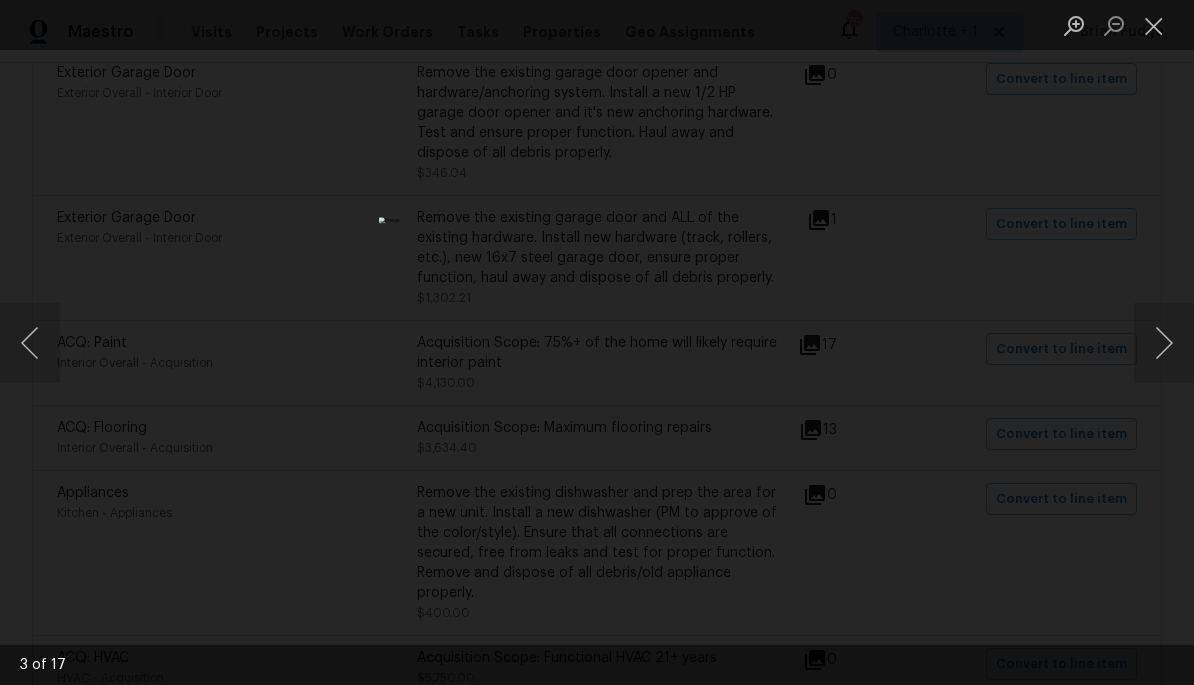 click at bounding box center [597, 342] 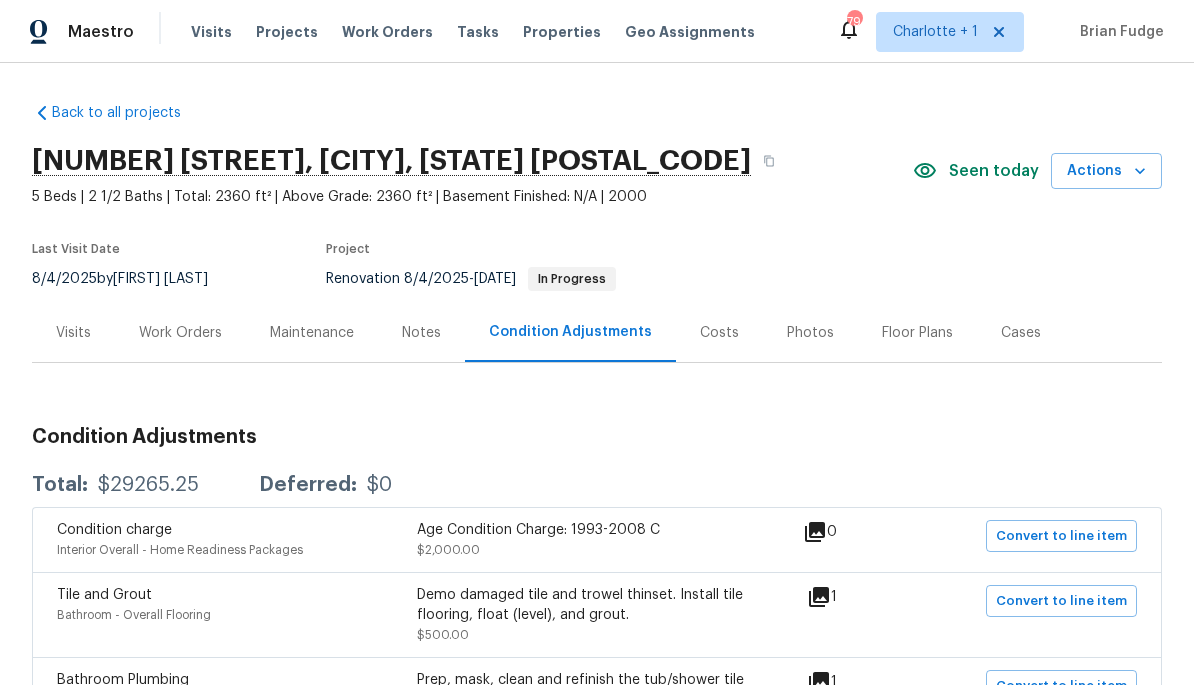 scroll, scrollTop: 0, scrollLeft: 0, axis: both 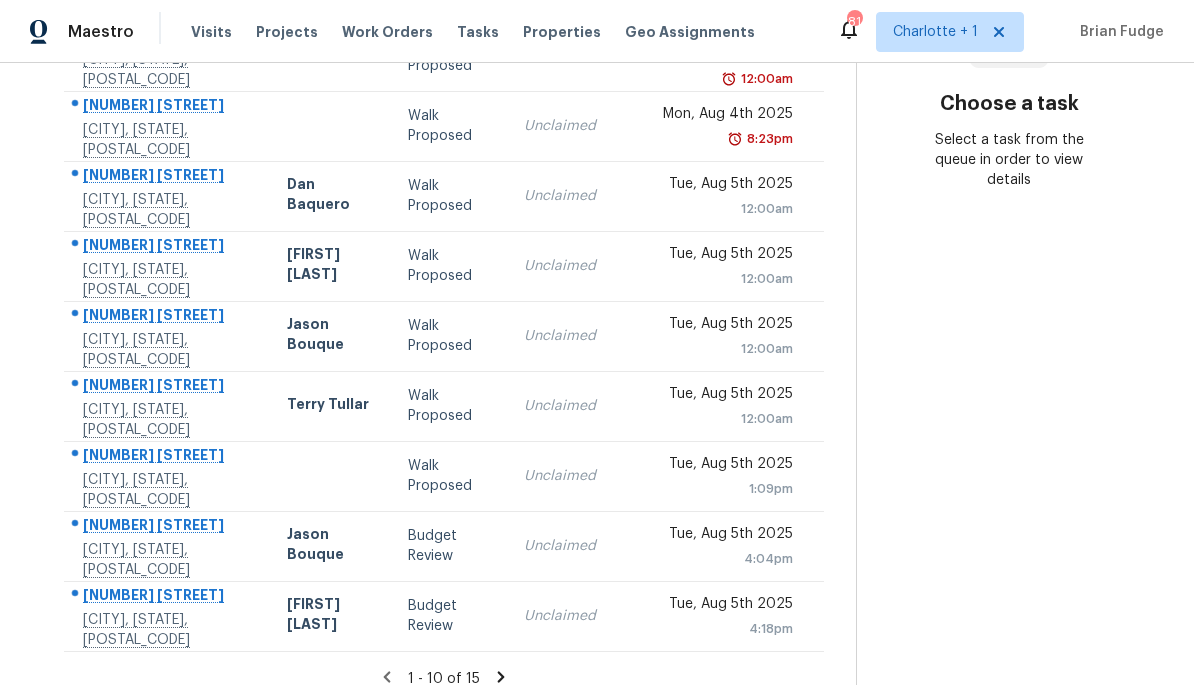 click 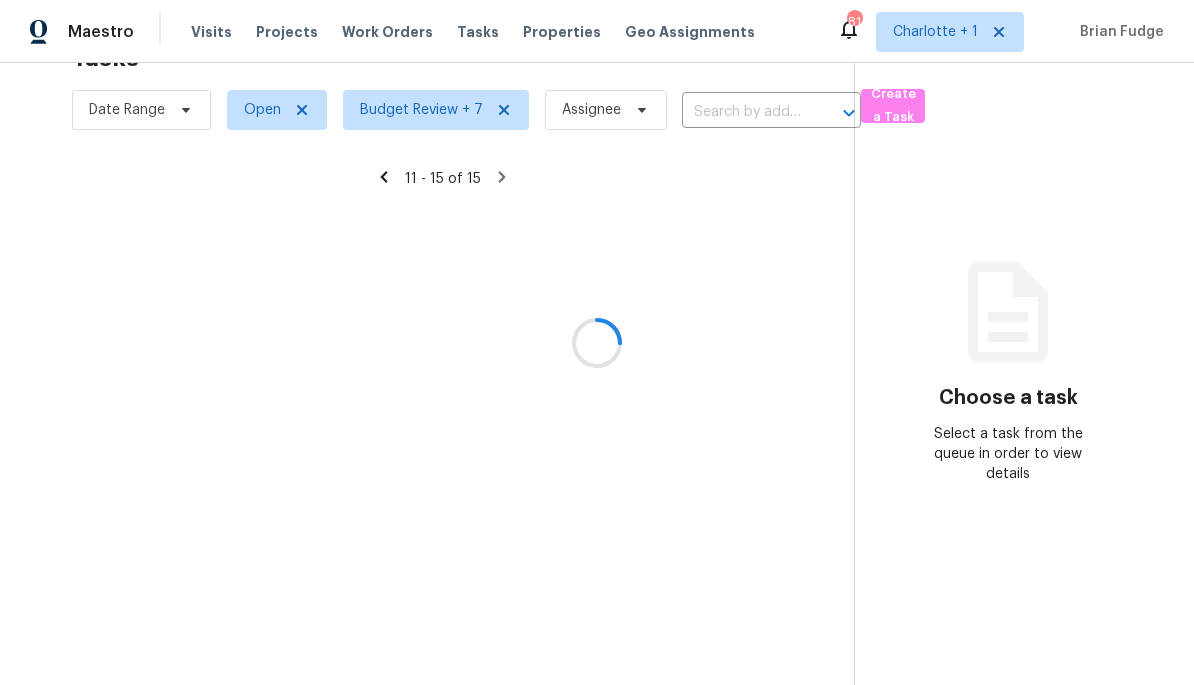 scroll, scrollTop: 63, scrollLeft: 0, axis: vertical 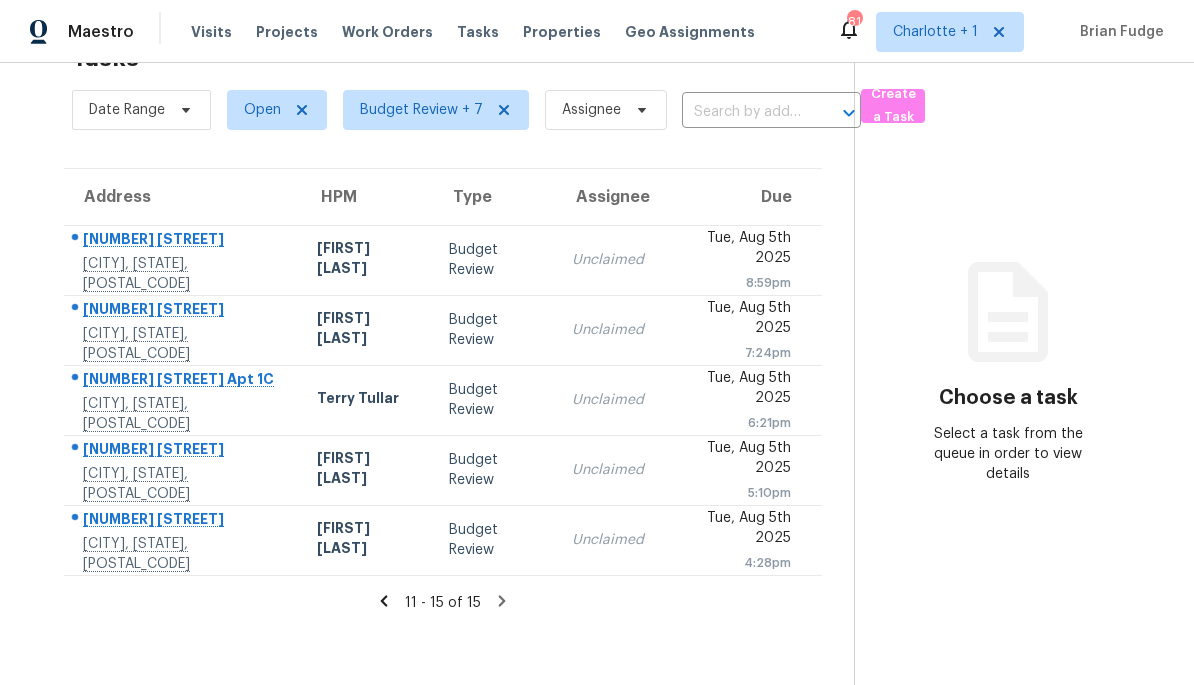 click on "Tasks 15  Results Date Range Open Budget Review + 7 Assignee ​ Create a Task Address HPM Type Assignee Due 114 Harborough Ave   Troutman, NC, 28166 Greg Janiak Budget Review Unclaimed Tue, Aug 5th 2025 8:59pm 2500 Ashley Ct   Belmont, NC, 28012 Ryan Carder Budget Review Unclaimed Tue, Aug 5th 2025 7:24pm 3638 Morris Farm Dr Apt 1C Greensboro, NC, 27409 Terry Tullar Budget Review Unclaimed Tue, Aug 5th 2025 6:21pm 908 Laye St   Belmont, NC, 28012 Ryan Carder Budget Review Unclaimed Tue, Aug 5th 2025 5:10pm 383 Secretariat Dr   Iron Station, NC, 28080 Greg Janiak Budget Review Unclaimed Tue, Aug 5th 2025 4:28pm 11 - 15 of 15" at bounding box center [443, 358] 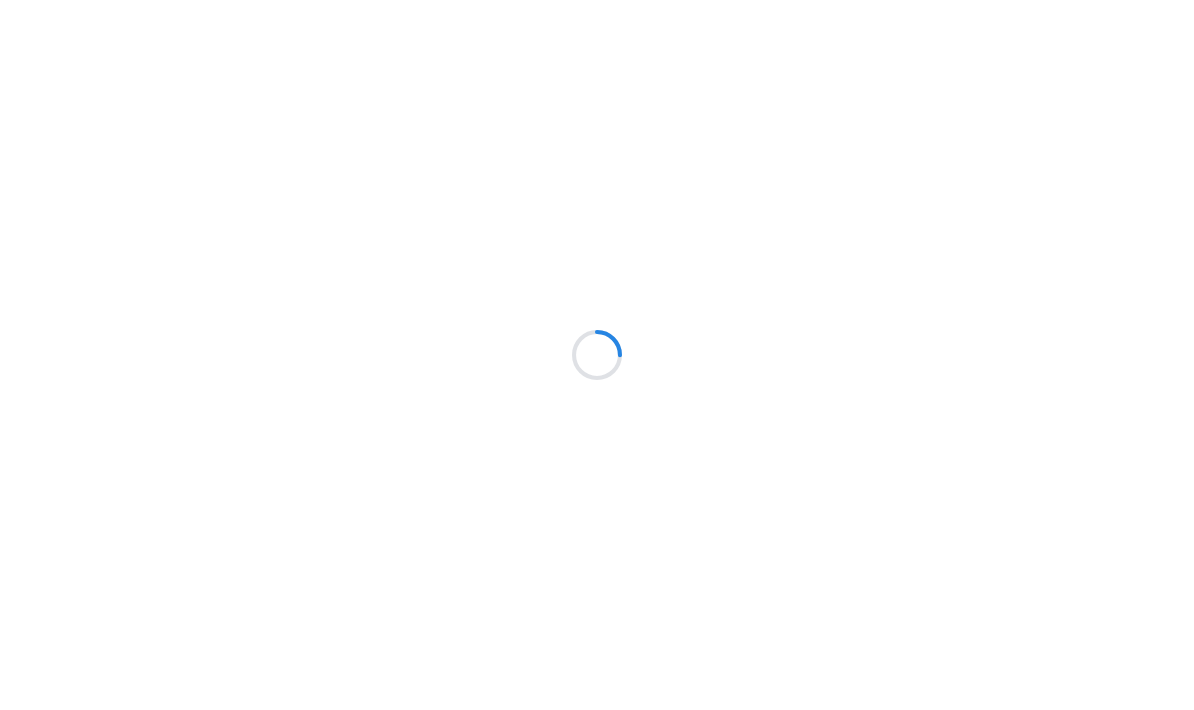 scroll, scrollTop: 0, scrollLeft: 0, axis: both 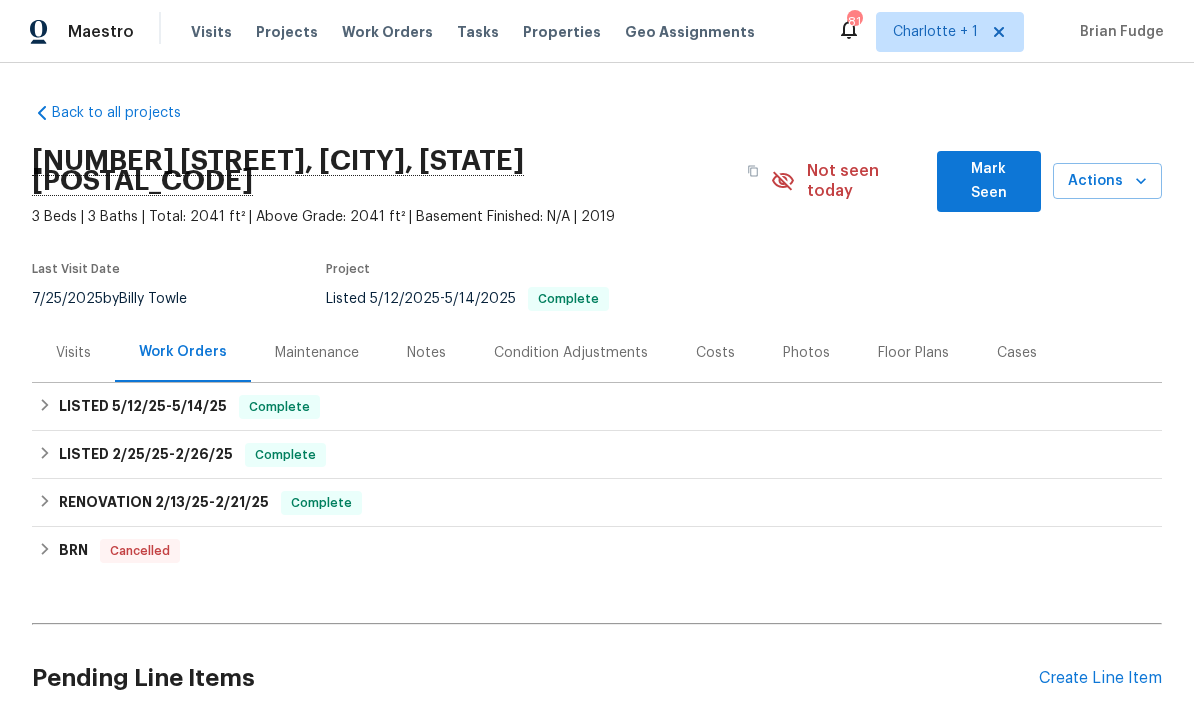 click on "Costs" at bounding box center (715, 352) 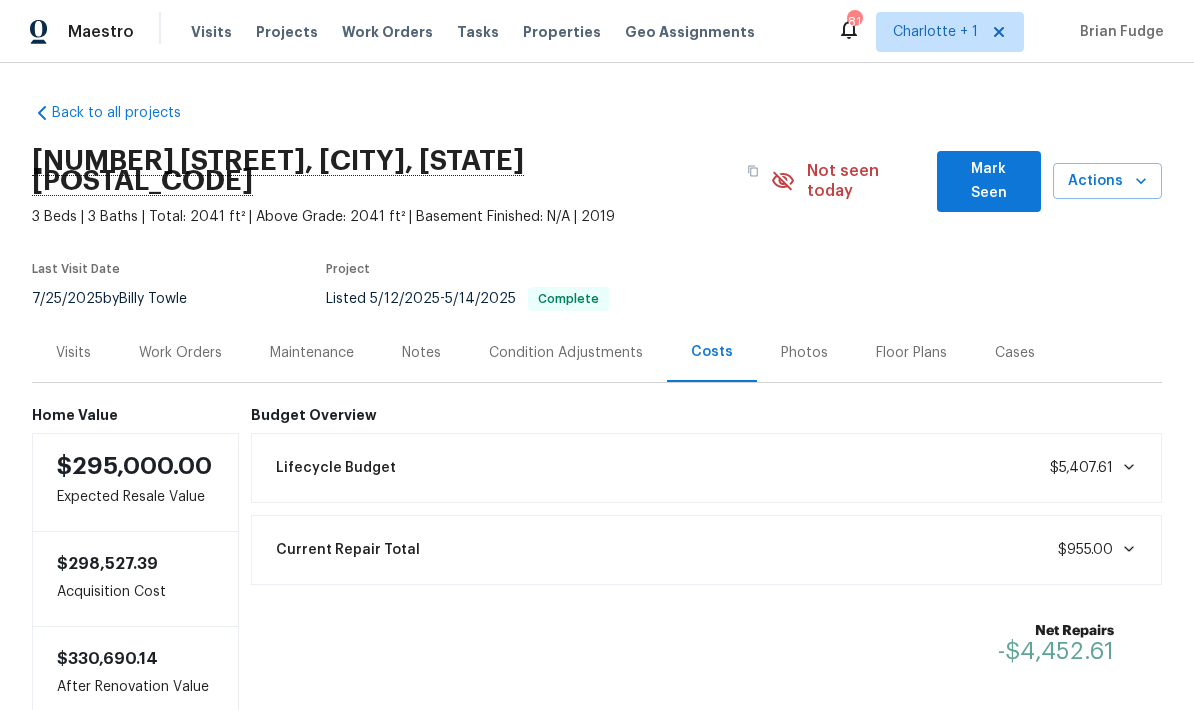 click on "Work Orders" at bounding box center (180, 352) 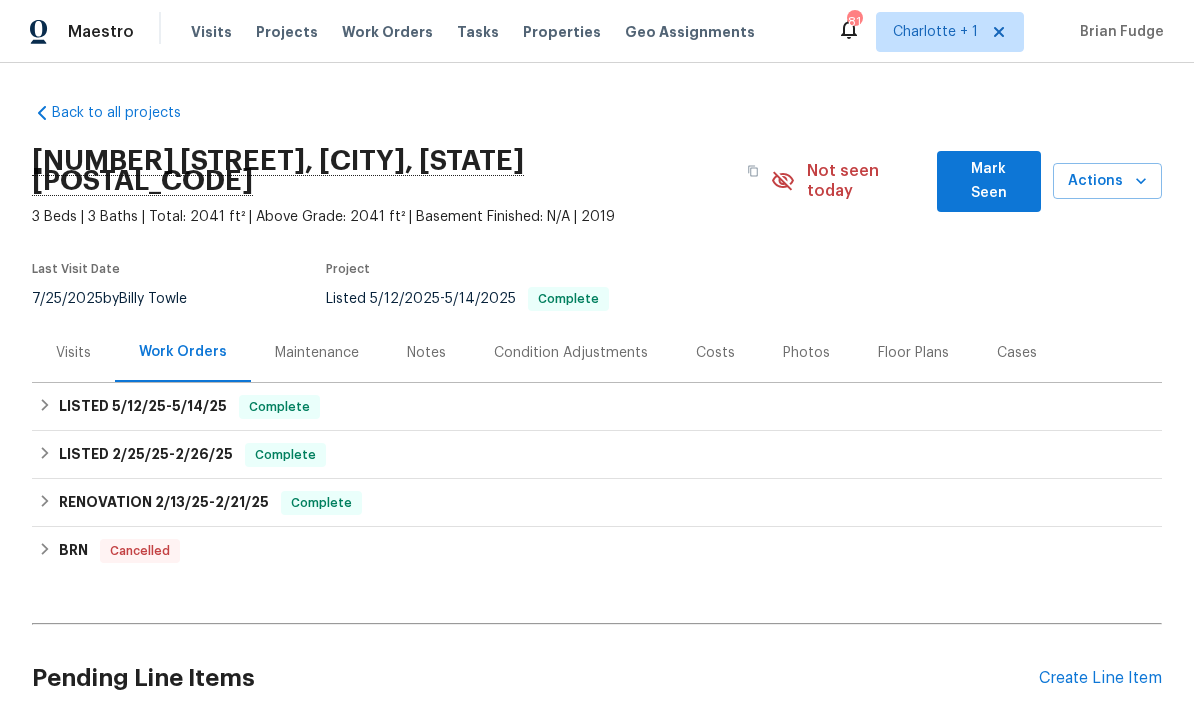 scroll, scrollTop: 0, scrollLeft: 0, axis: both 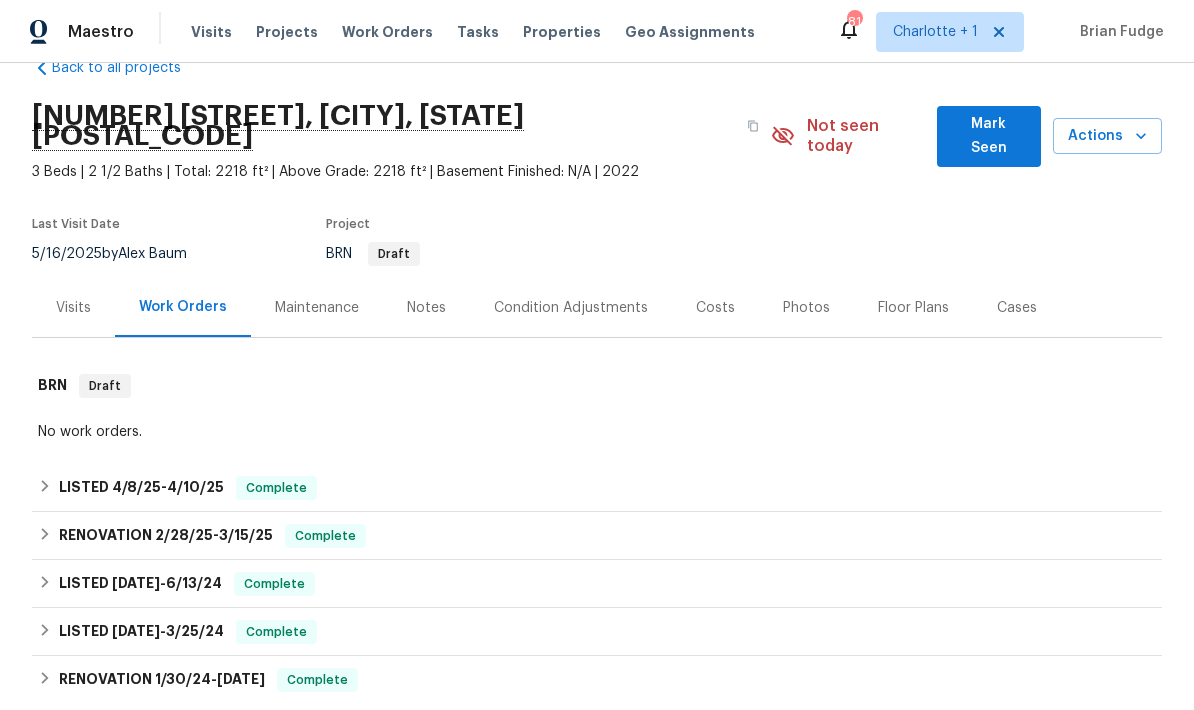 click on "Costs" at bounding box center (715, 307) 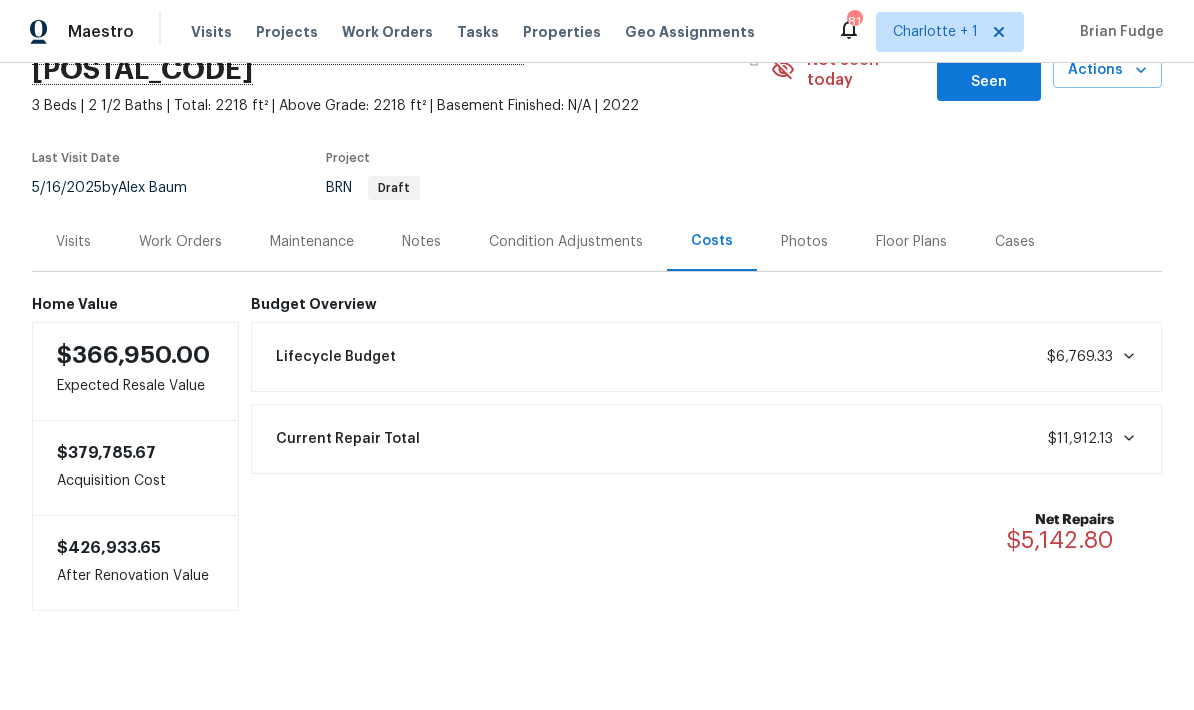 scroll, scrollTop: 108, scrollLeft: 0, axis: vertical 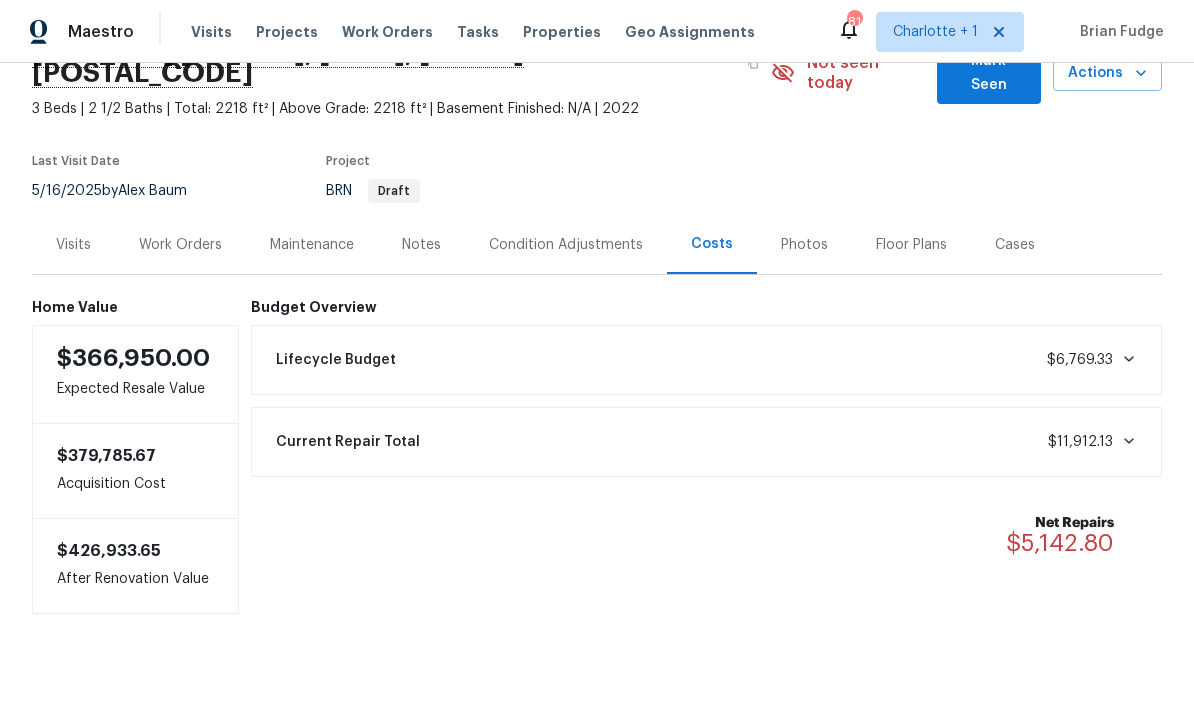 click on "Photos" at bounding box center (804, 244) 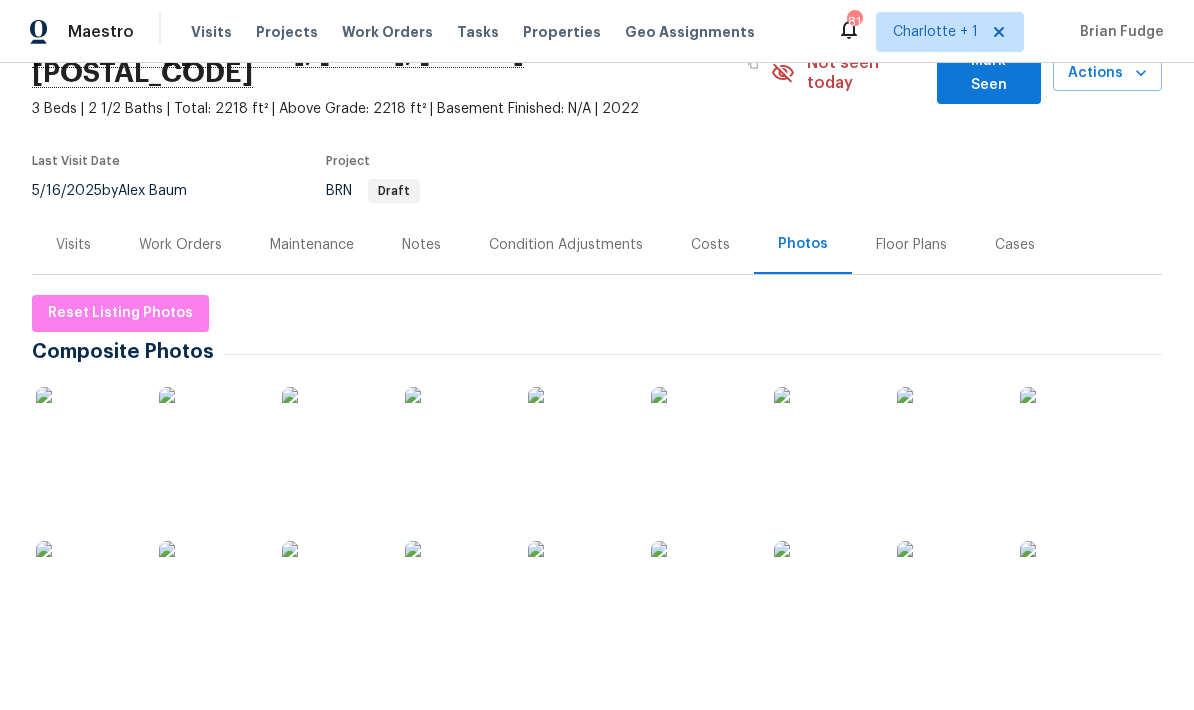 click on "Notes" at bounding box center [421, 244] 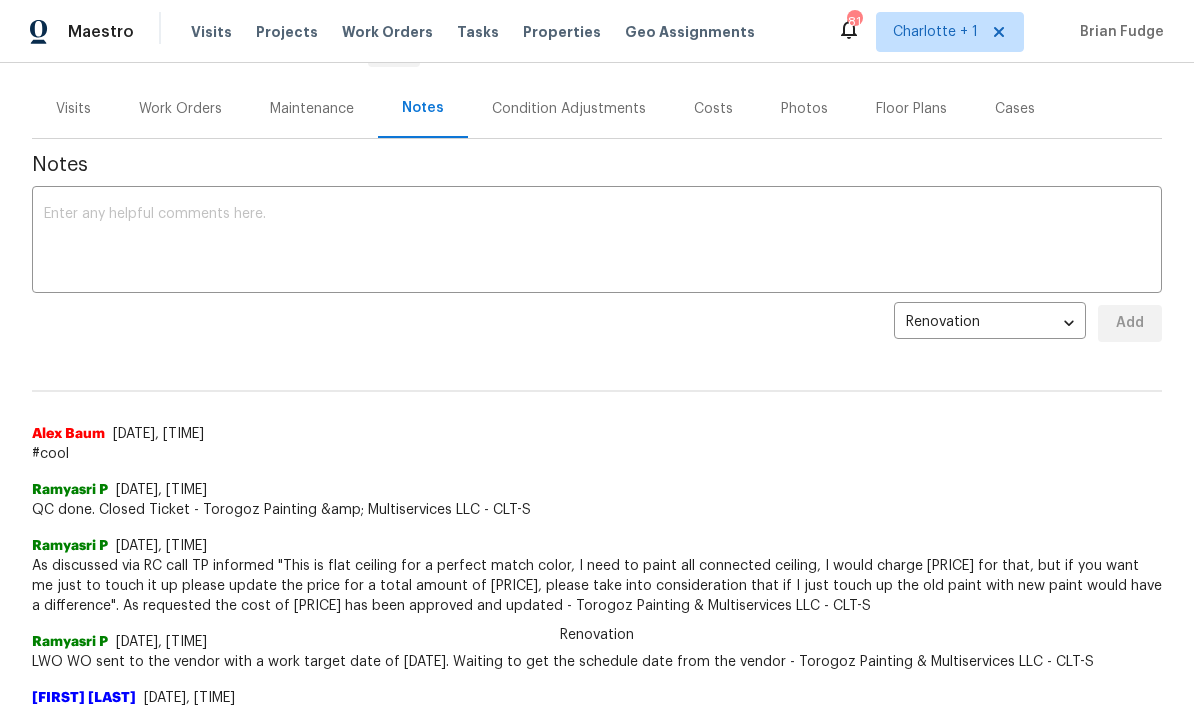 scroll, scrollTop: 205, scrollLeft: 0, axis: vertical 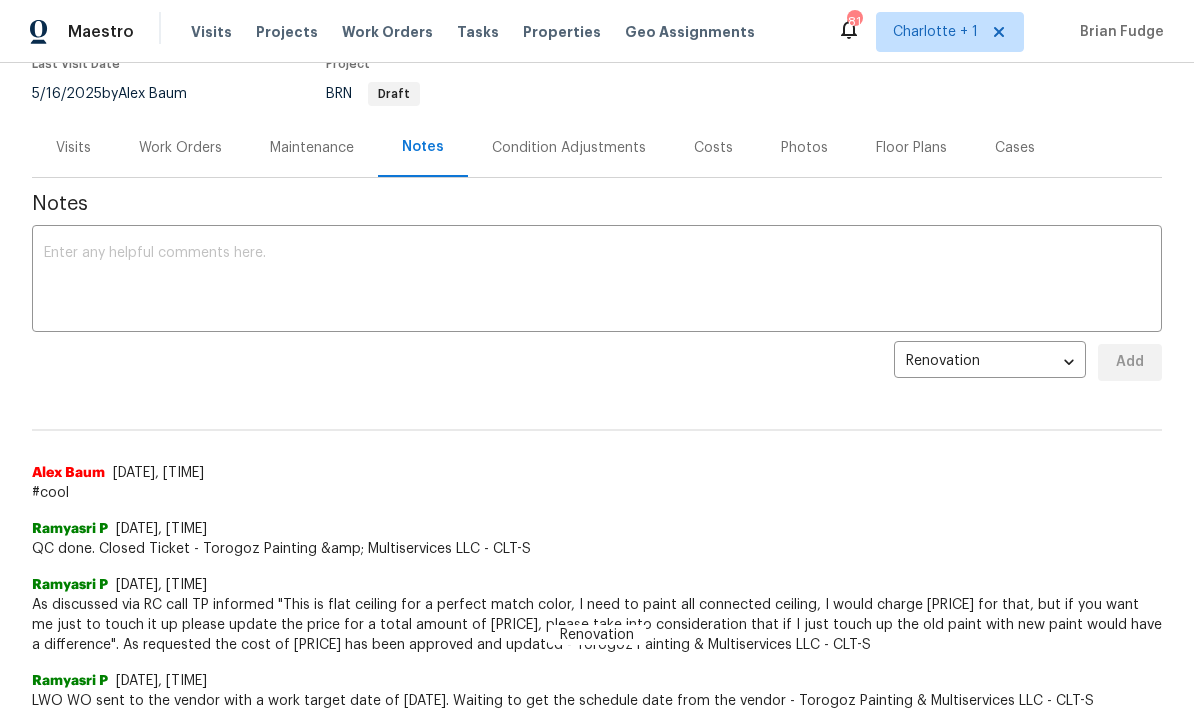 click on "Costs" at bounding box center [713, 147] 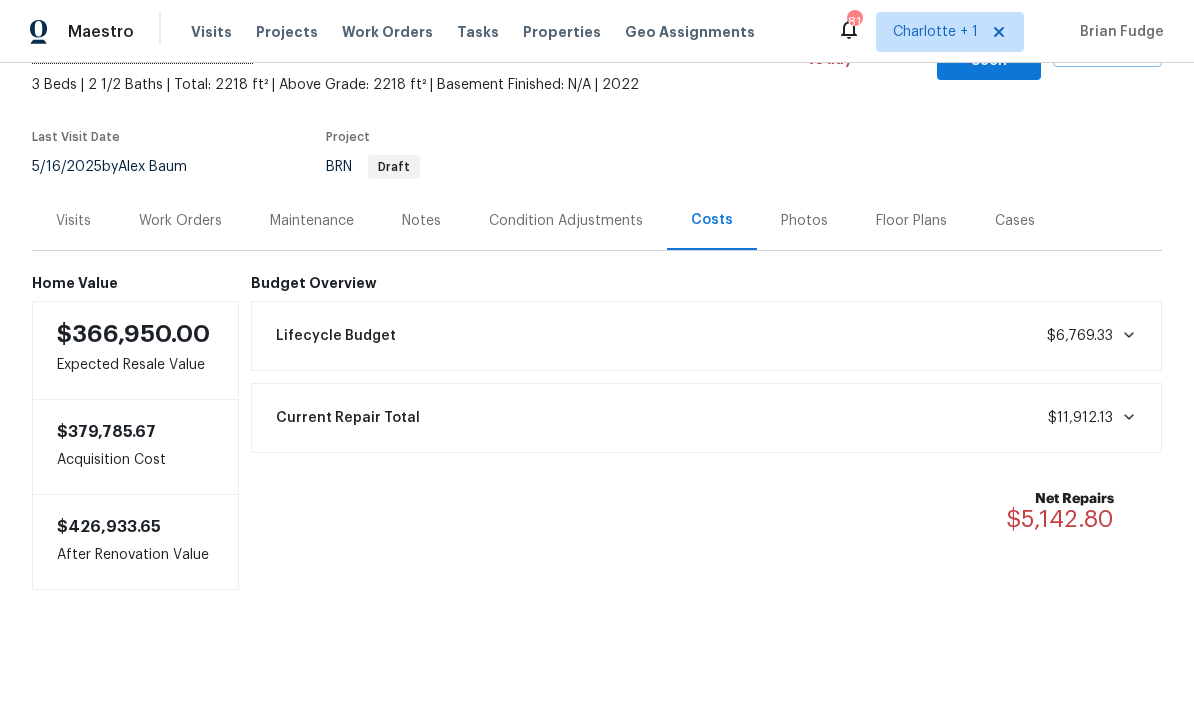 scroll, scrollTop: 114, scrollLeft: 0, axis: vertical 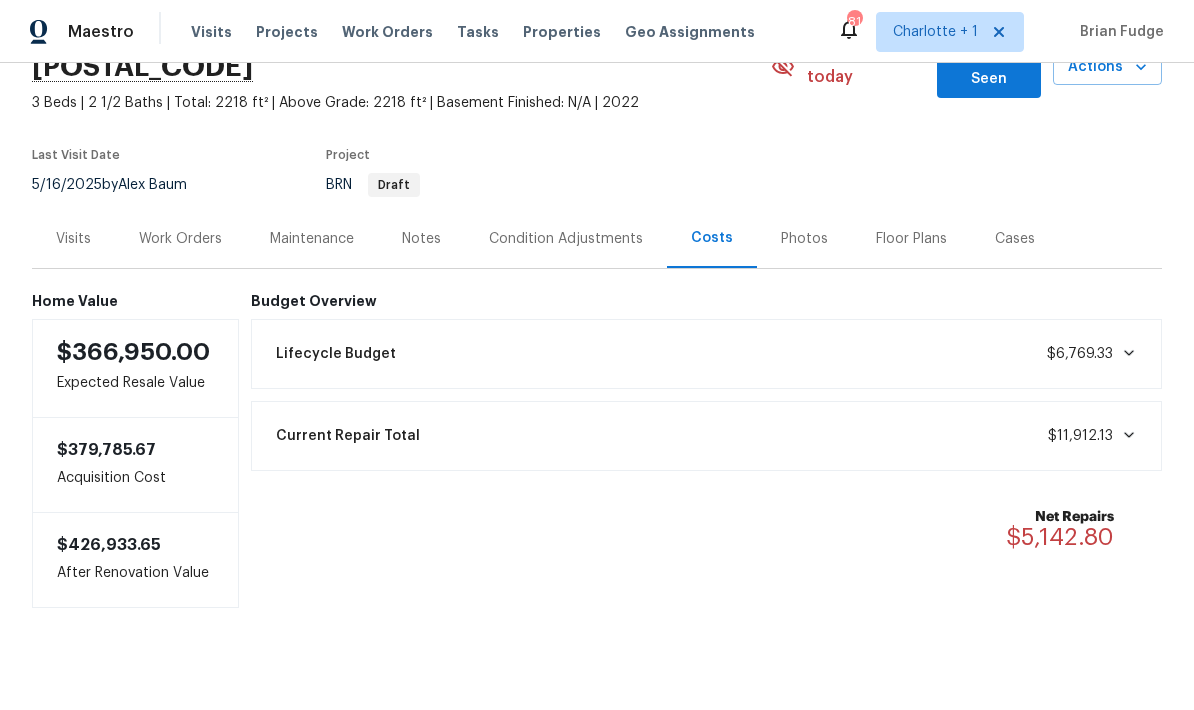 click on "Photos" at bounding box center (804, 239) 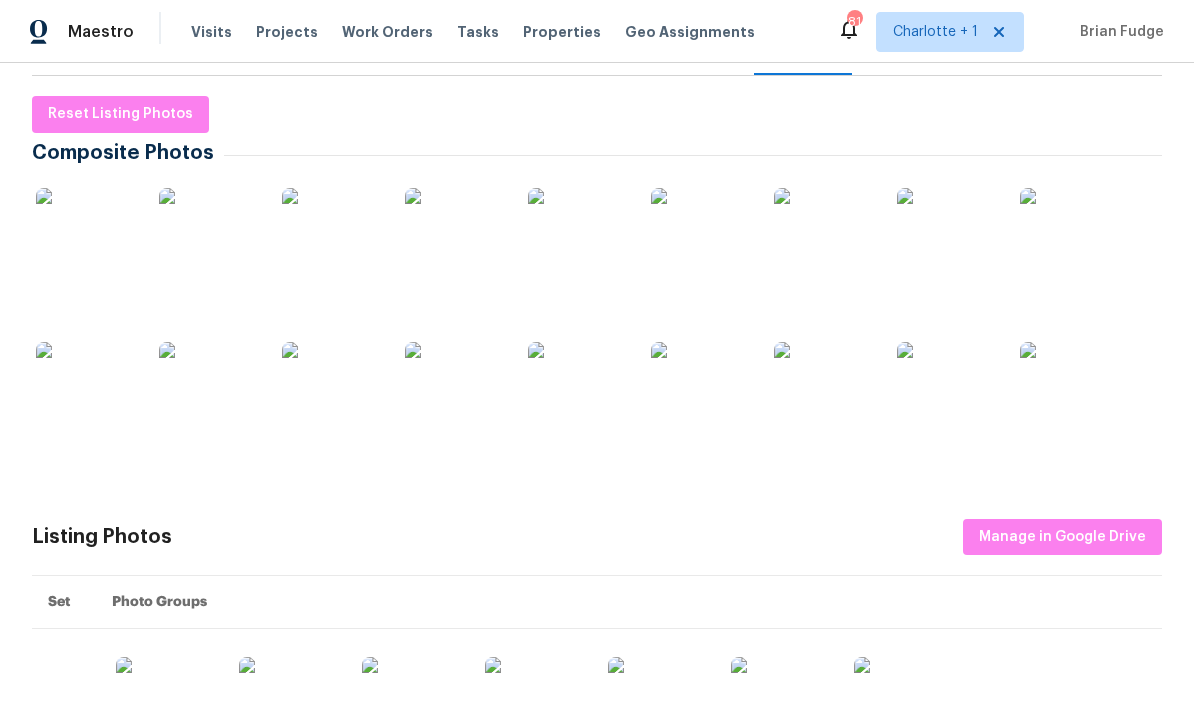 scroll, scrollTop: 326, scrollLeft: 0, axis: vertical 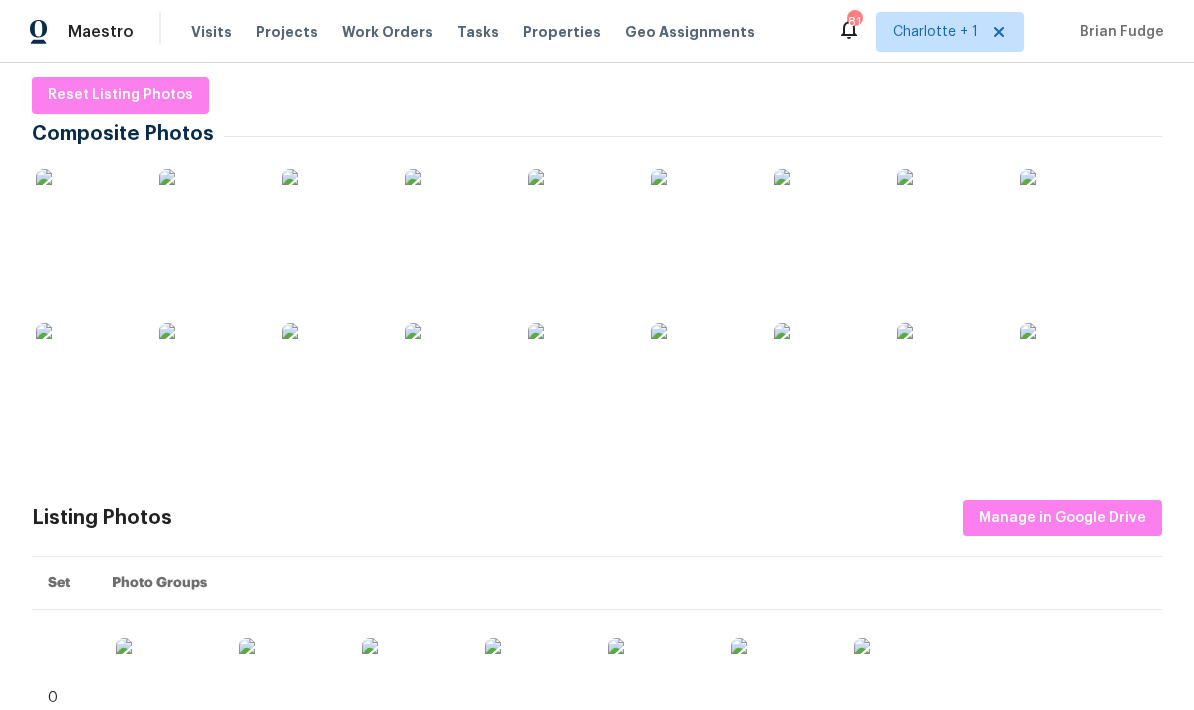 click at bounding box center (86, 219) 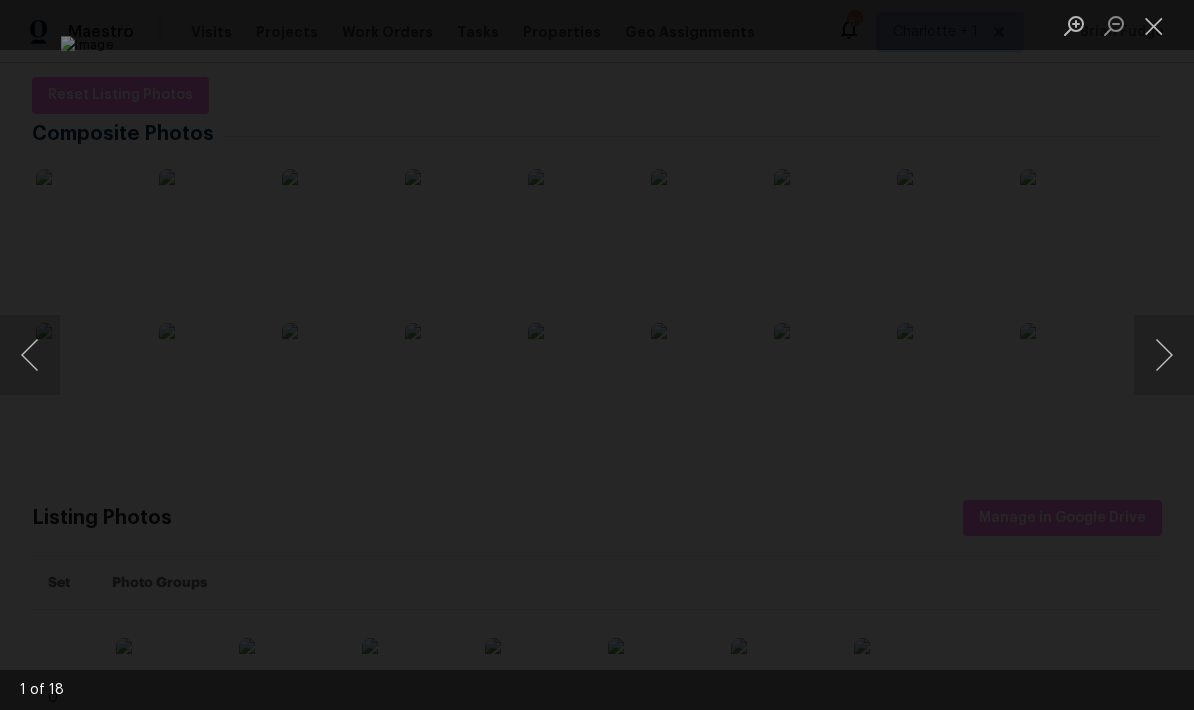 click at bounding box center [1164, 355] 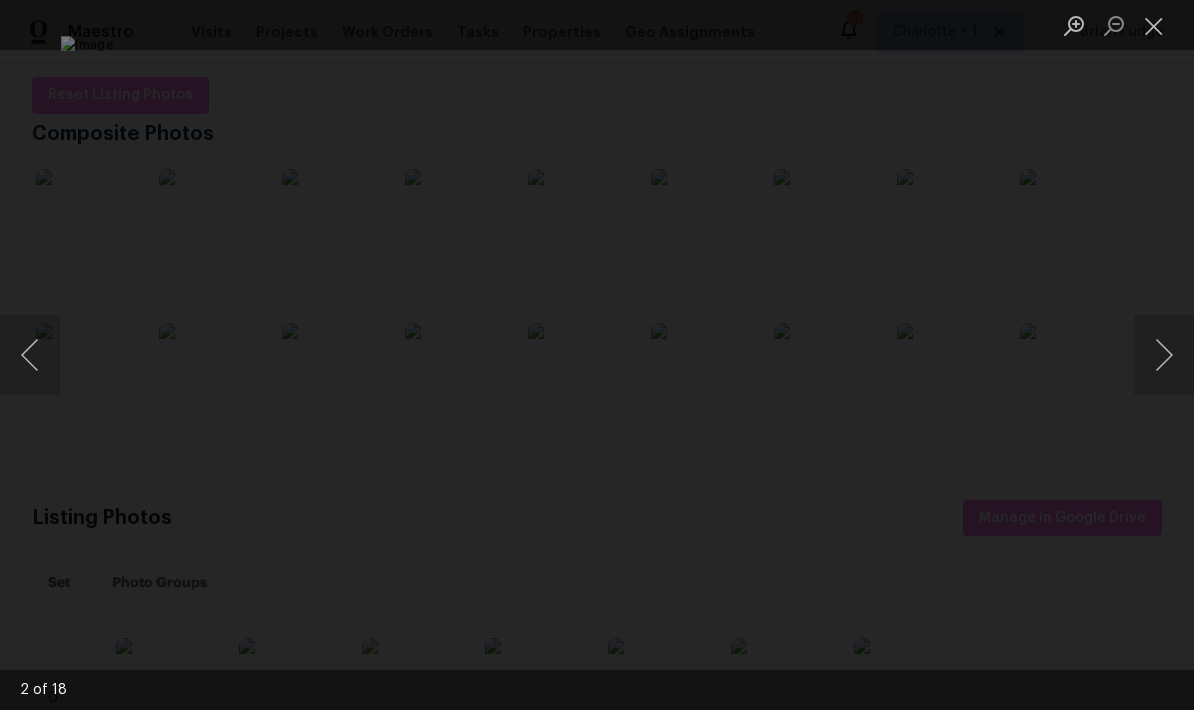 click at bounding box center [1164, 355] 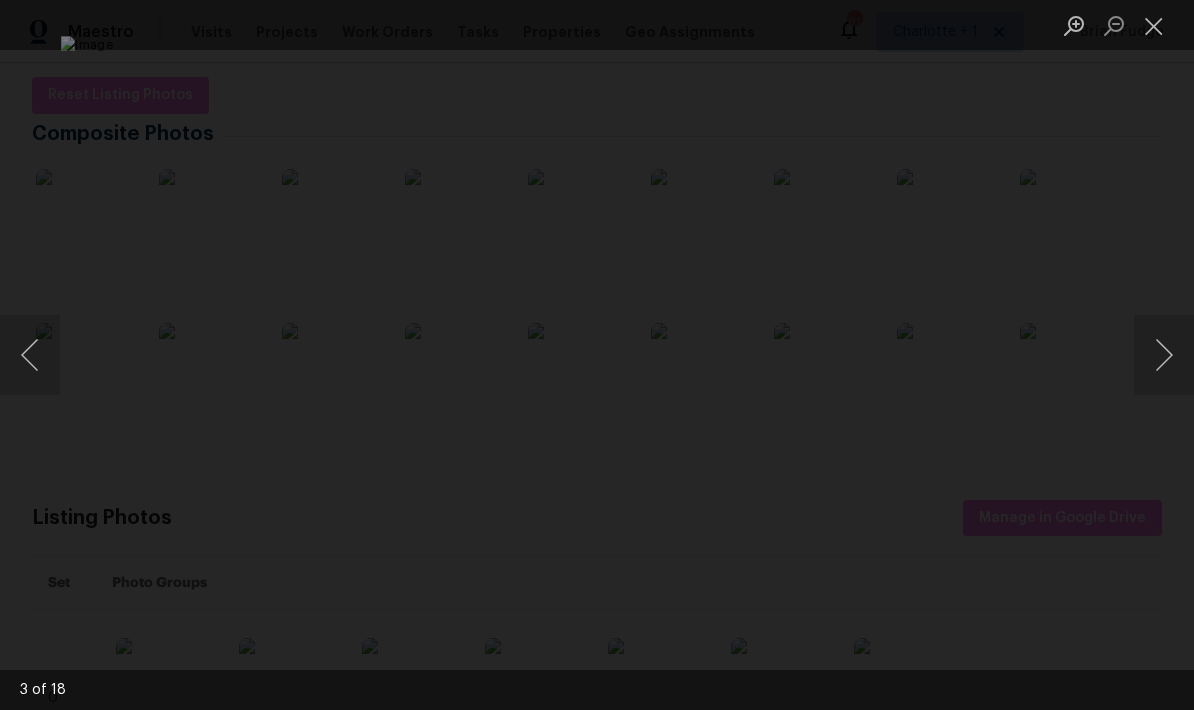 click at bounding box center (1164, 355) 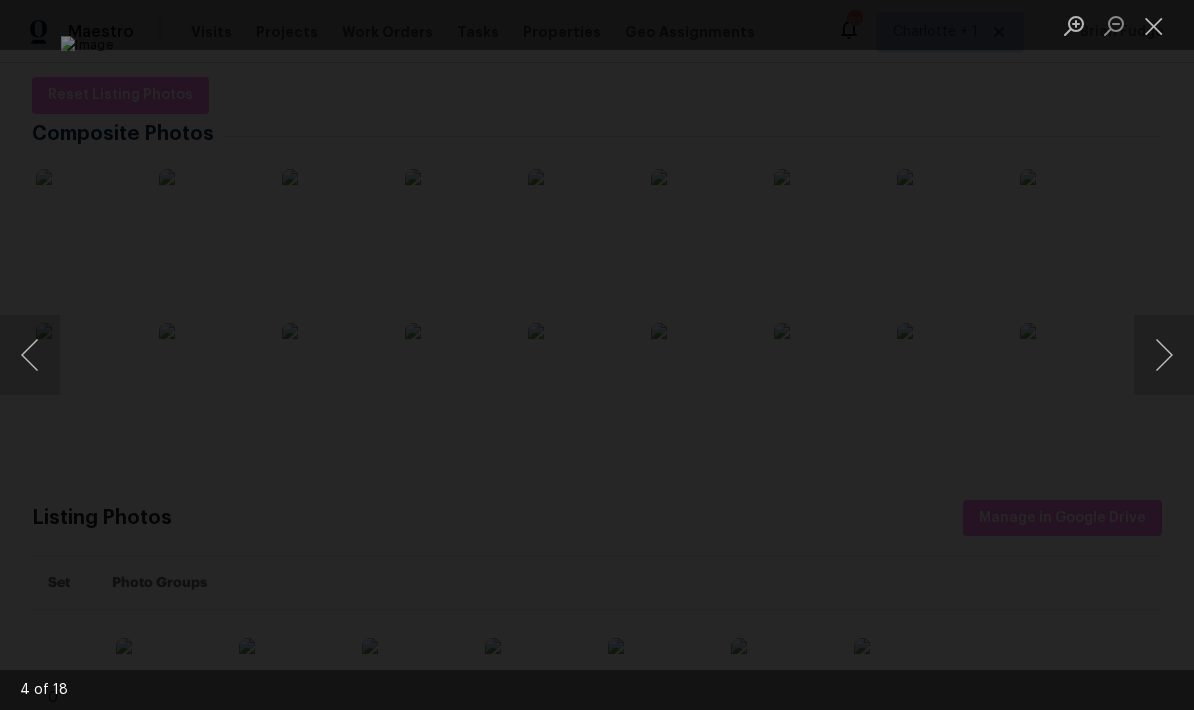 click at bounding box center (1164, 355) 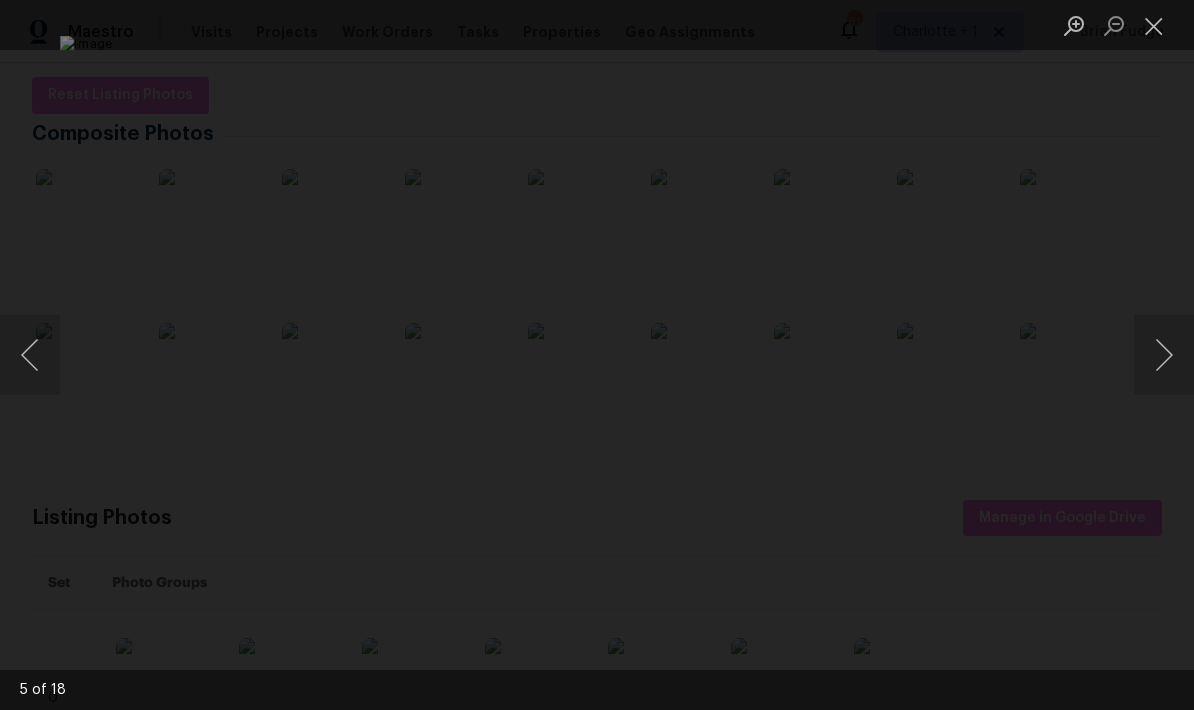 click at bounding box center (597, 355) 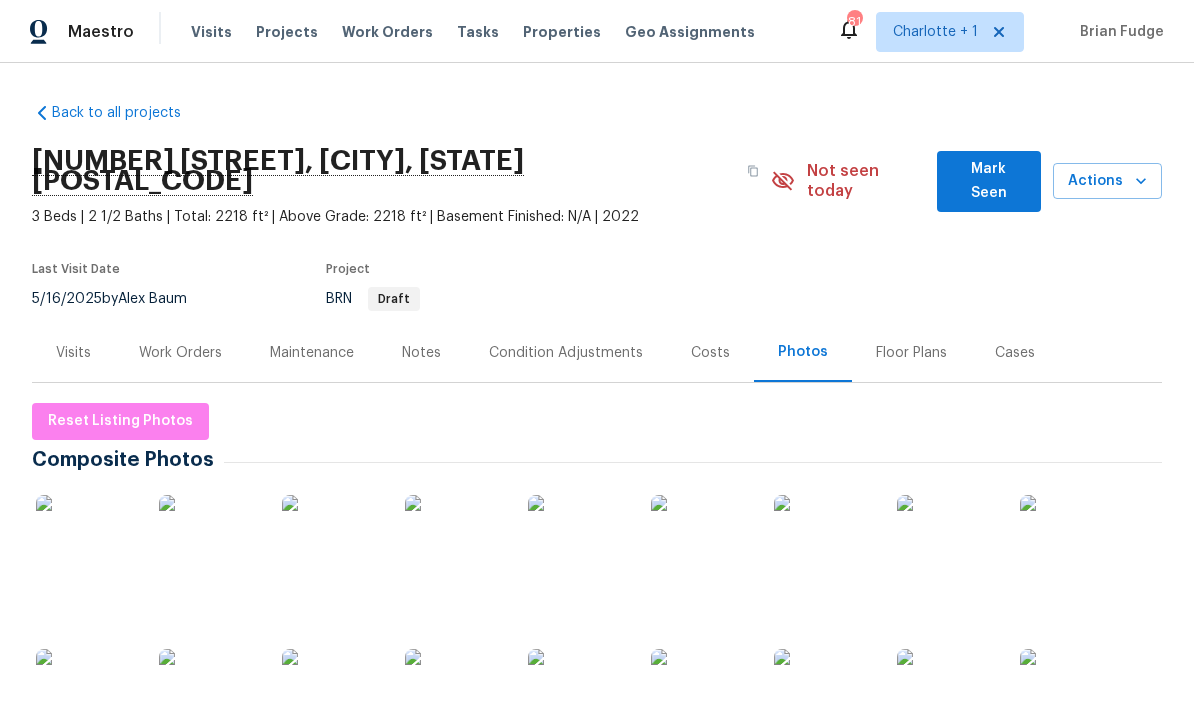 scroll, scrollTop: 0, scrollLeft: 0, axis: both 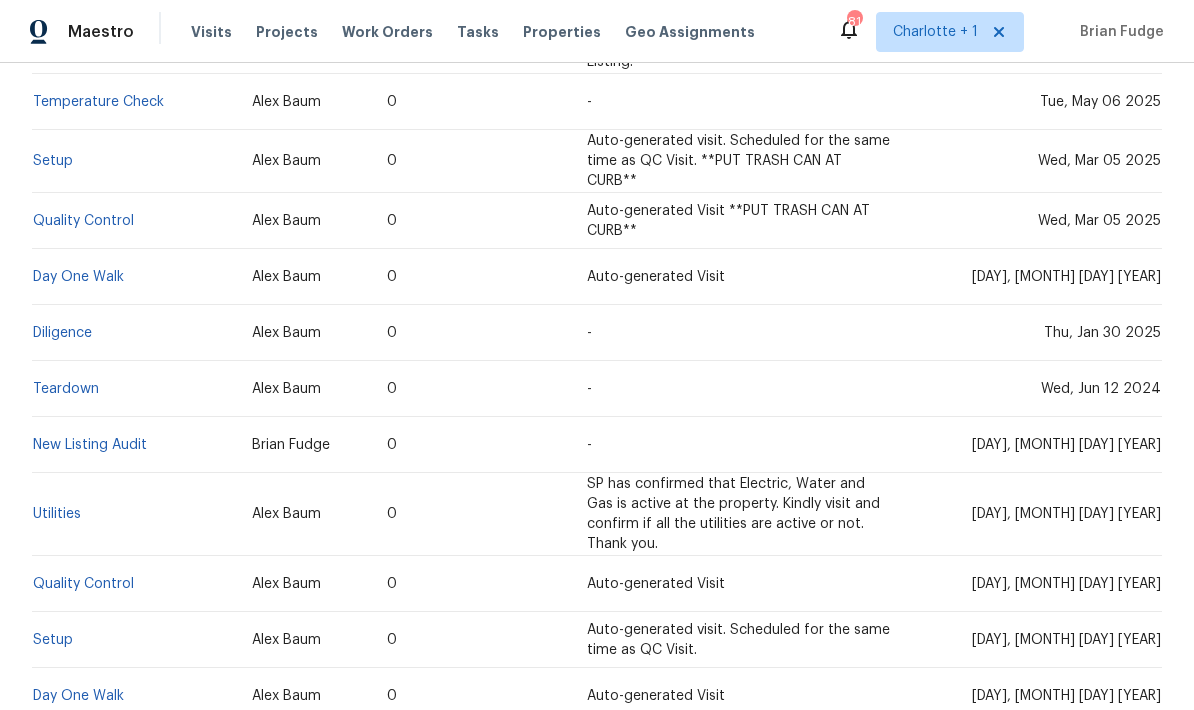 click on "New Listing Audit" at bounding box center [90, 445] 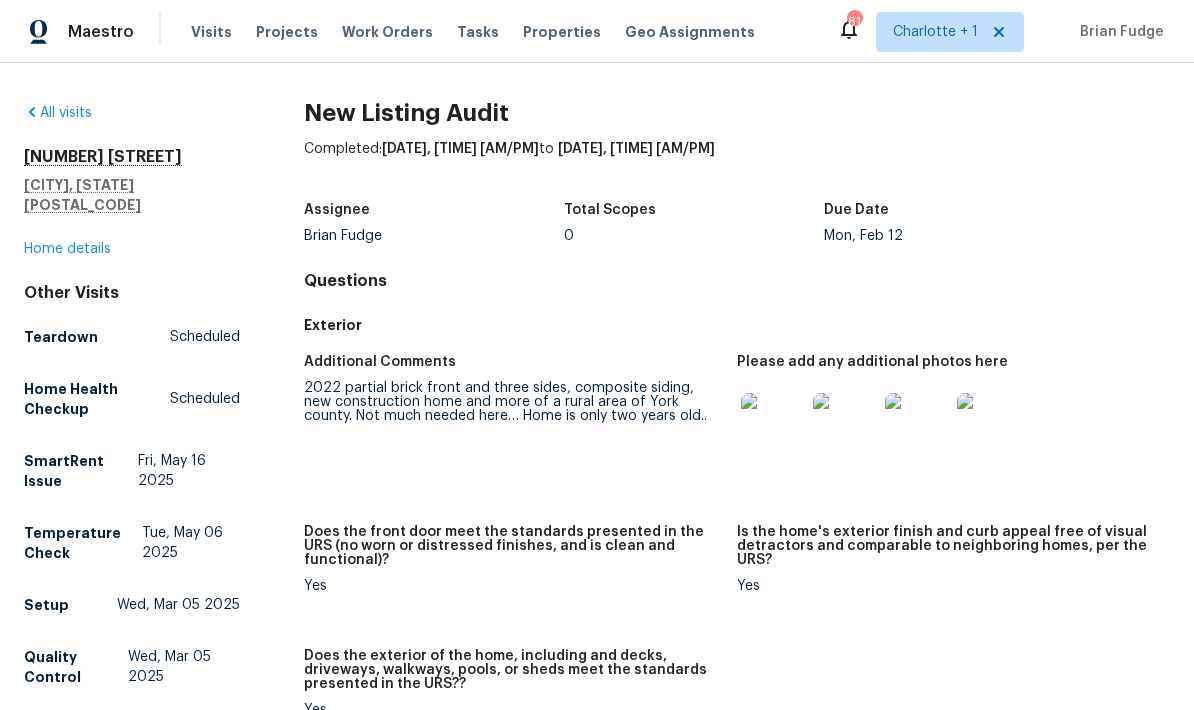 click at bounding box center [773, 425] 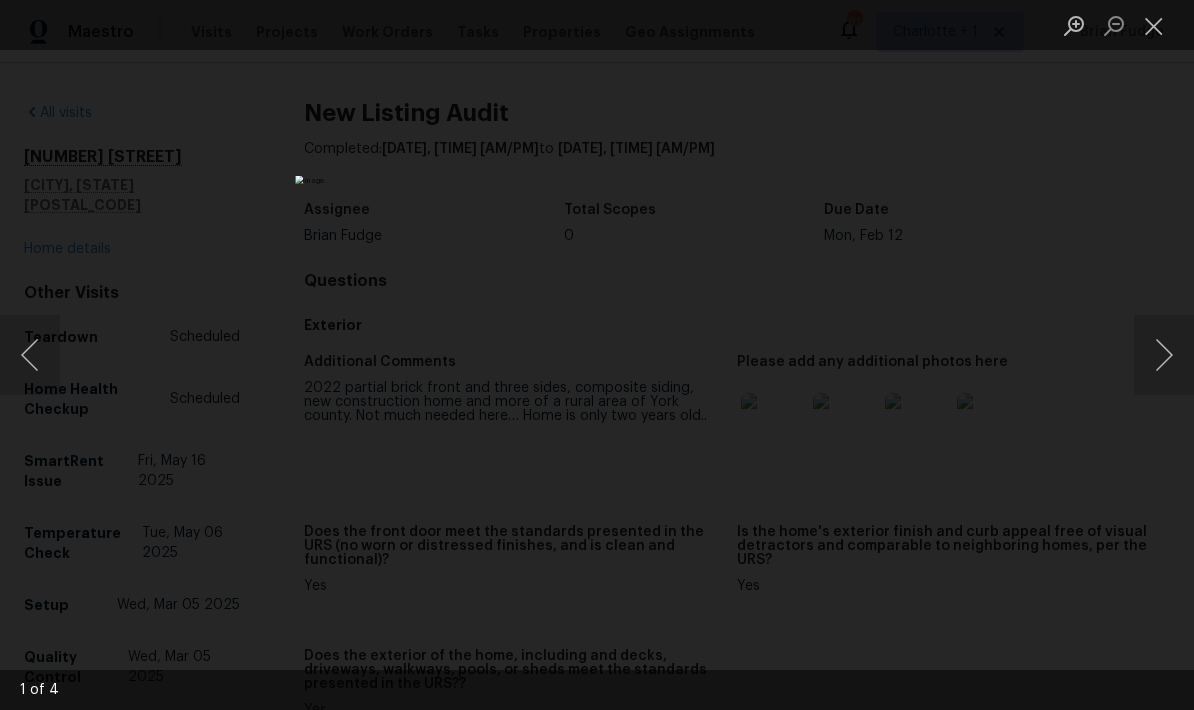 click at bounding box center (1164, 355) 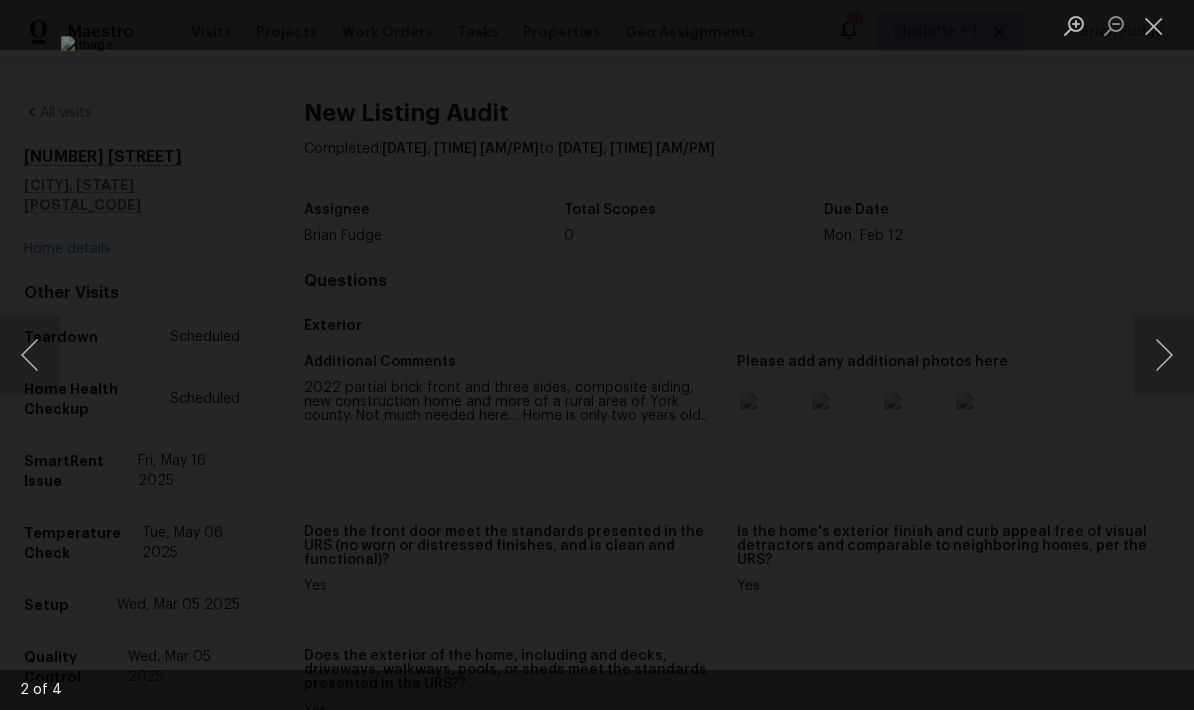 click at bounding box center (1164, 355) 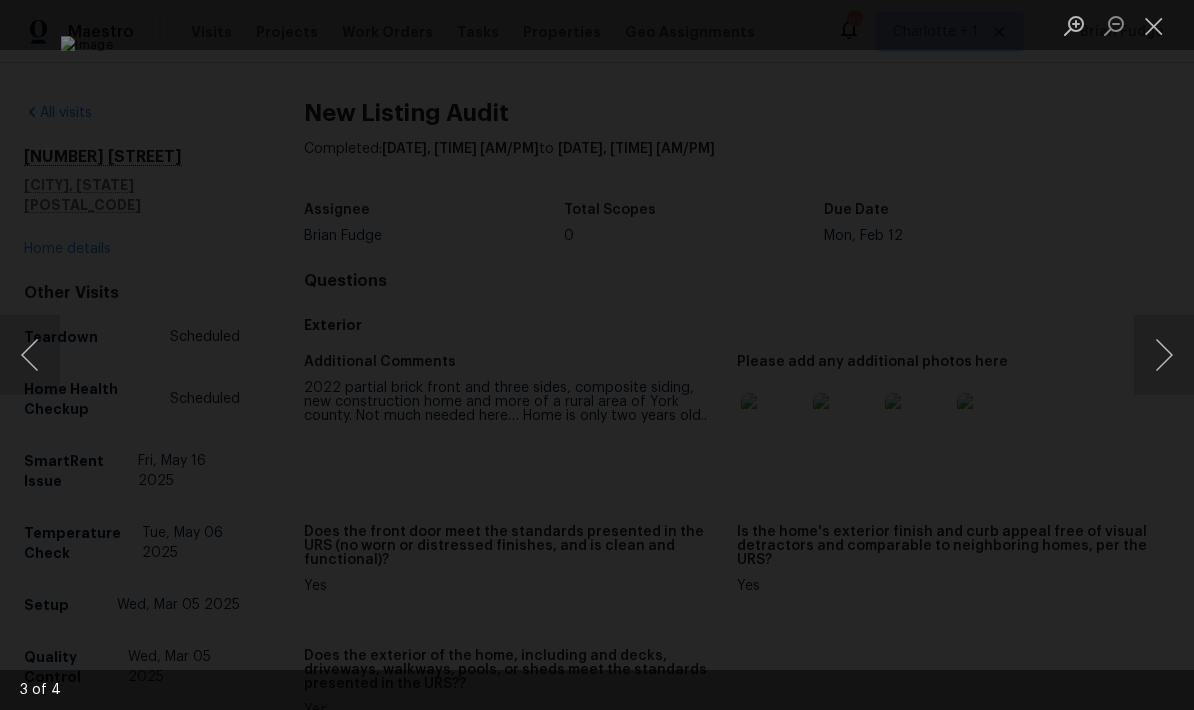 click at bounding box center [1164, 355] 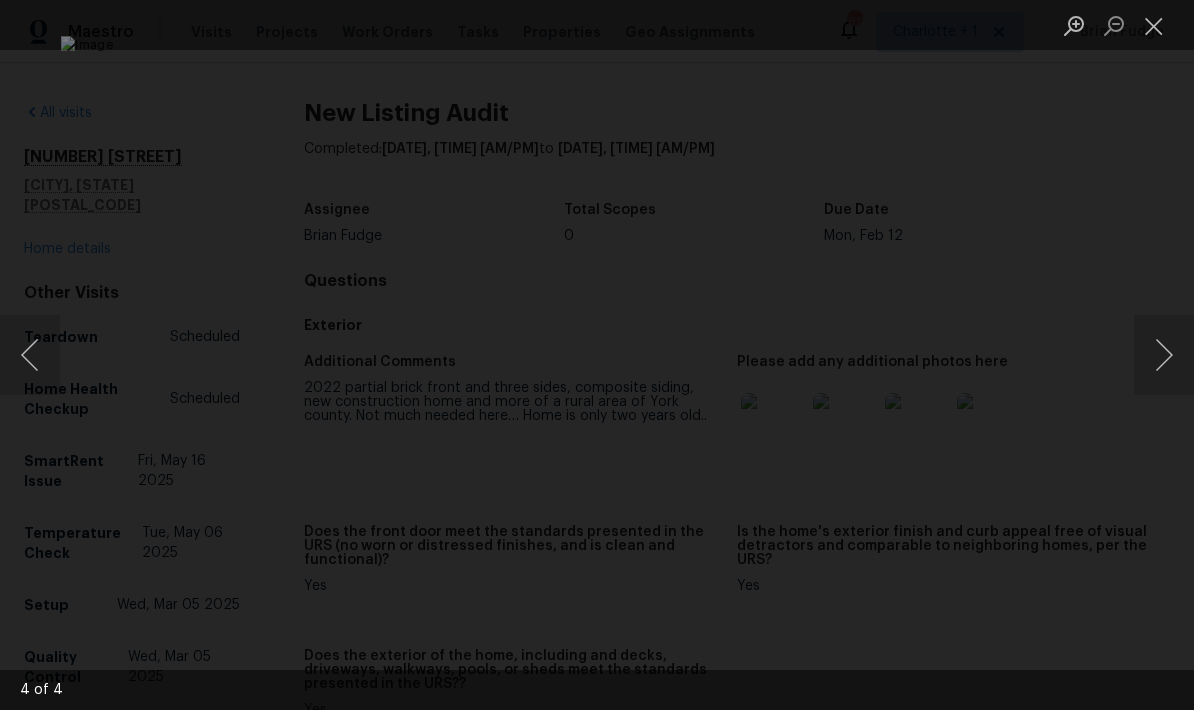 click at bounding box center [1164, 355] 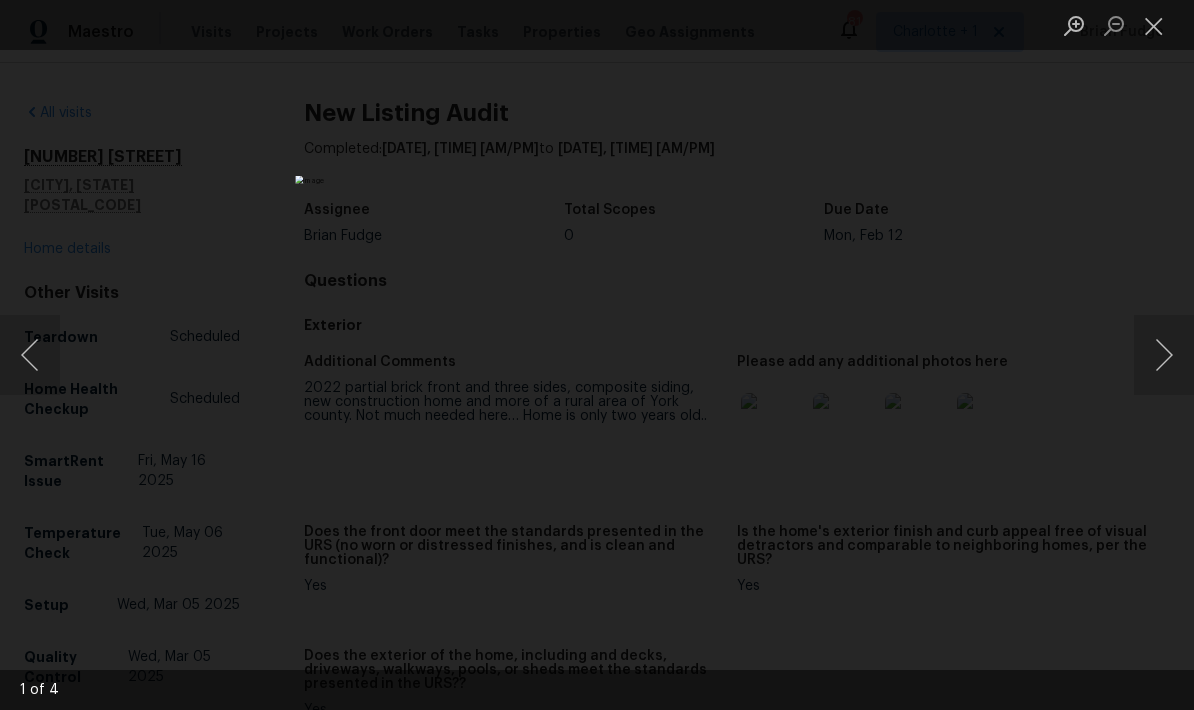 click at bounding box center [1164, 355] 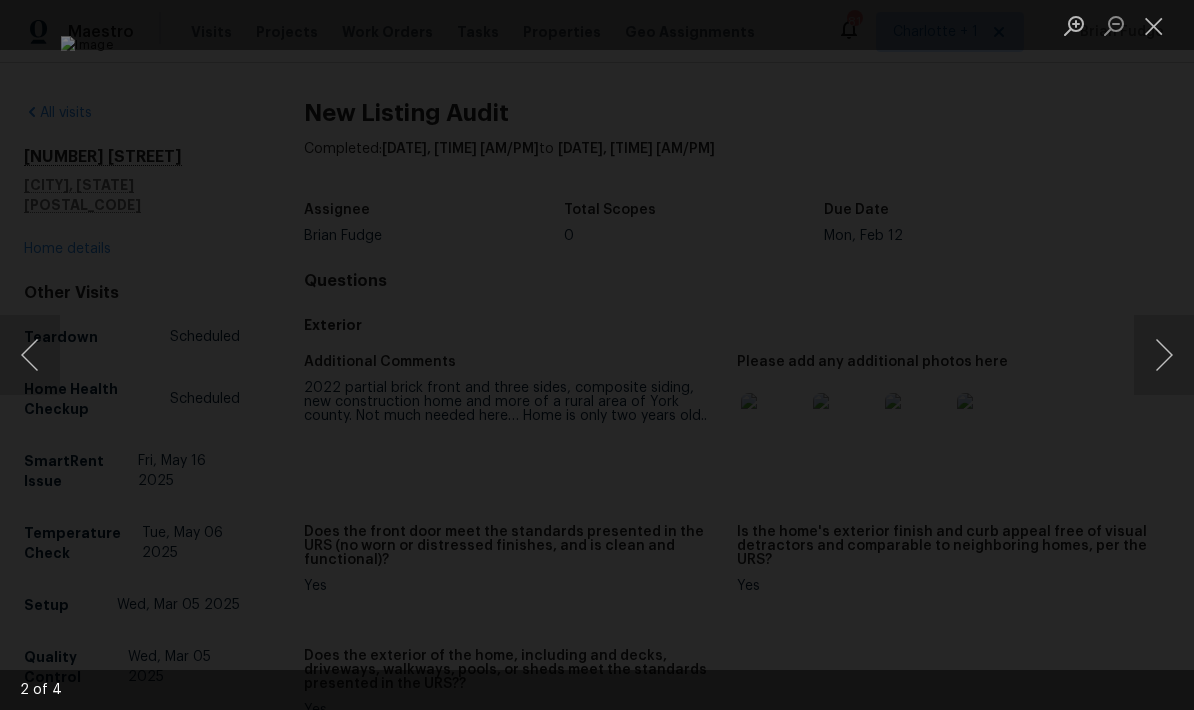 click at bounding box center (1164, 355) 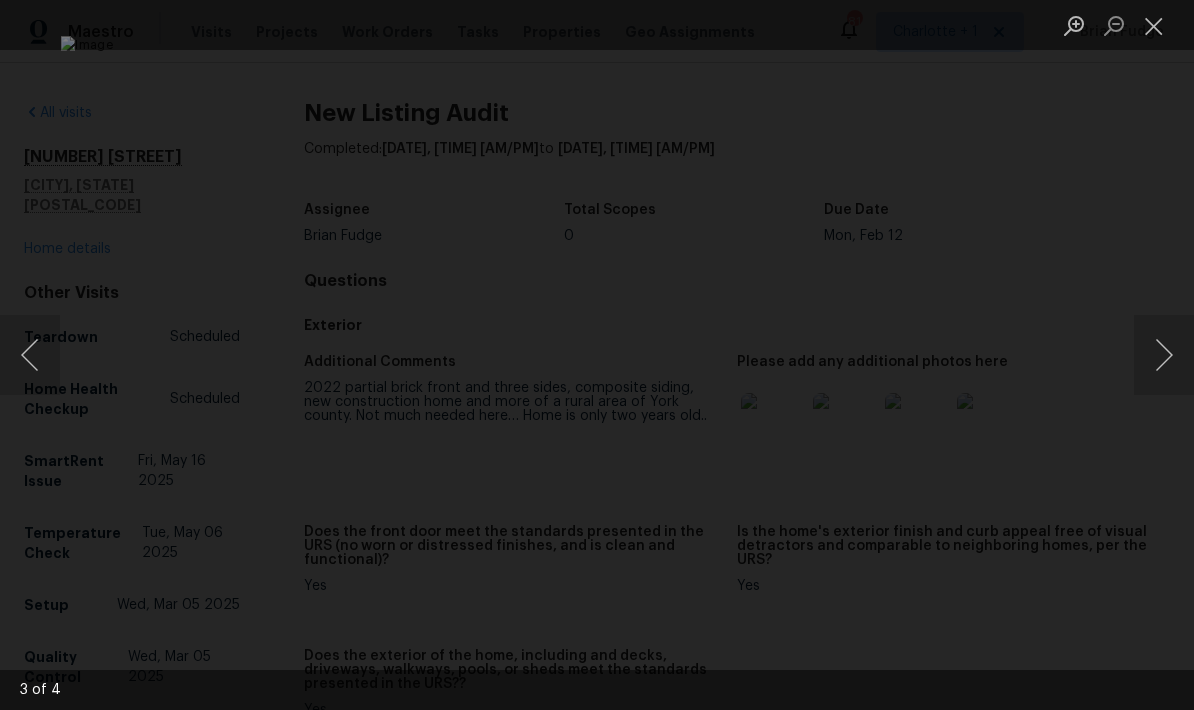 click at bounding box center [597, 355] 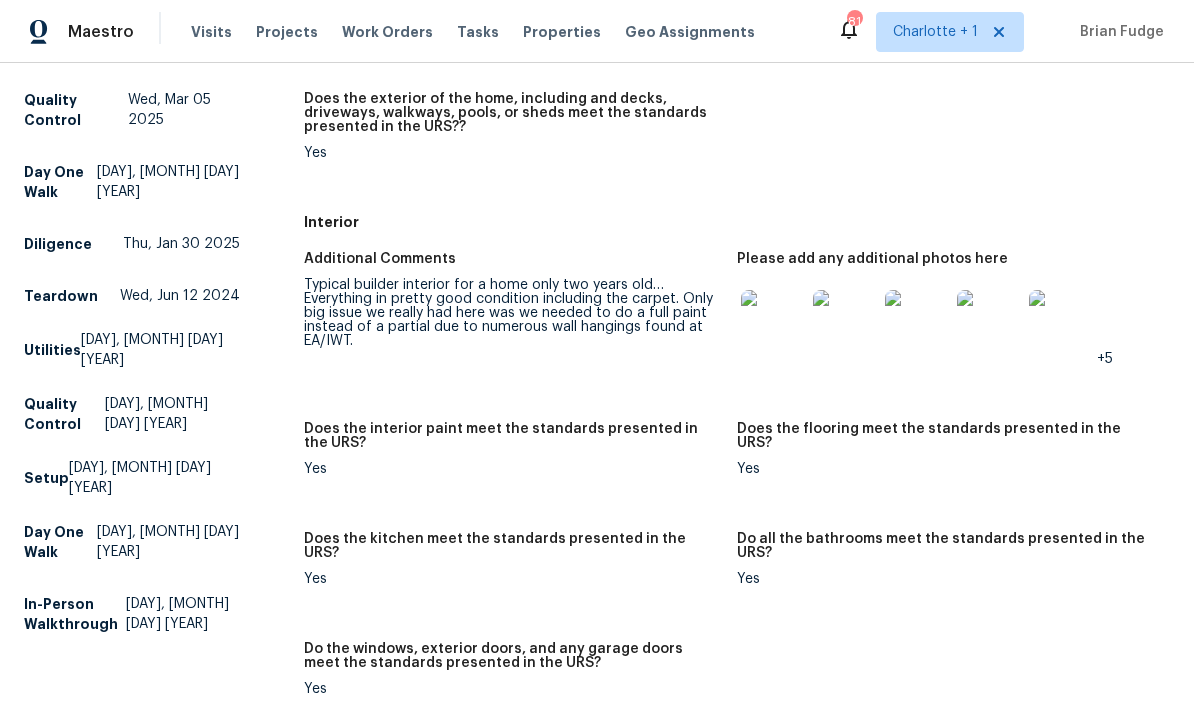 scroll, scrollTop: 562, scrollLeft: 0, axis: vertical 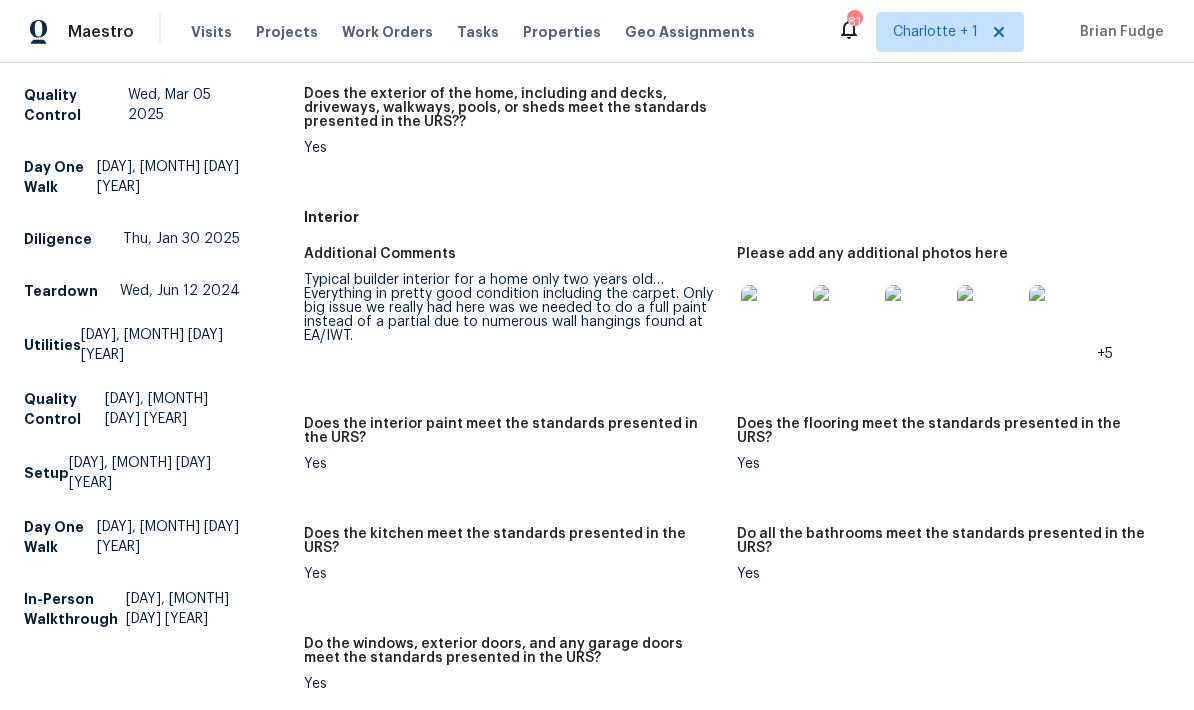 click at bounding box center (773, 317) 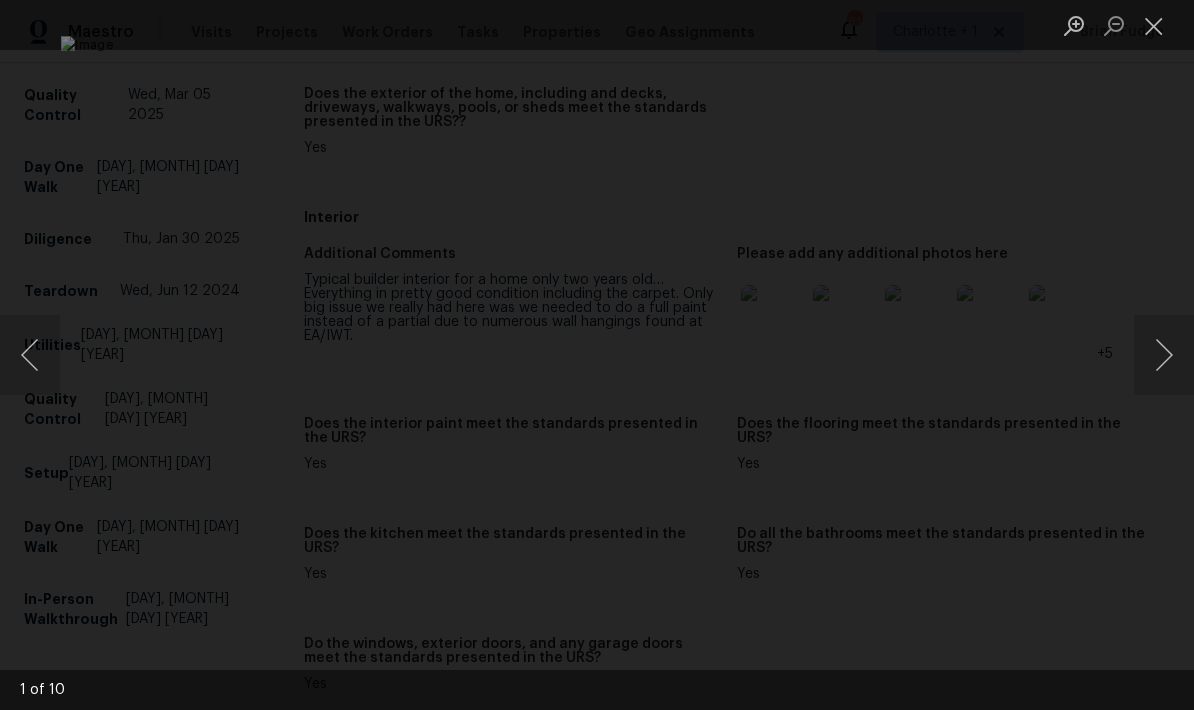 click at bounding box center (1164, 355) 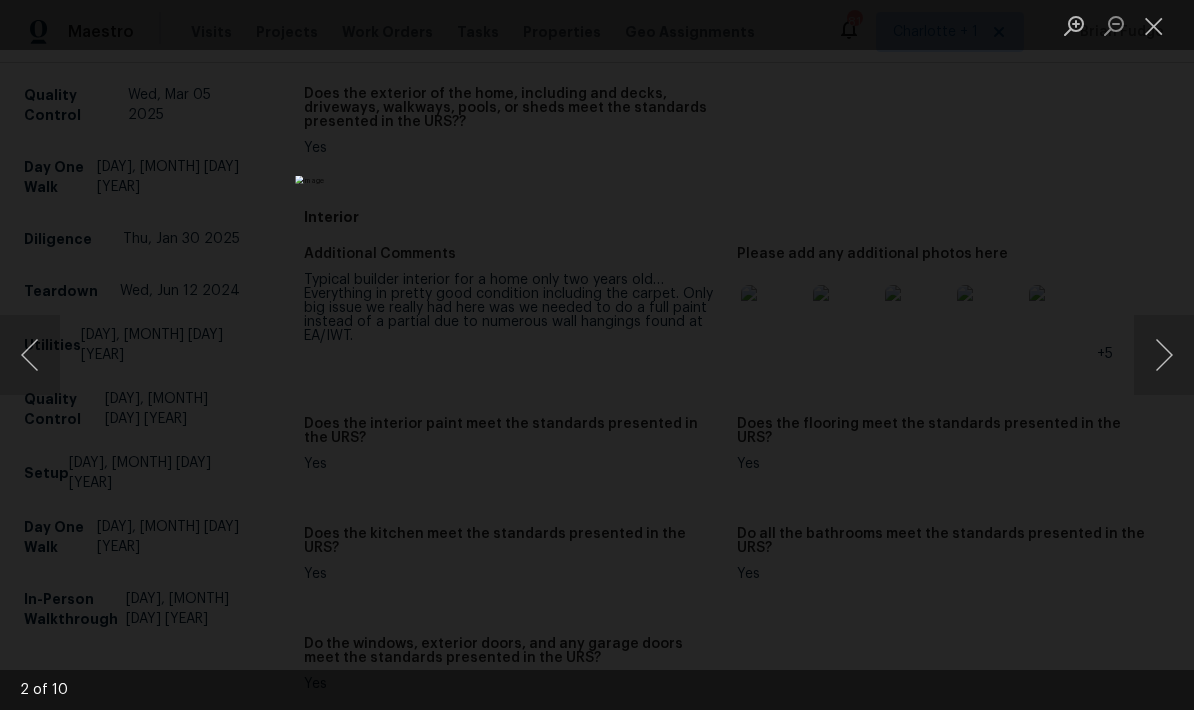 click at bounding box center (597, 355) 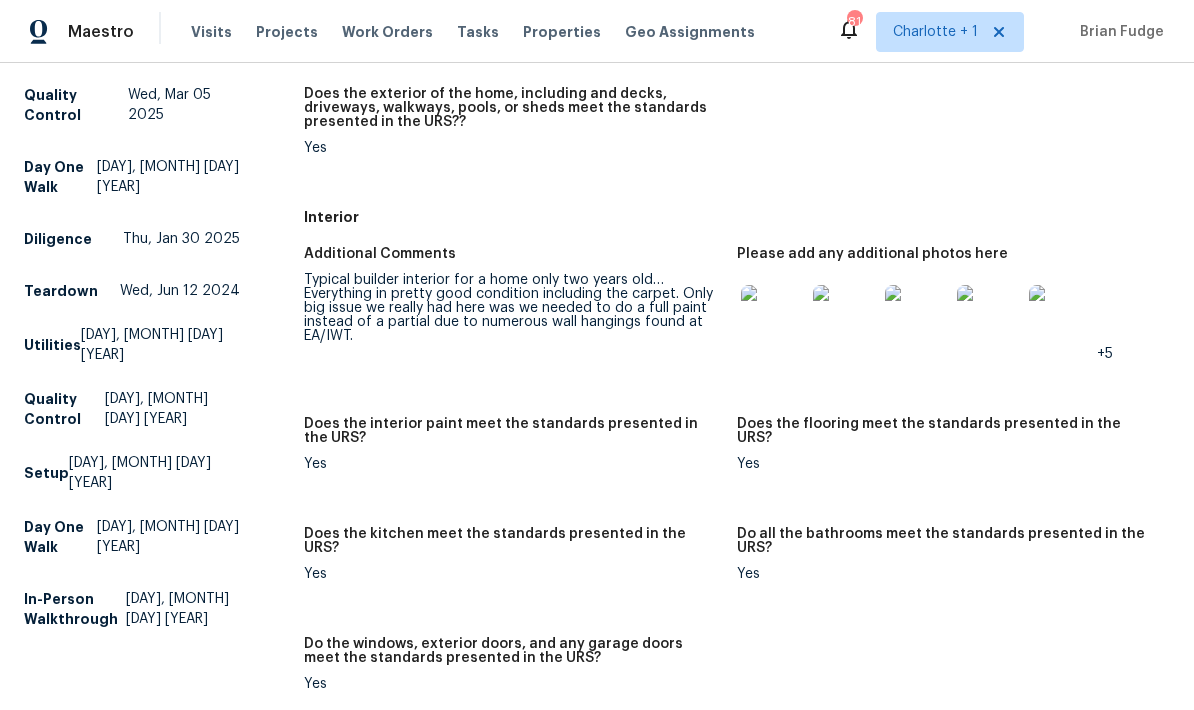 click at bounding box center [773, 317] 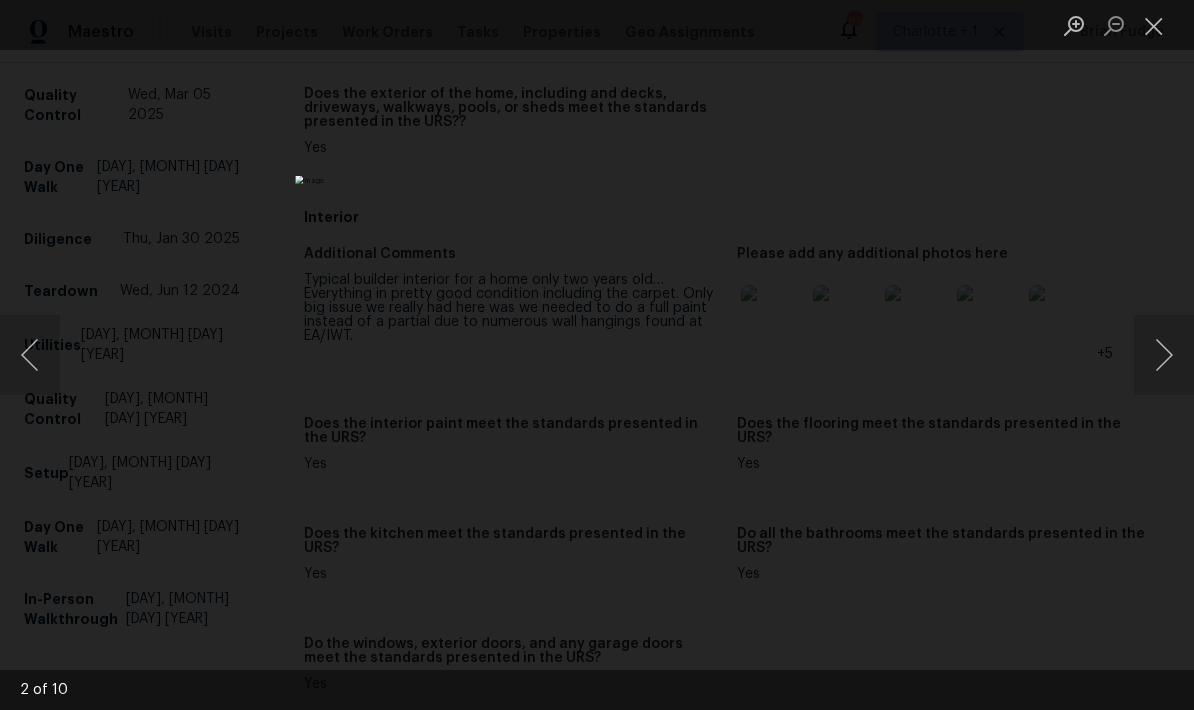 click at bounding box center (1164, 355) 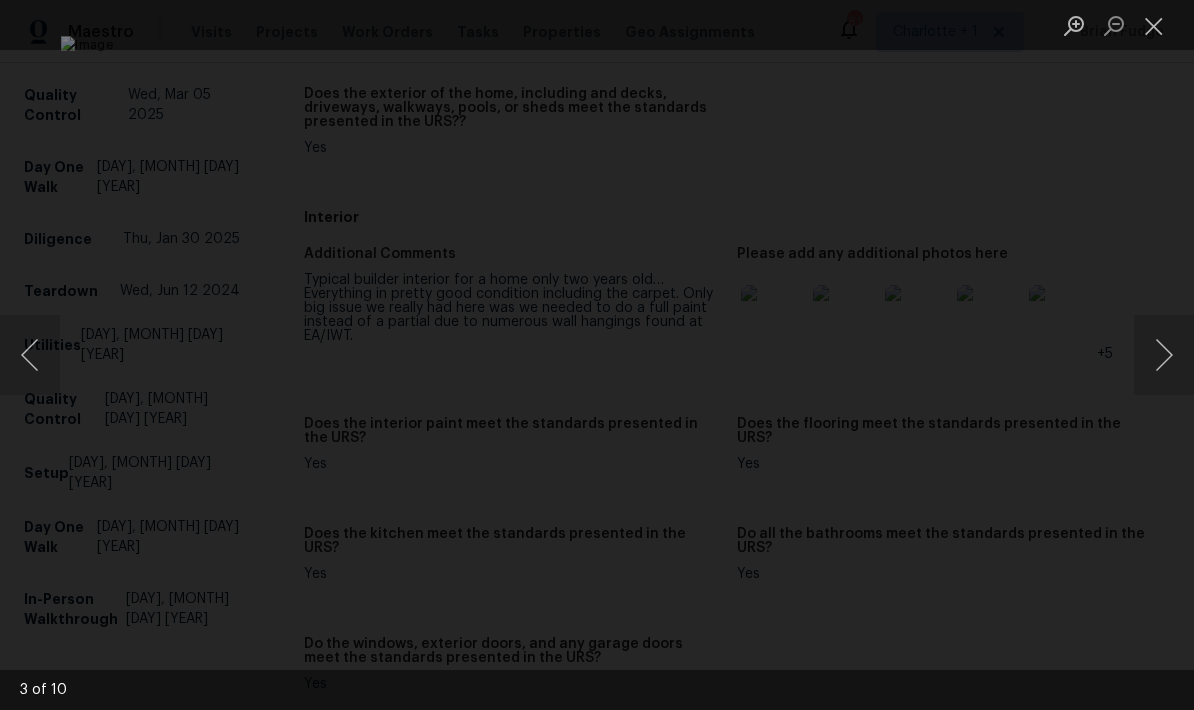 click at bounding box center (1164, 355) 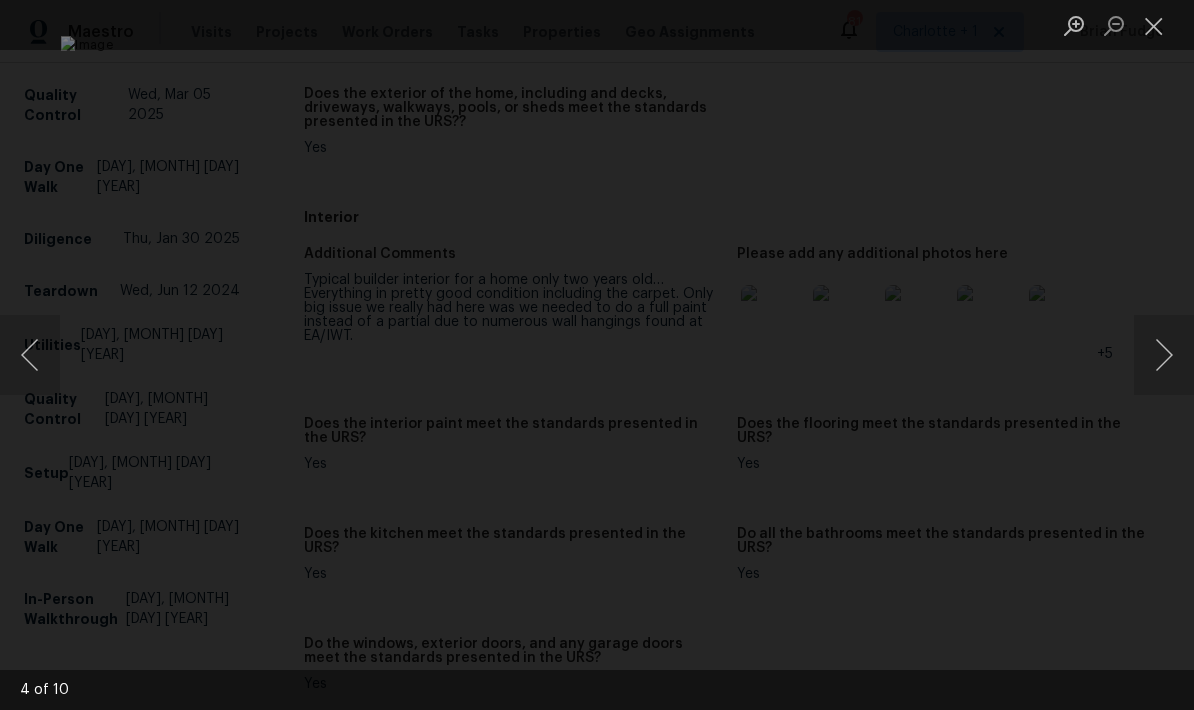 click at bounding box center [1164, 355] 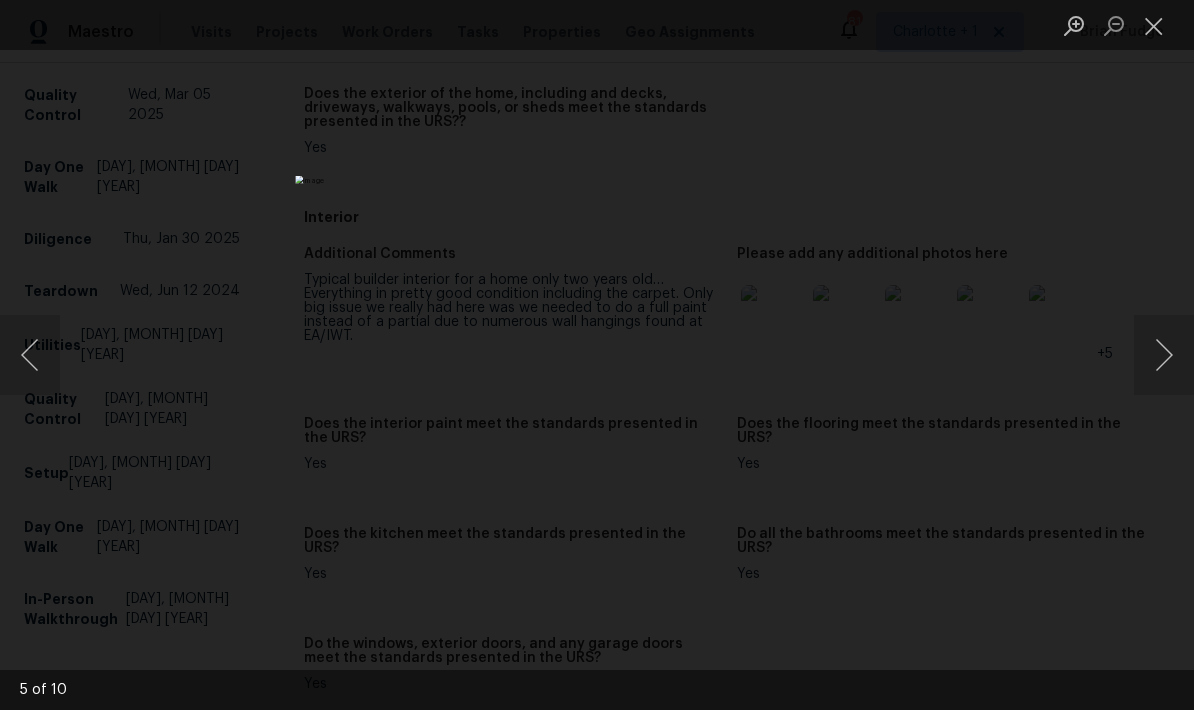 click at bounding box center (30, 355) 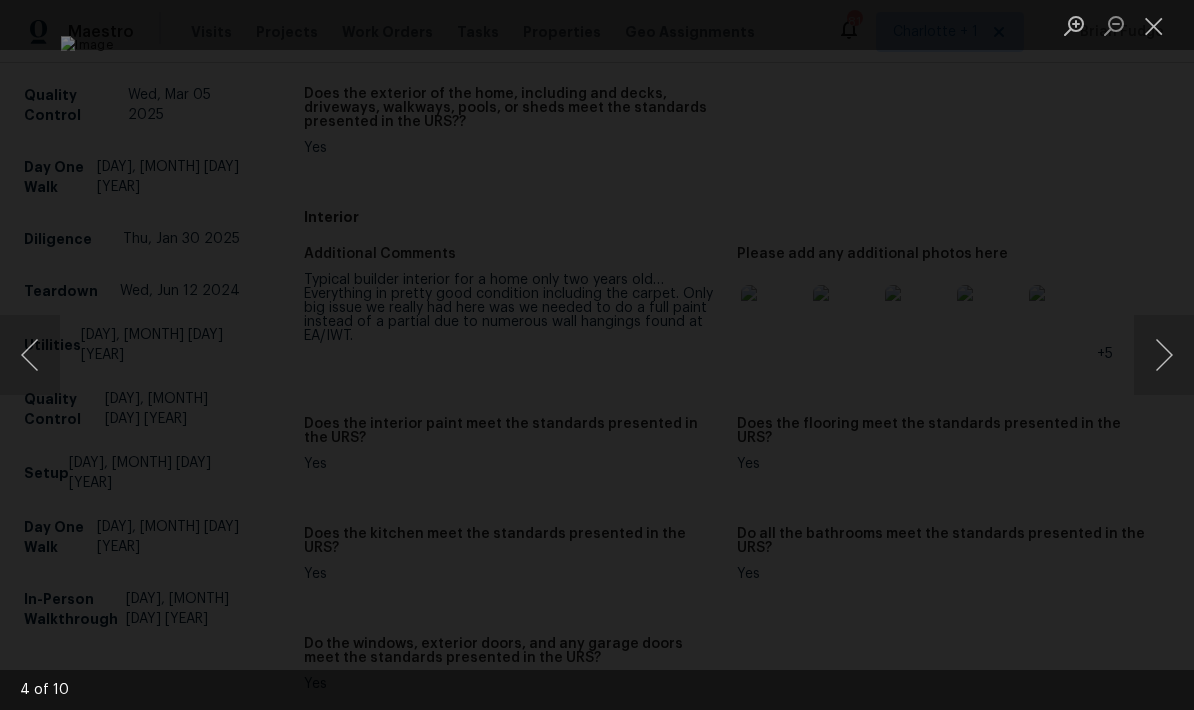 click at bounding box center (1164, 355) 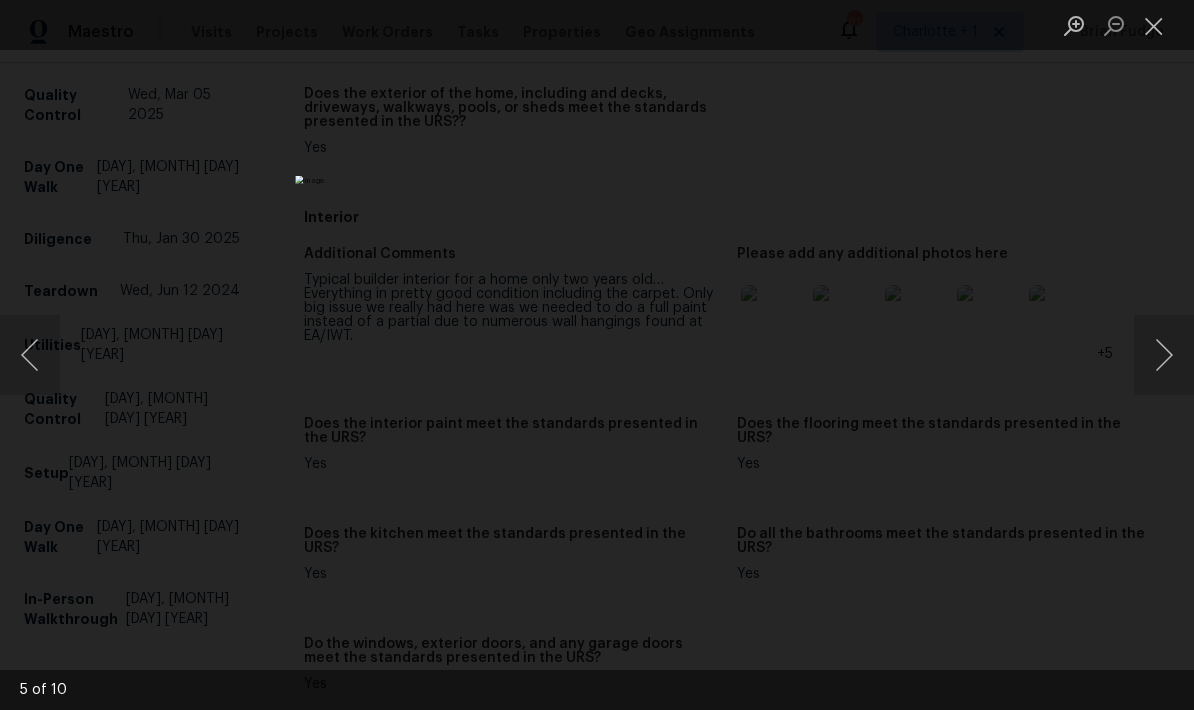 click at bounding box center (1164, 355) 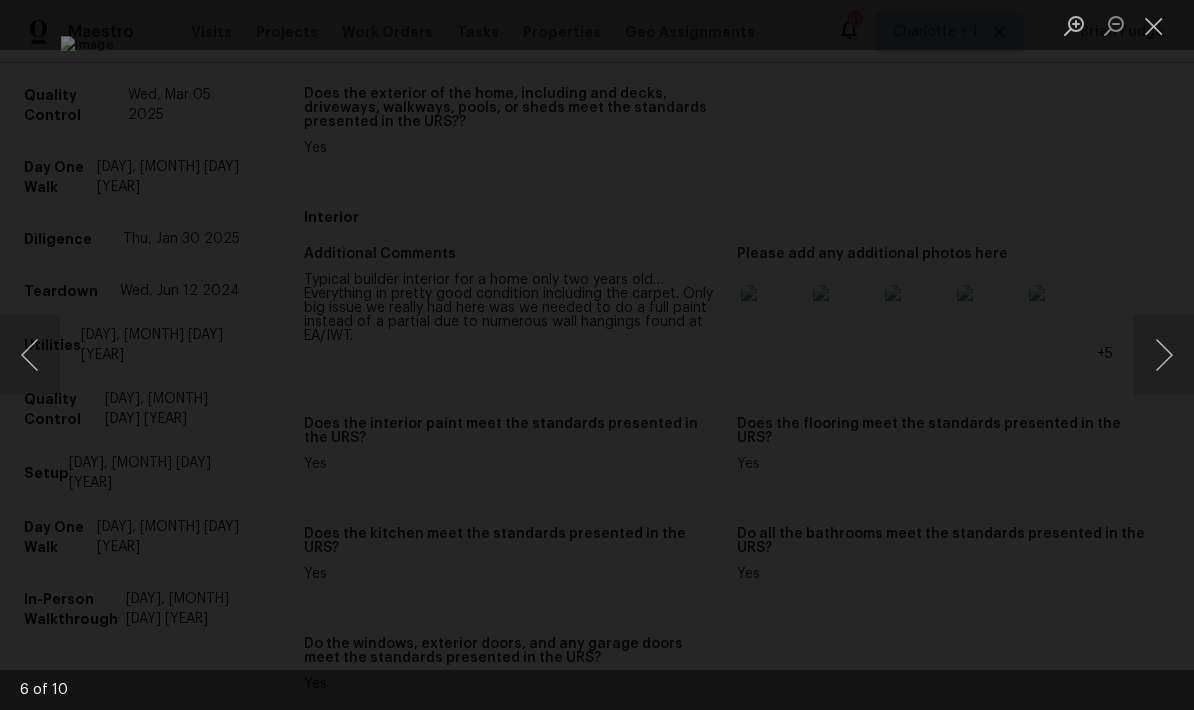 click at bounding box center (1164, 355) 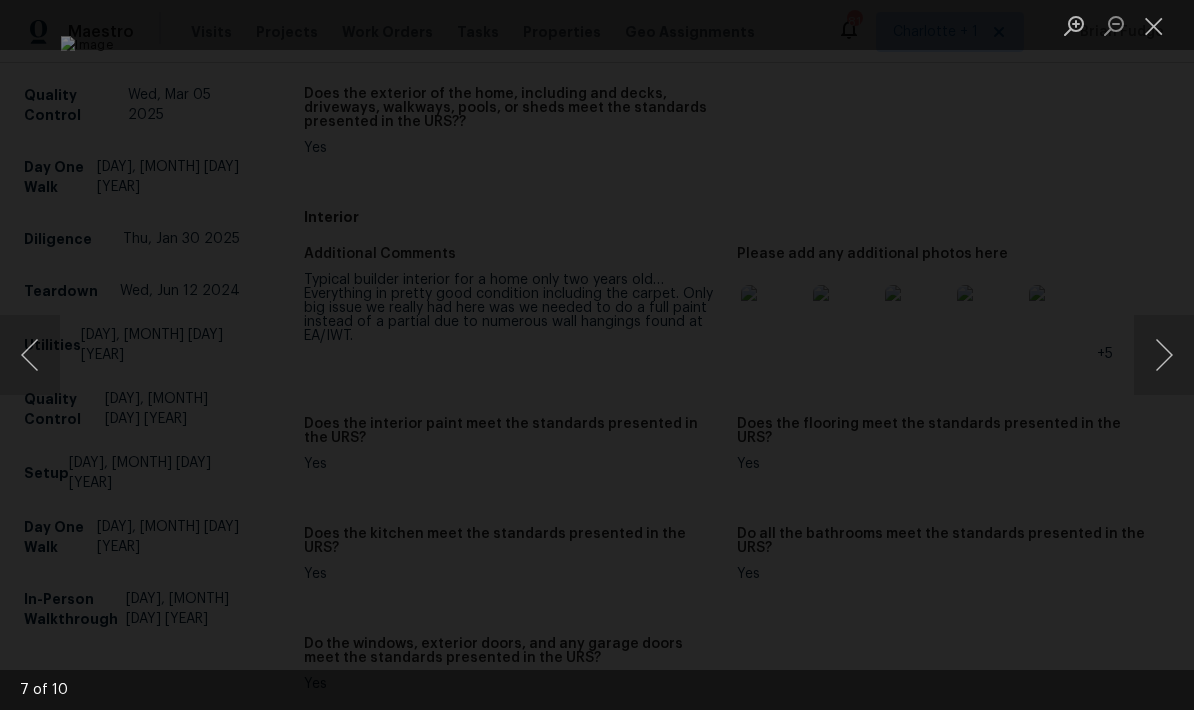 click at bounding box center [30, 355] 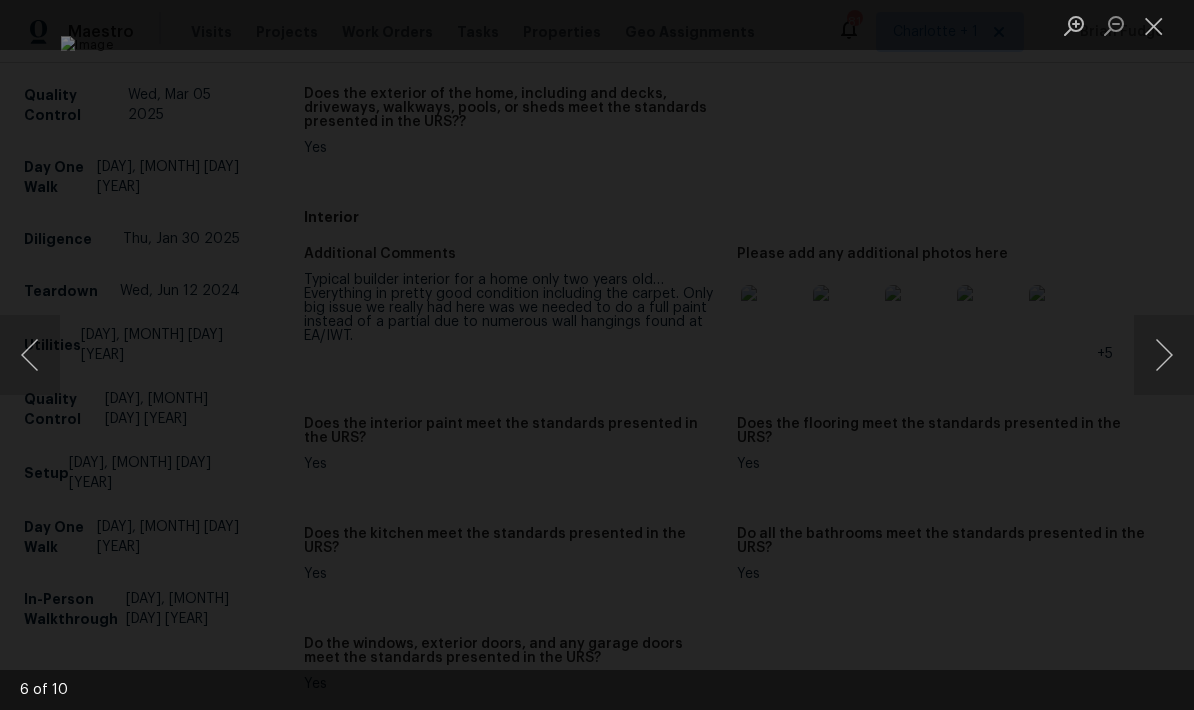 click at bounding box center [597, 355] 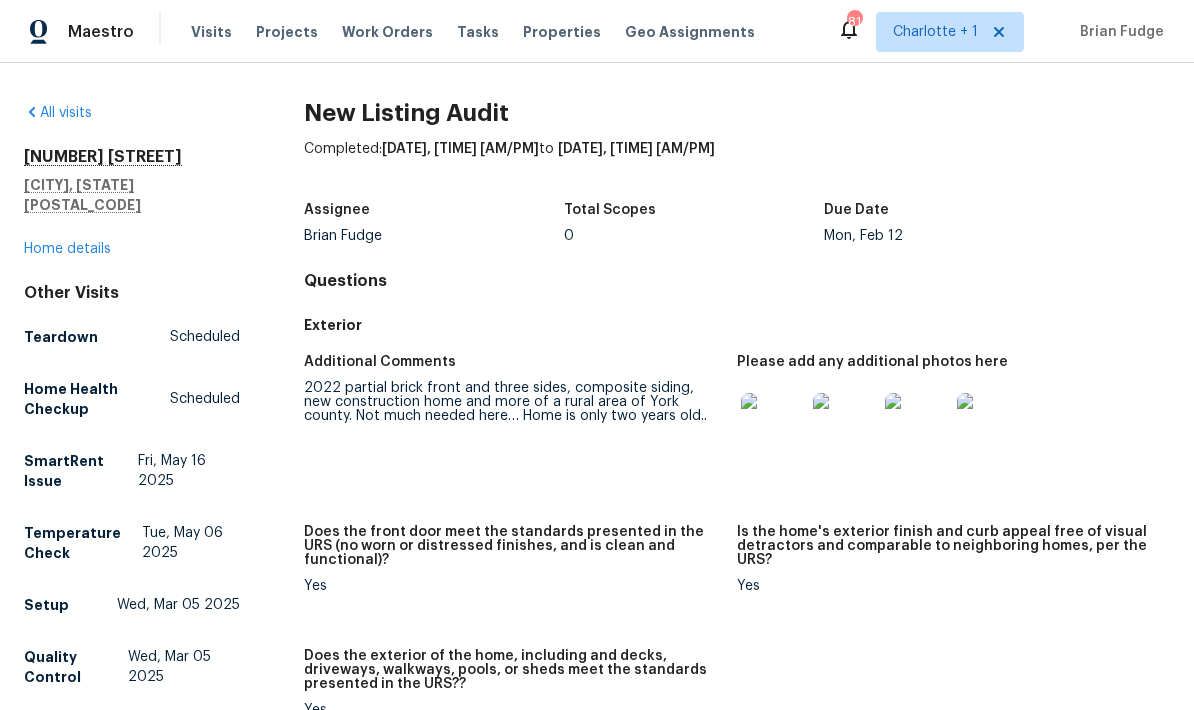 scroll, scrollTop: 0, scrollLeft: 0, axis: both 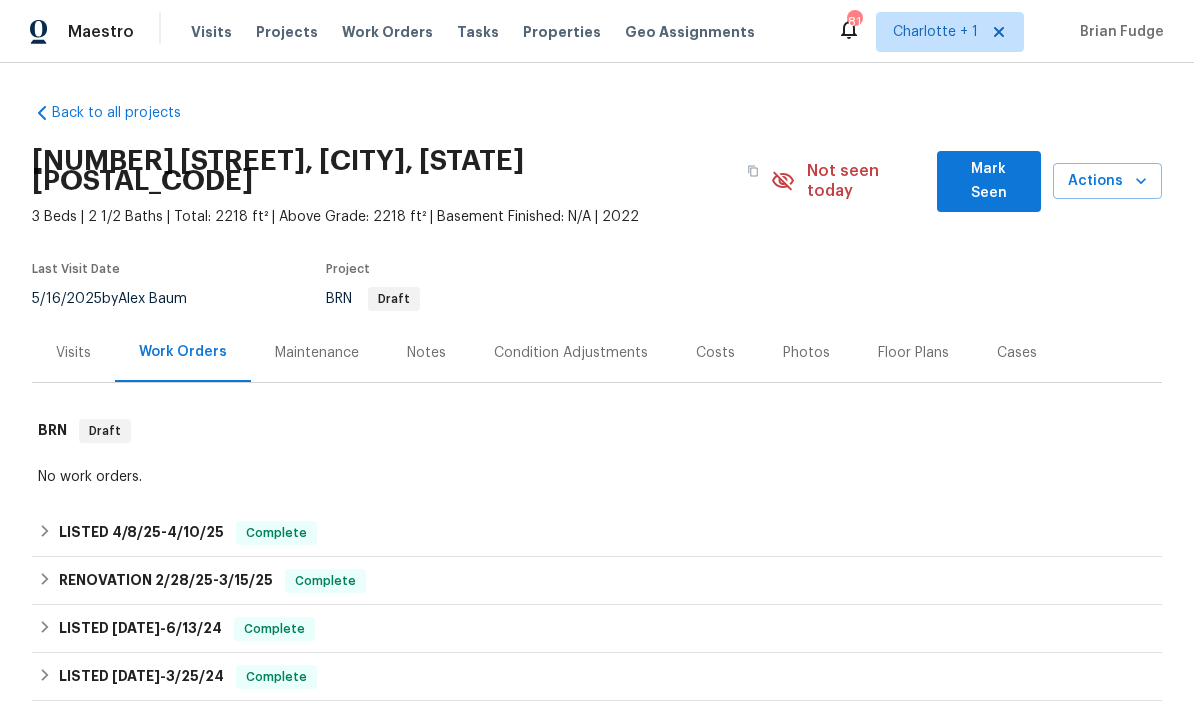 click on "Costs" at bounding box center (715, 353) 